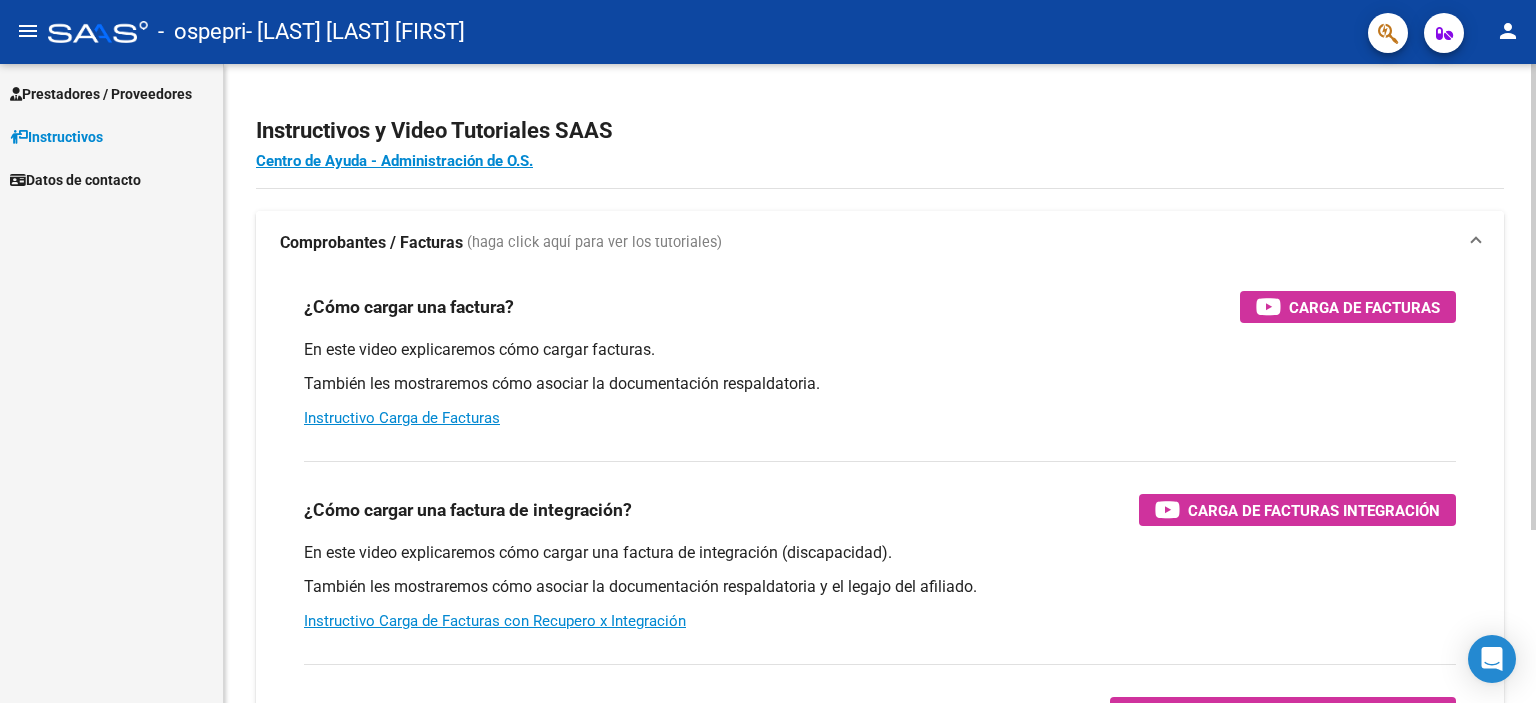 scroll, scrollTop: 0, scrollLeft: 0, axis: both 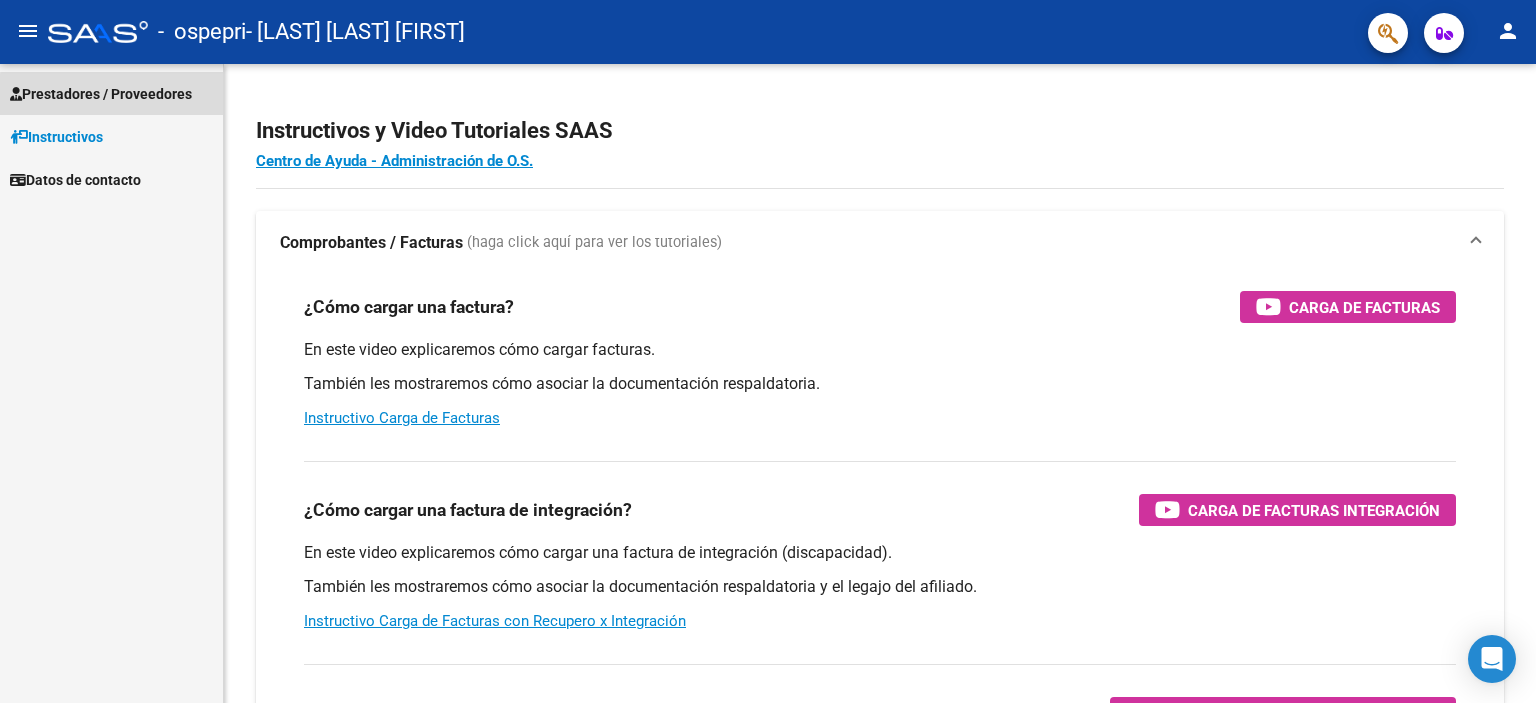 click on "Prestadores / Proveedores" at bounding box center [101, 94] 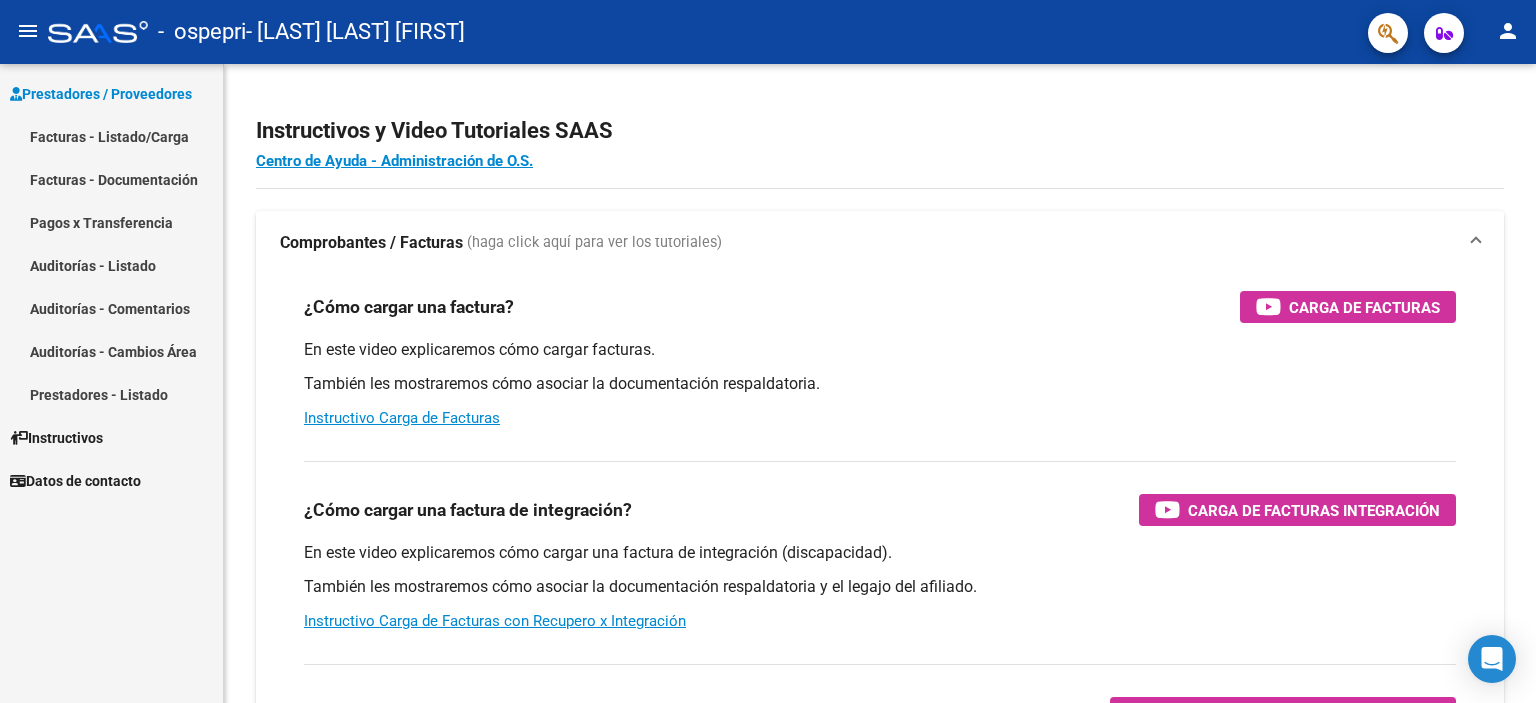click on "Facturas - Listado/Carga" at bounding box center [111, 136] 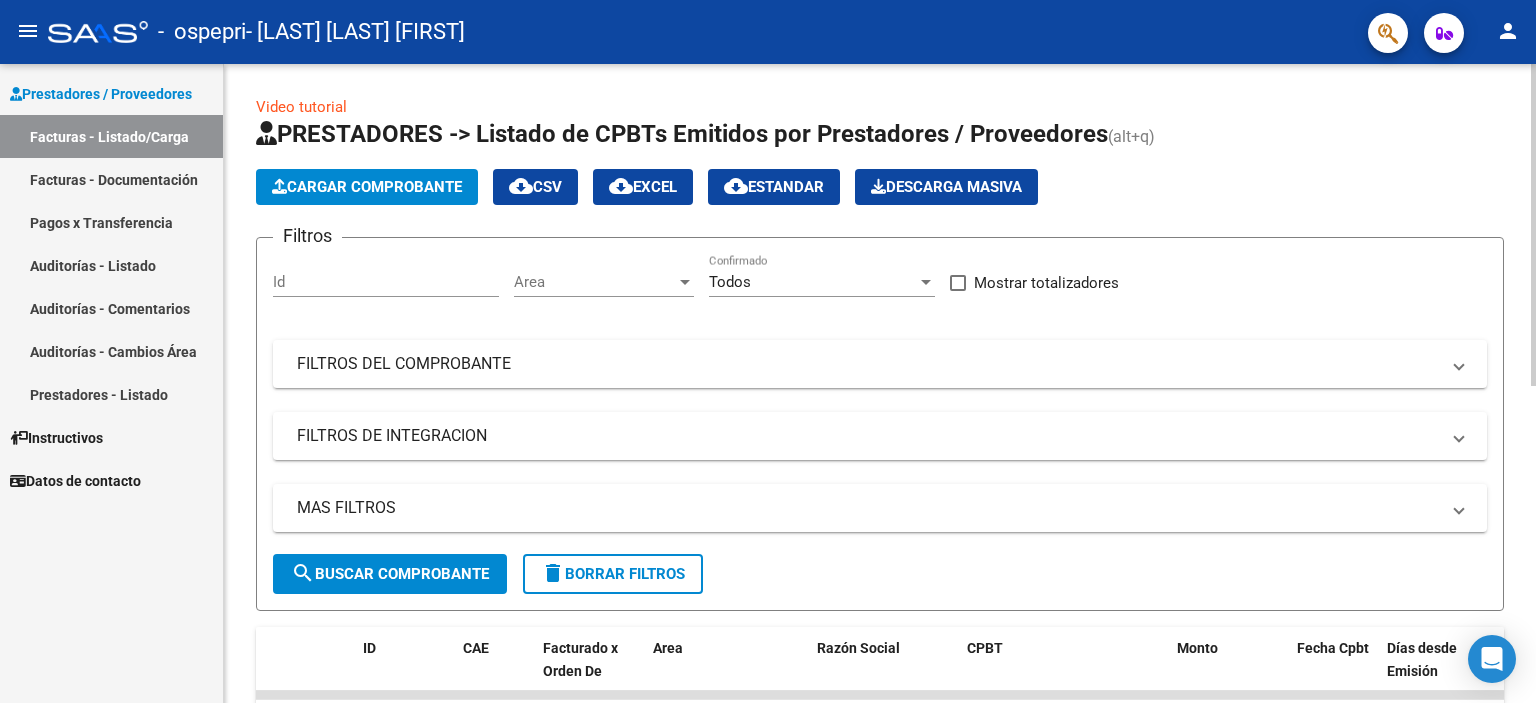 click on "Cargar Comprobante" 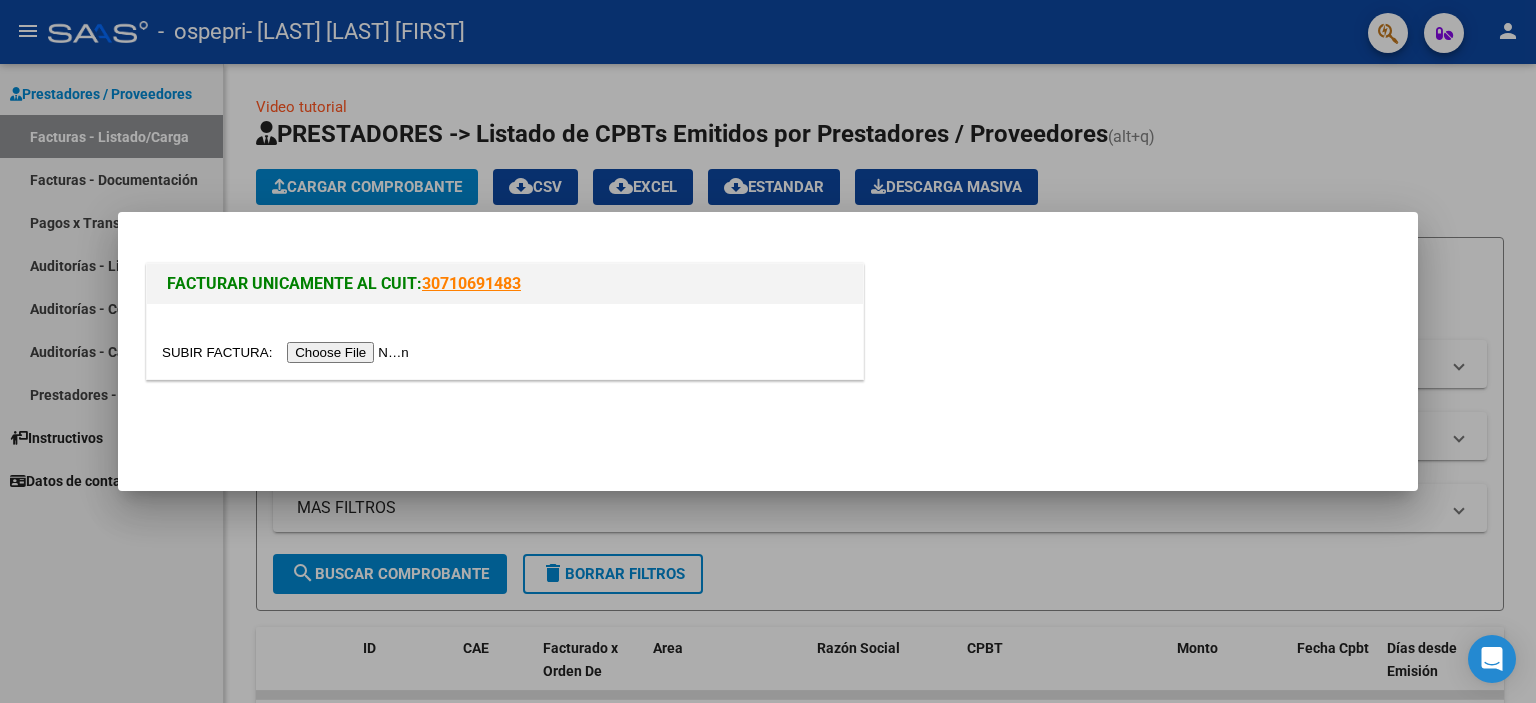 click at bounding box center (288, 352) 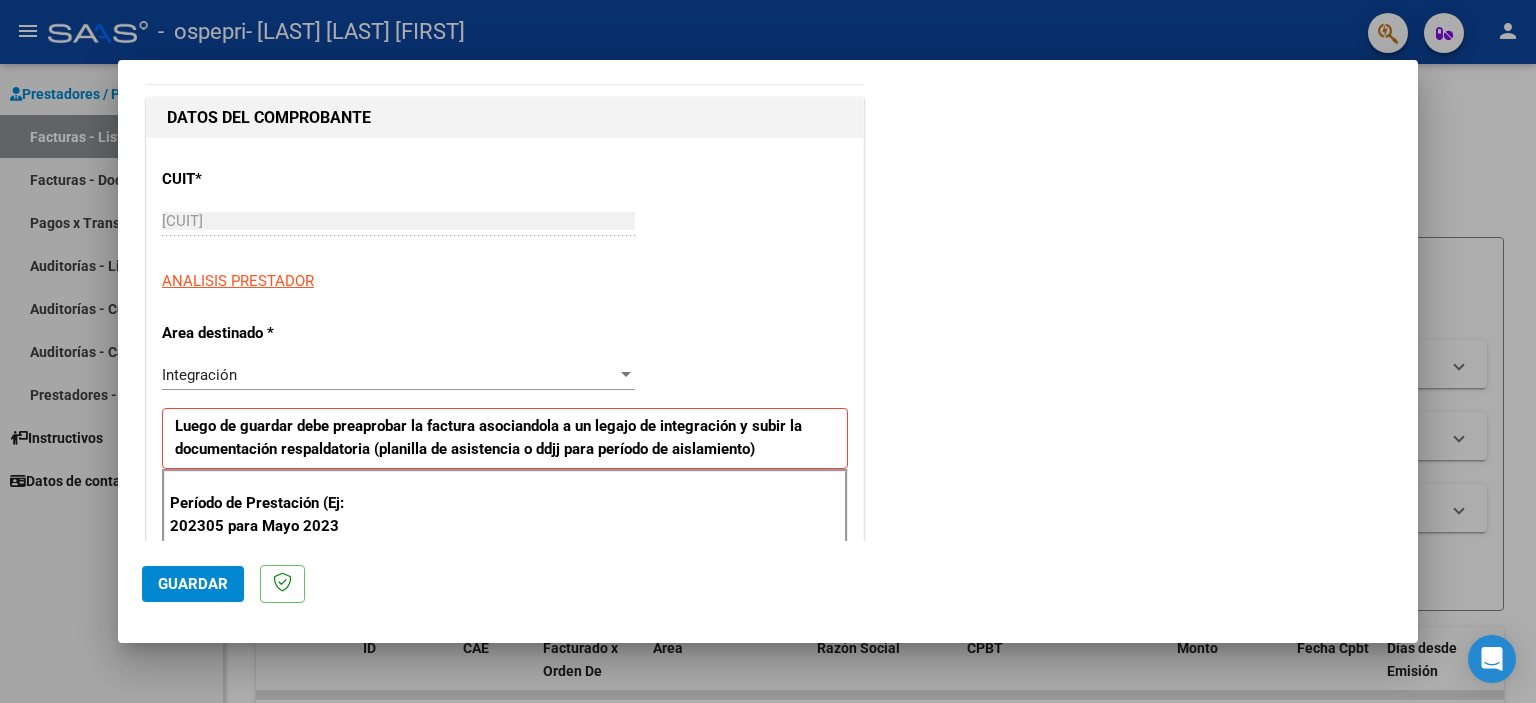 scroll, scrollTop: 200, scrollLeft: 0, axis: vertical 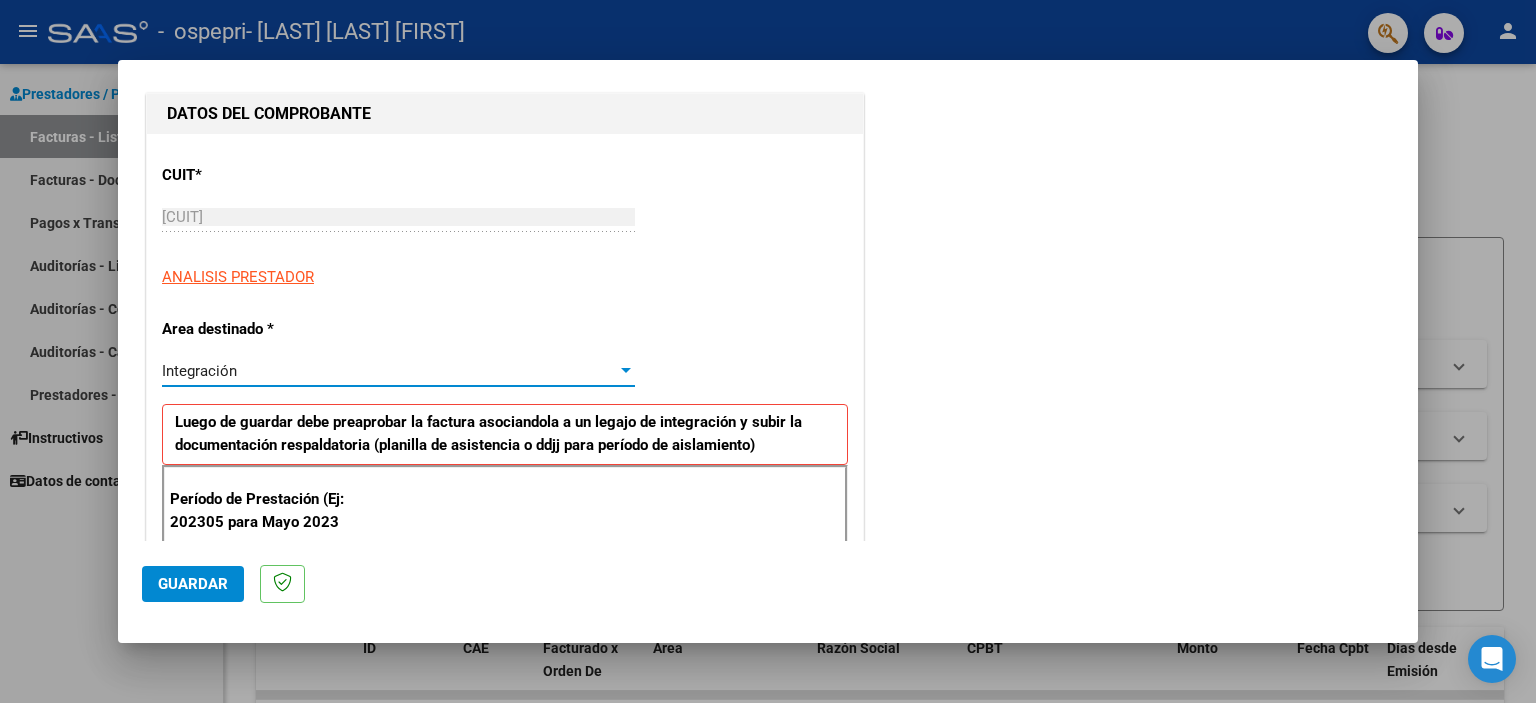 click on "Integración" at bounding box center [389, 371] 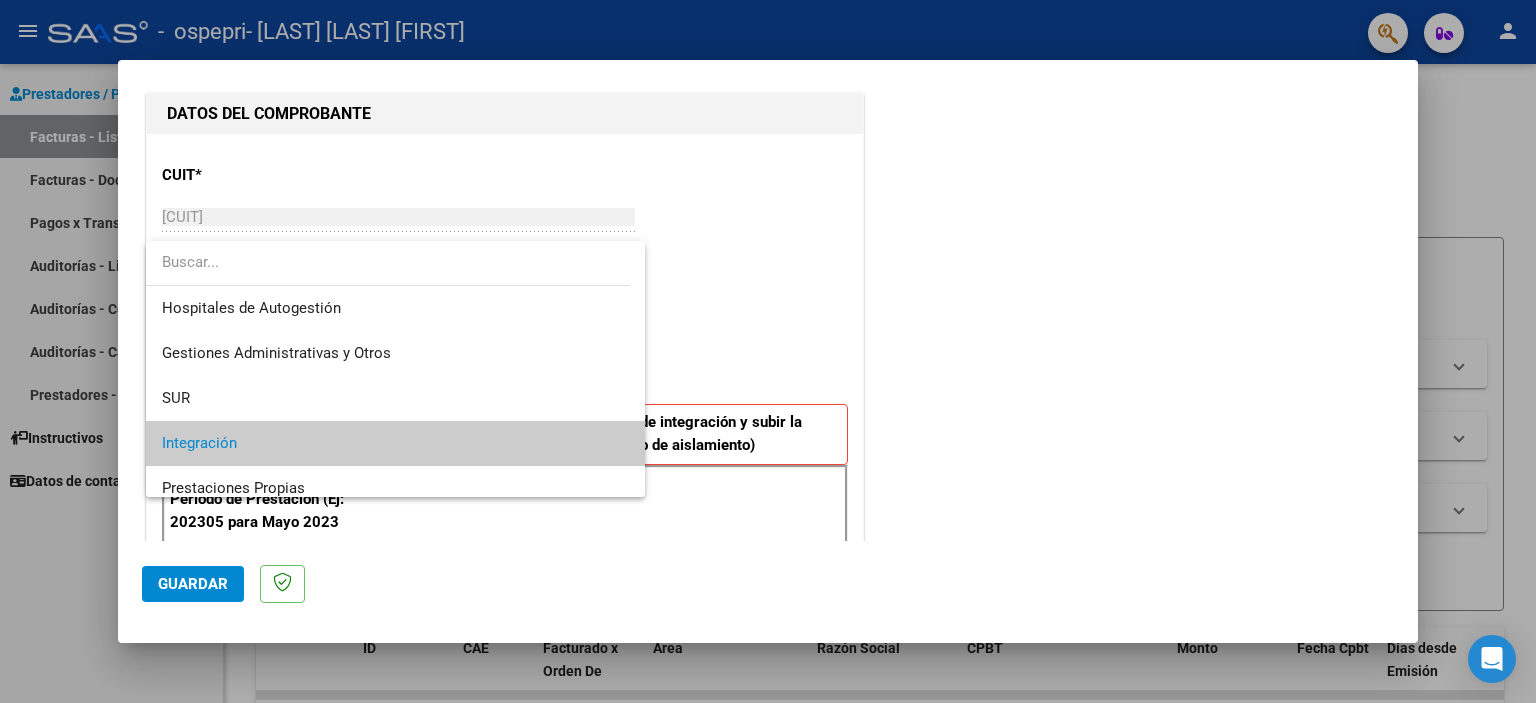 scroll, scrollTop: 74, scrollLeft: 0, axis: vertical 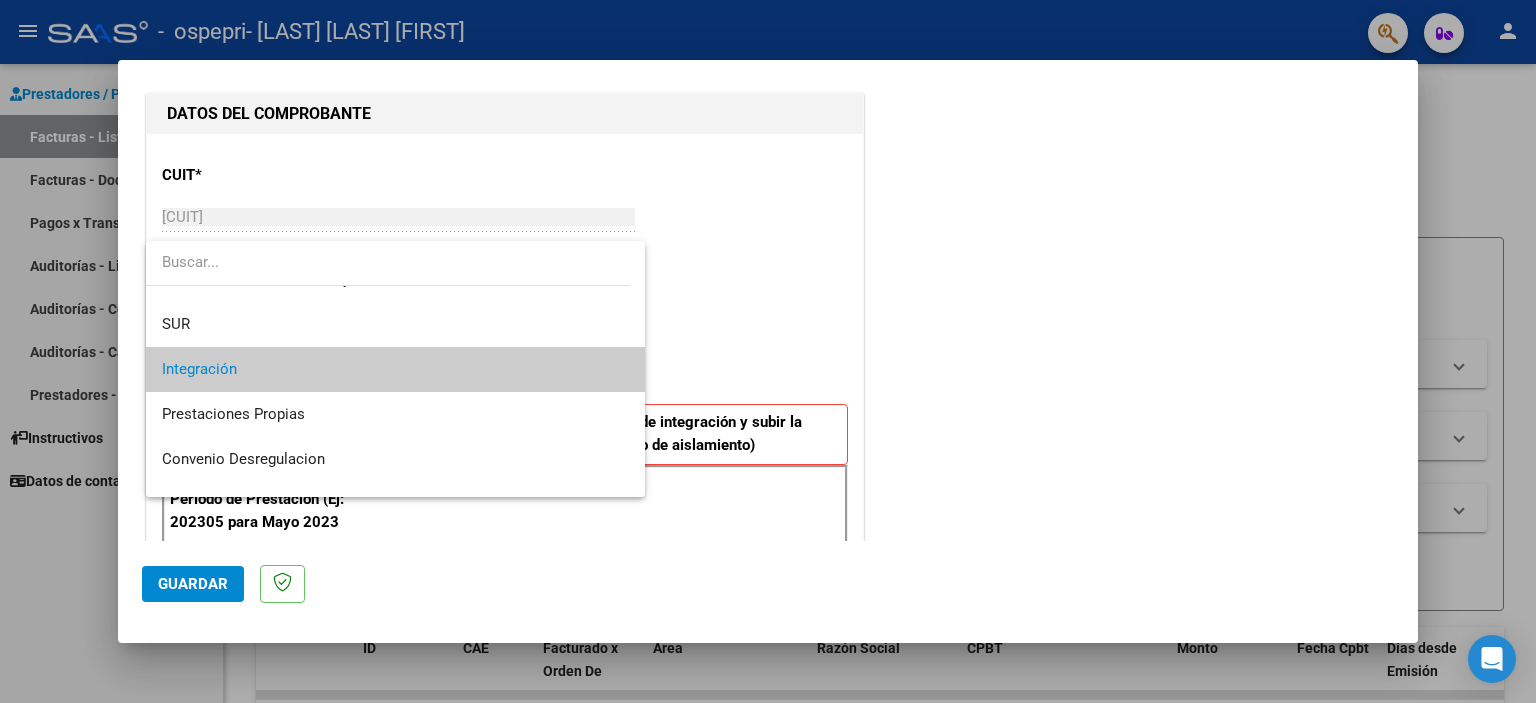 click on "Integración" at bounding box center (396, 369) 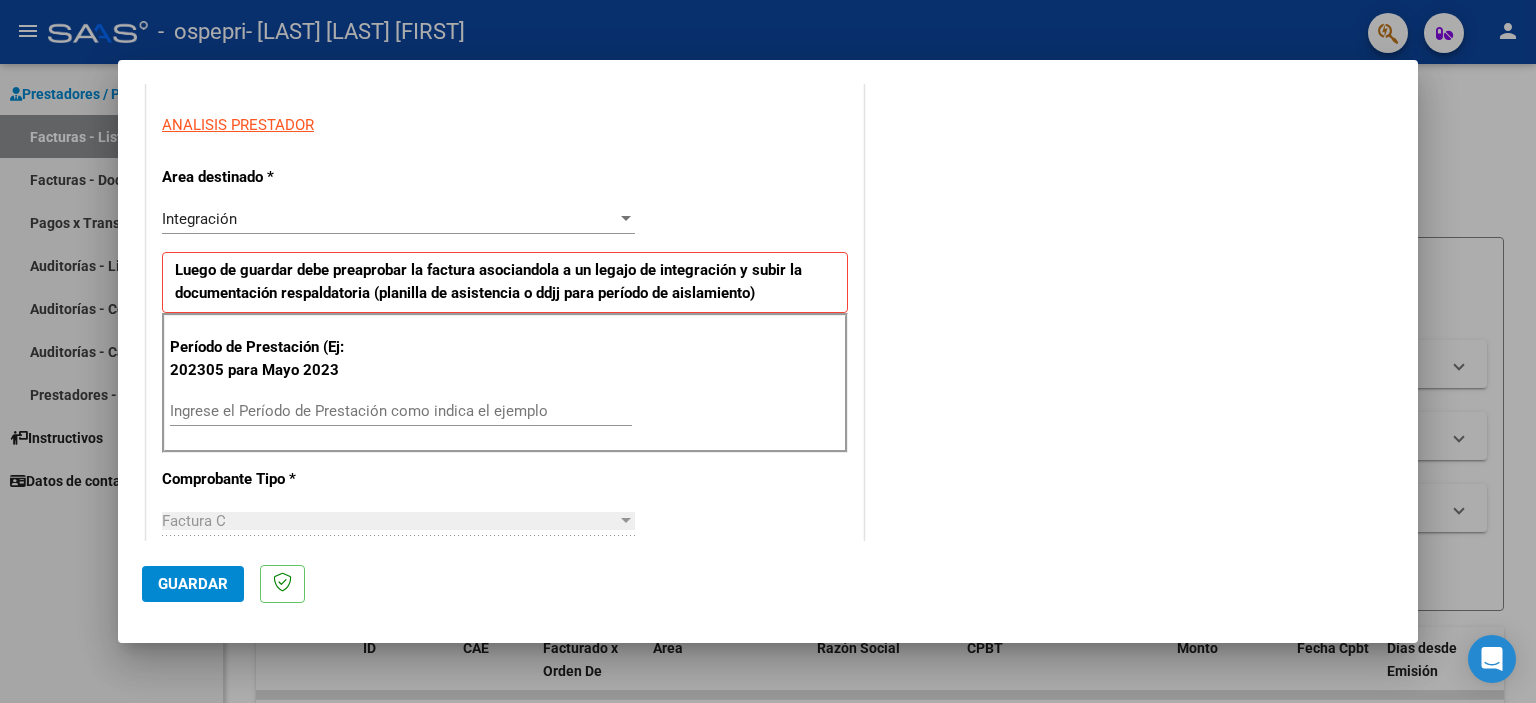 scroll, scrollTop: 407, scrollLeft: 0, axis: vertical 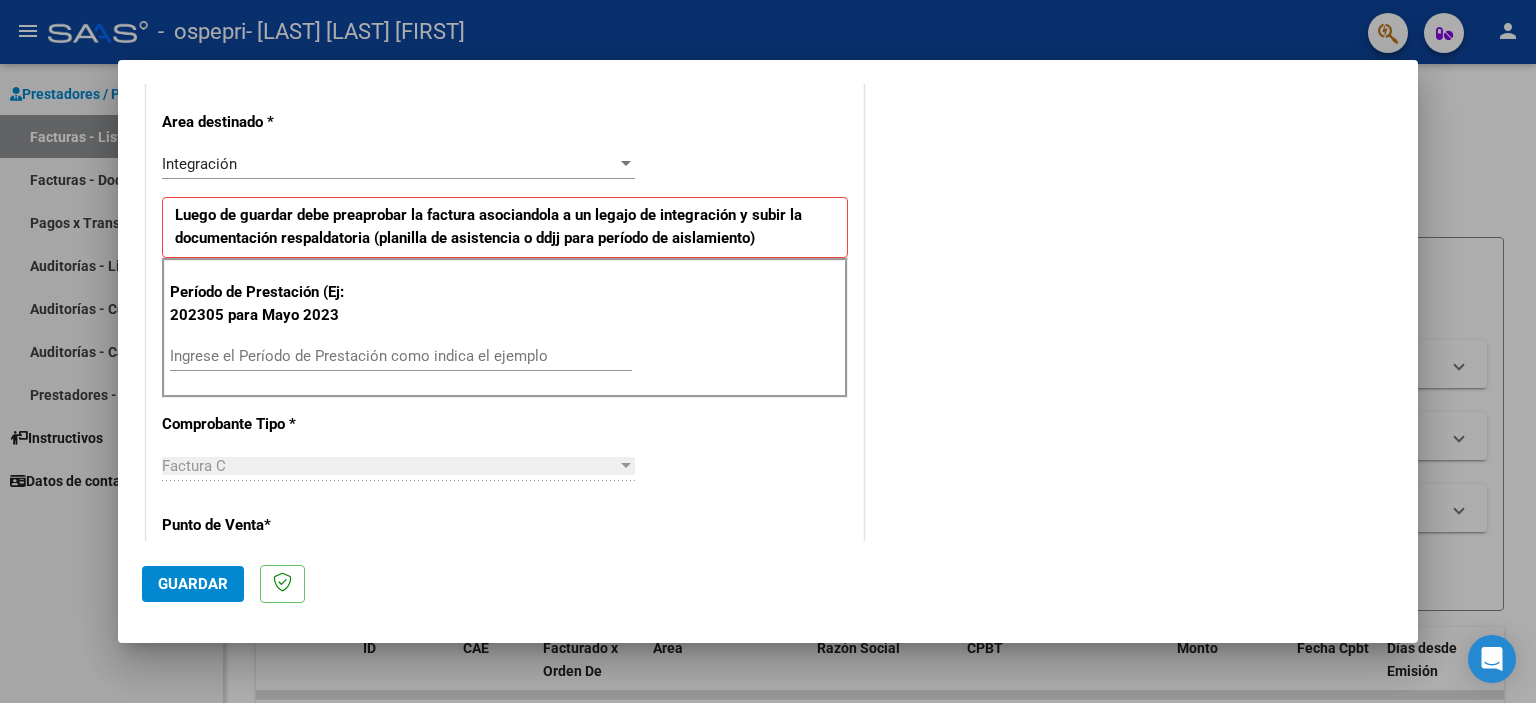 click on "Ingrese el Período de Prestación como indica el ejemplo" at bounding box center [401, 356] 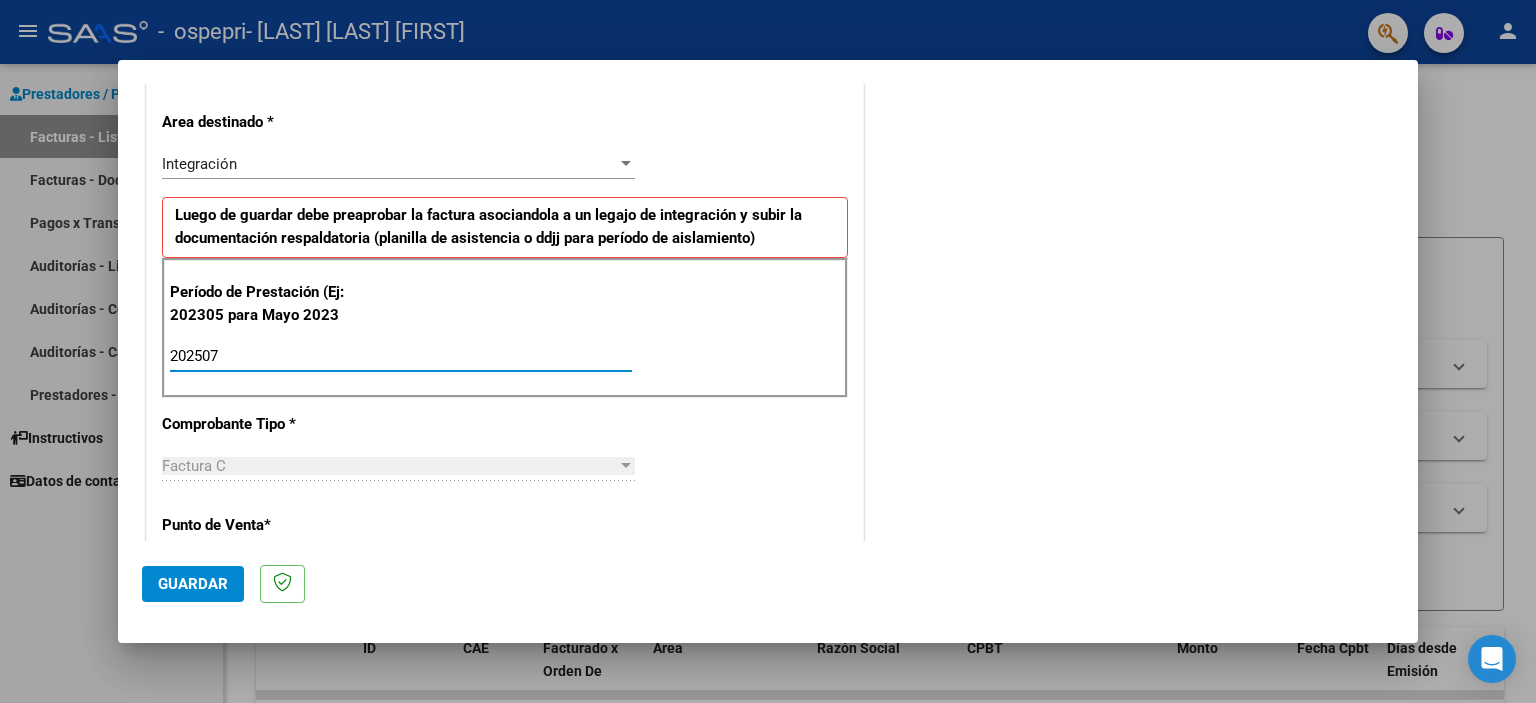 type on "202507" 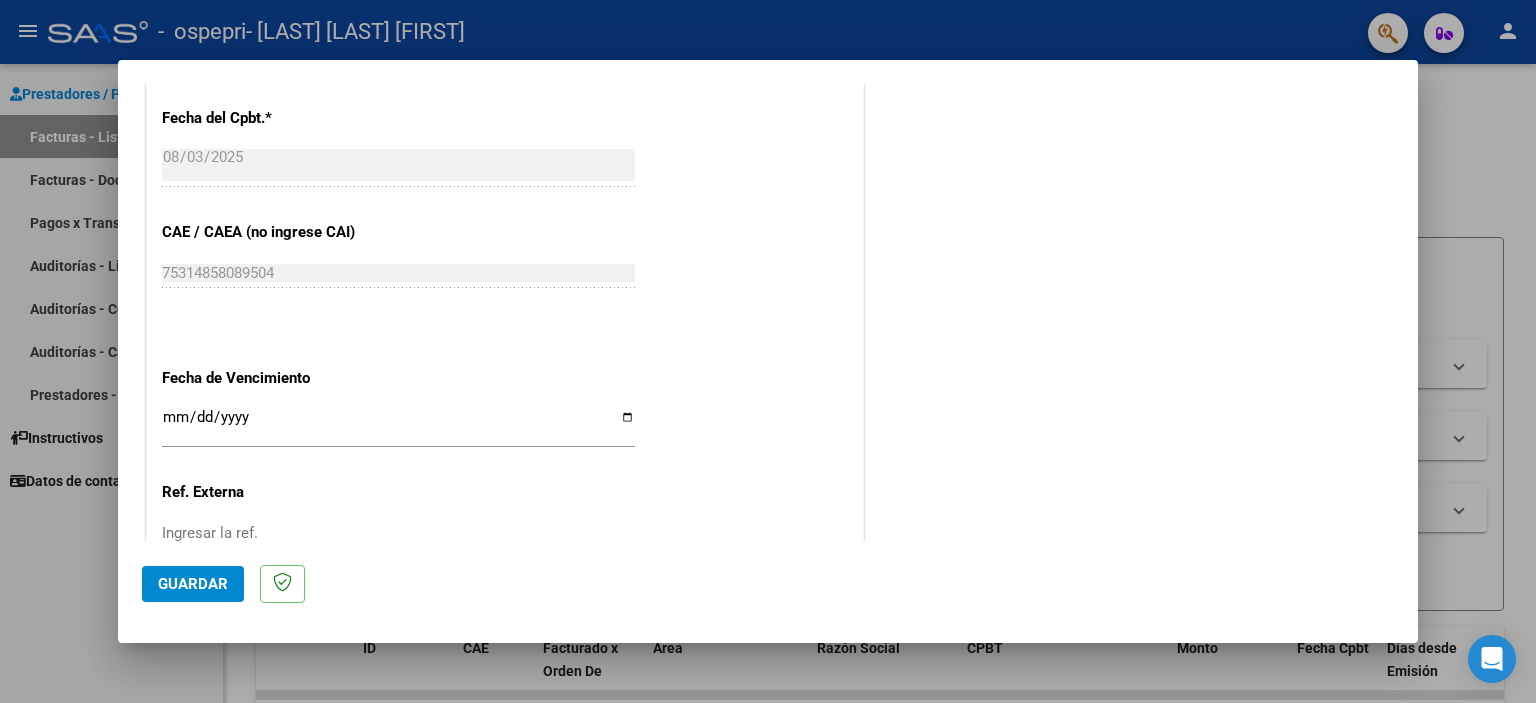 scroll, scrollTop: 1167, scrollLeft: 0, axis: vertical 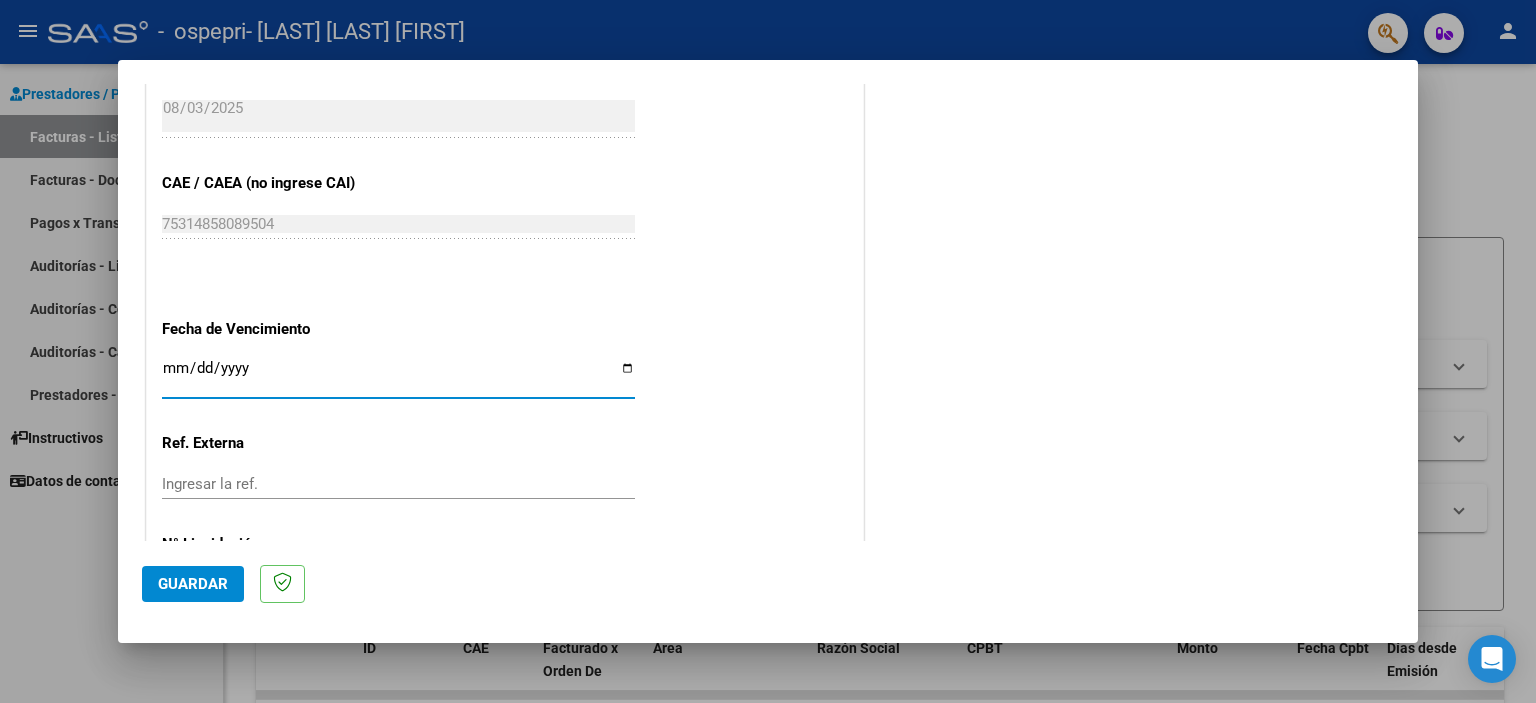 click on "Ingresar la fecha" at bounding box center [398, 376] 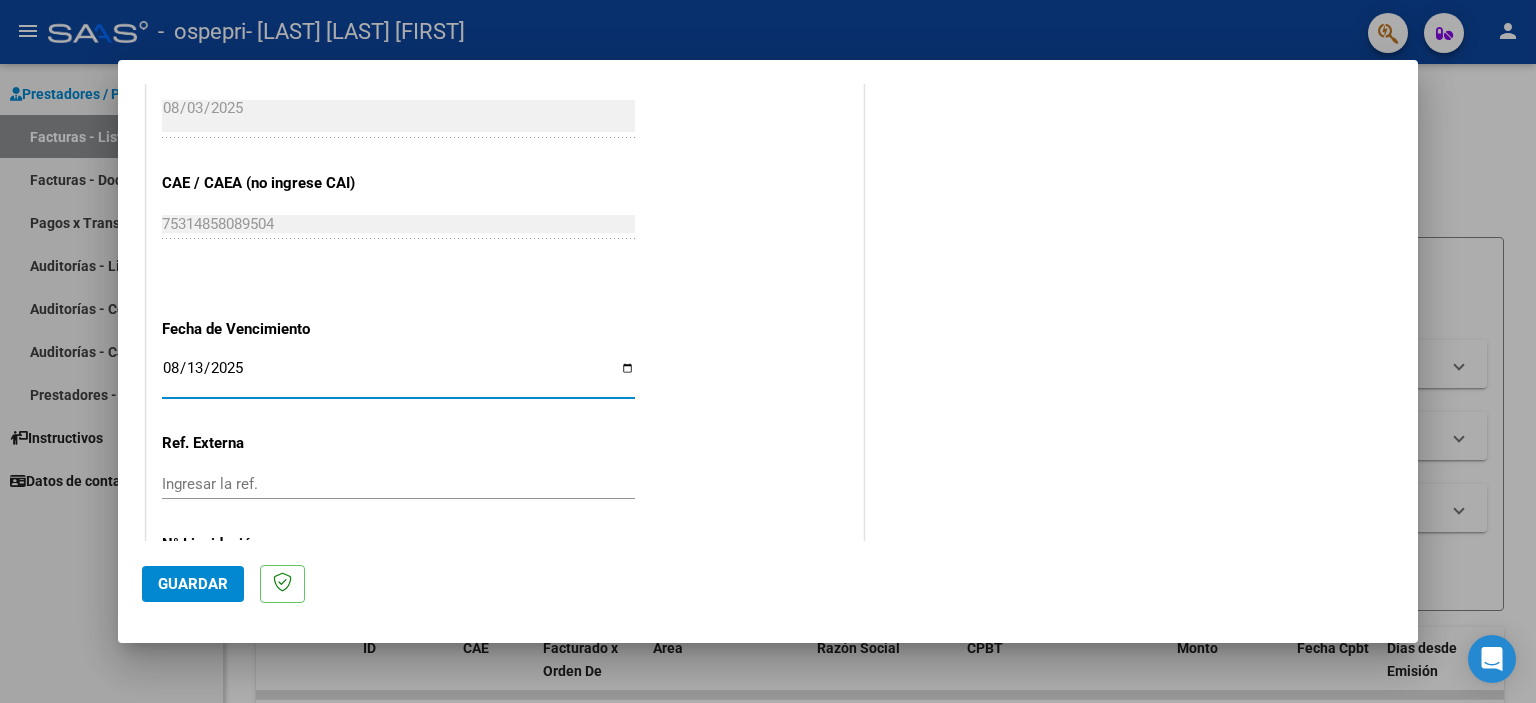 type on "2025-08-13" 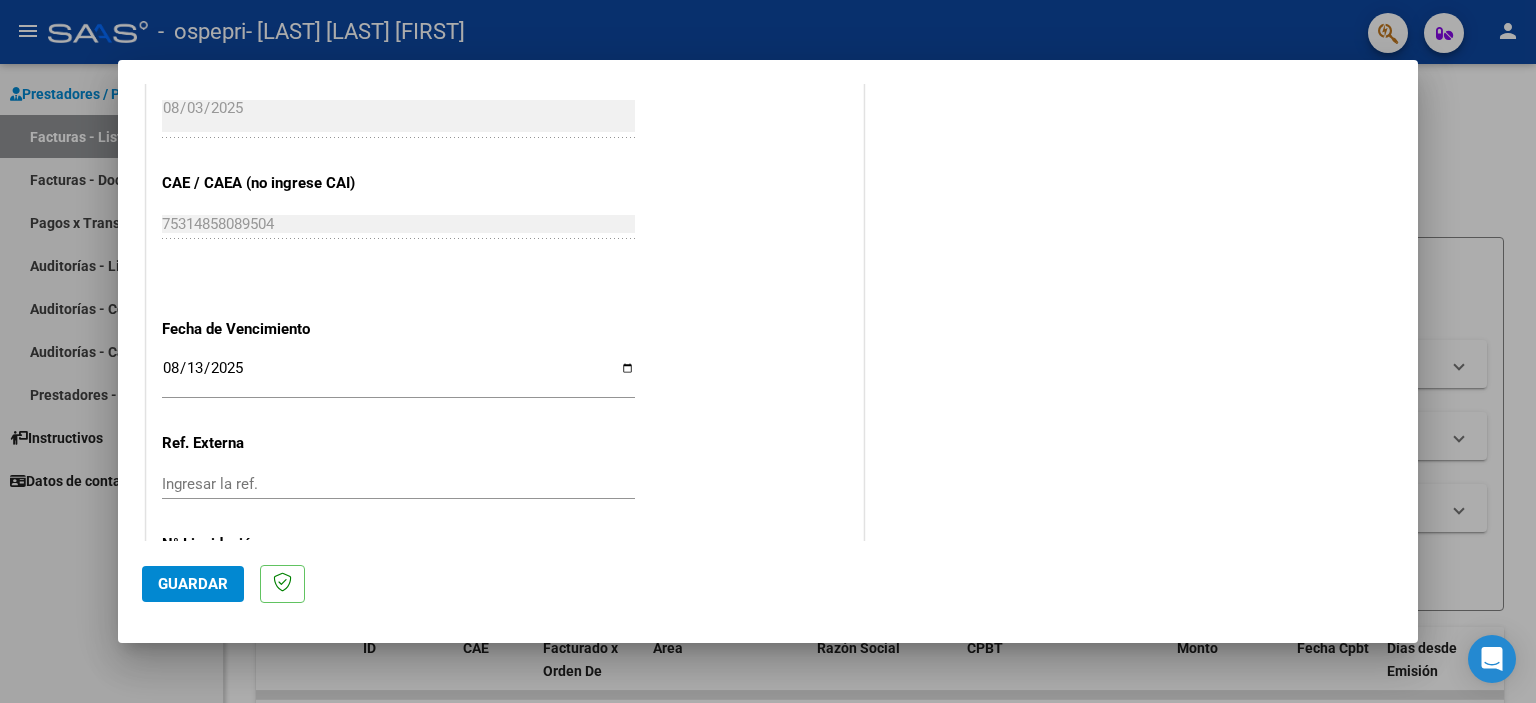 scroll, scrollTop: 1263, scrollLeft: 0, axis: vertical 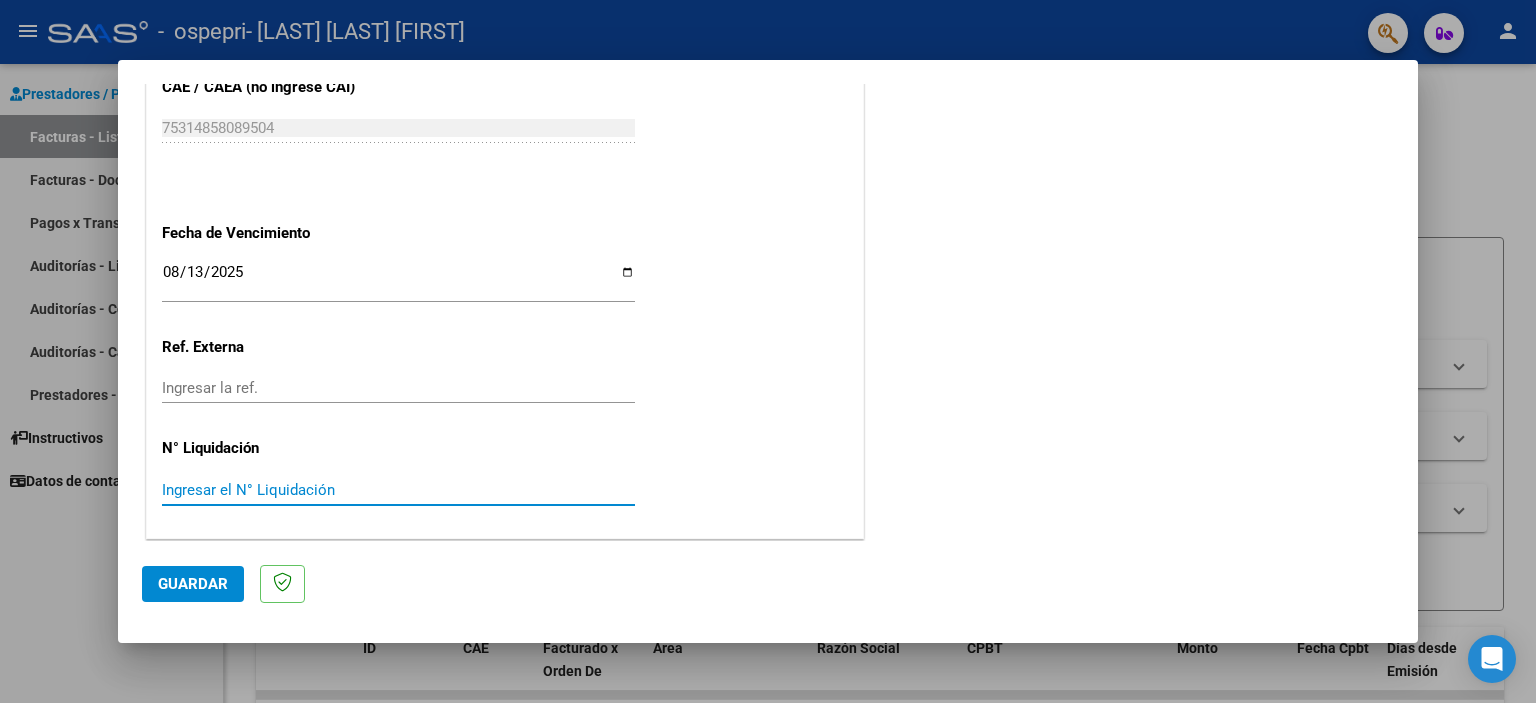 click on "Ingresar el N° Liquidación" at bounding box center (398, 490) 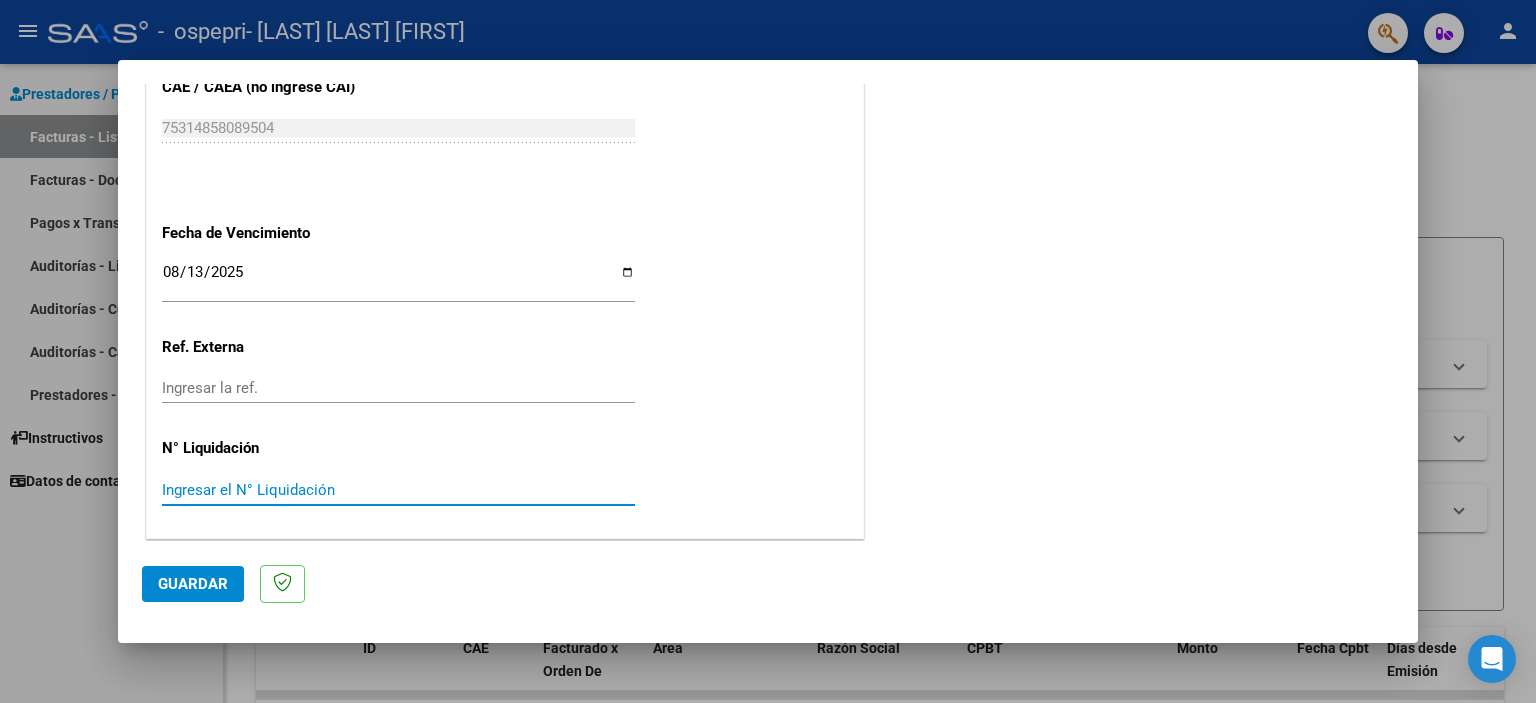 click on "Ingresar el N° Liquidación" 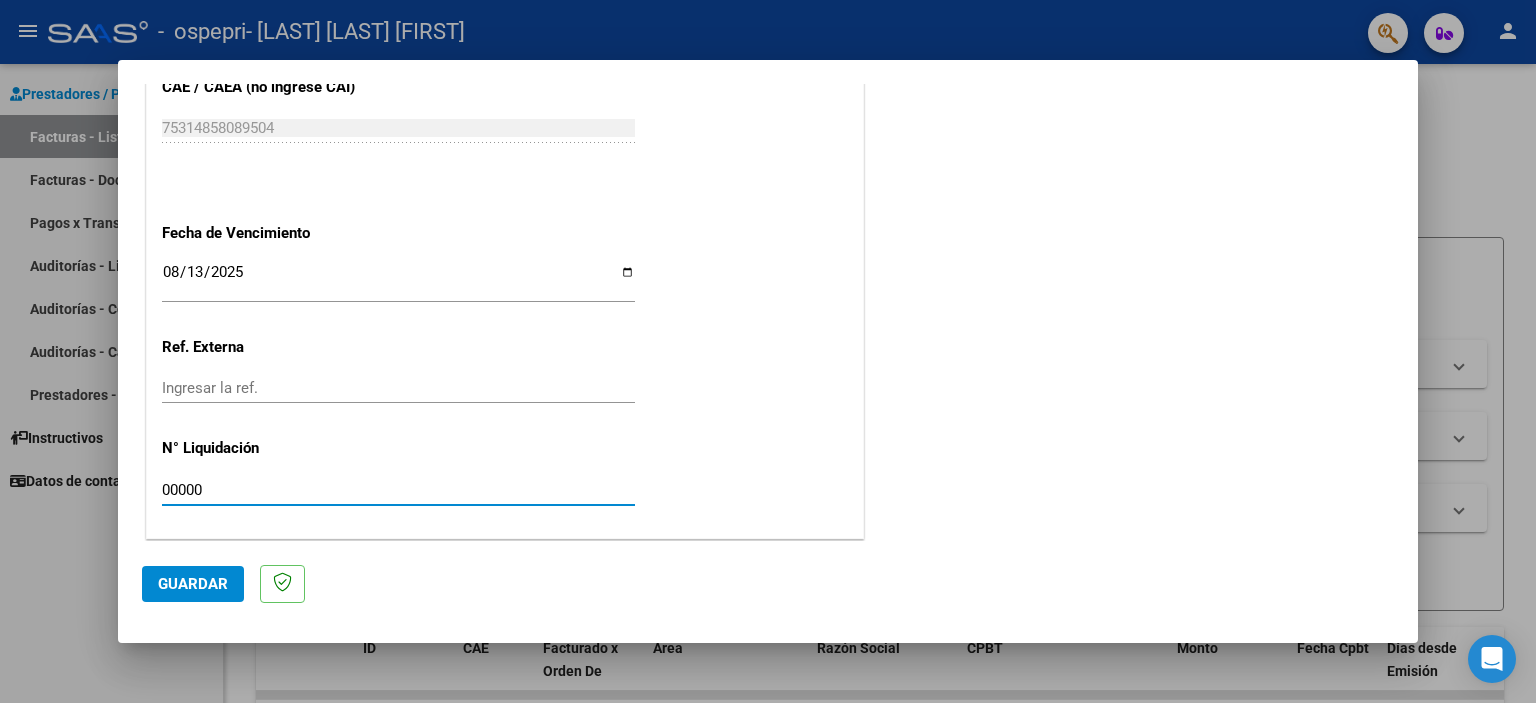 click on "00000" at bounding box center (398, 490) 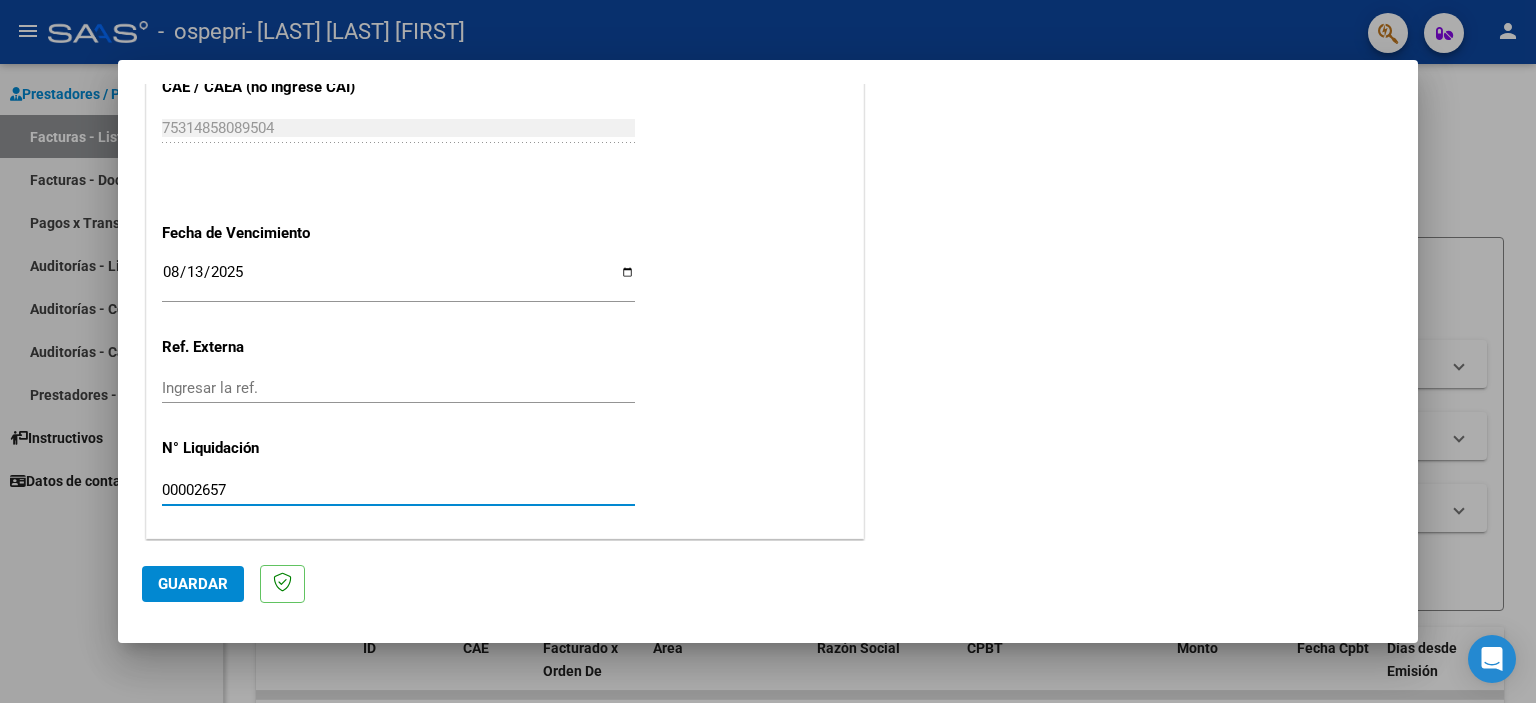 click on "00002657 Ingresar el N° Liquidación" 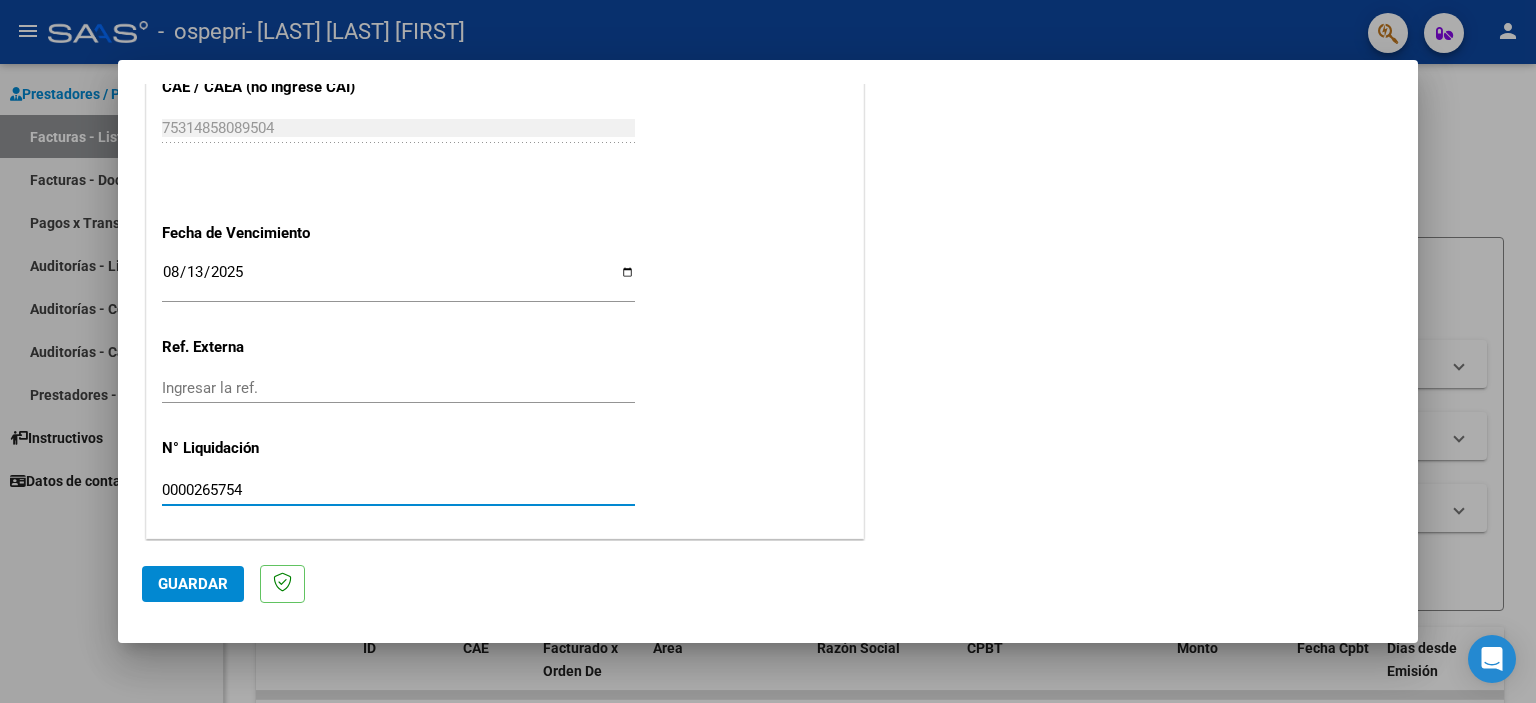 drag, startPoint x: 296, startPoint y: 487, endPoint x: 141, endPoint y: 488, distance: 155.00322 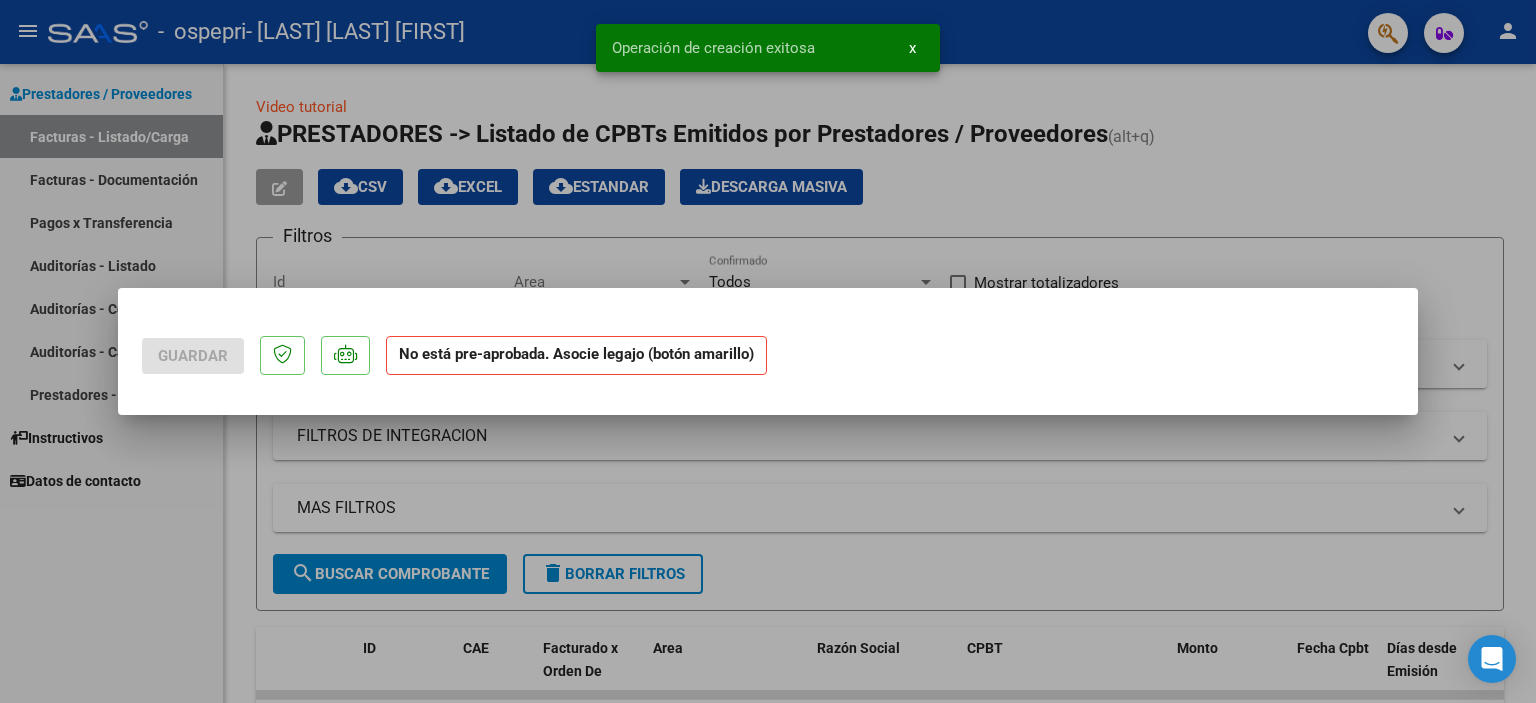 scroll, scrollTop: 0, scrollLeft: 0, axis: both 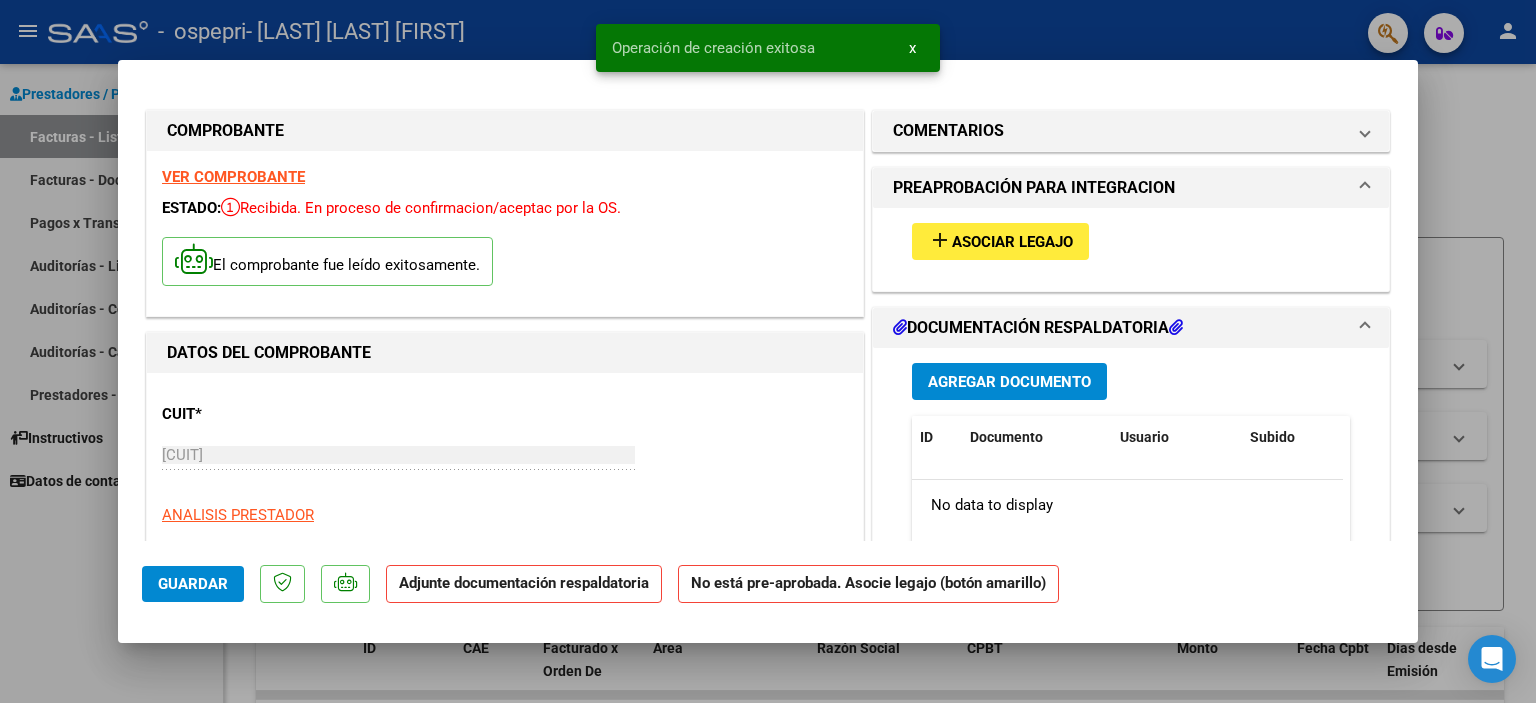 click on "Asociar Legajo" at bounding box center (1012, 242) 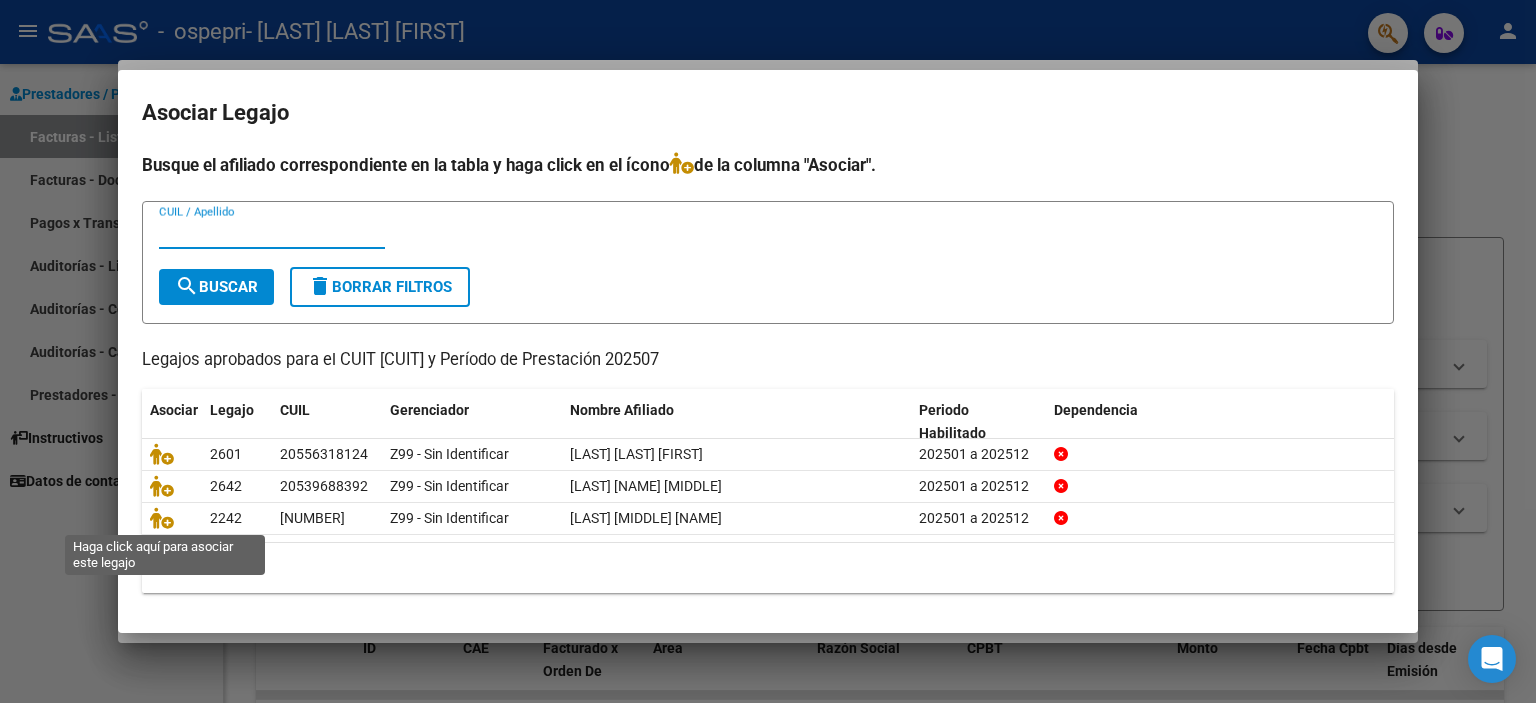click 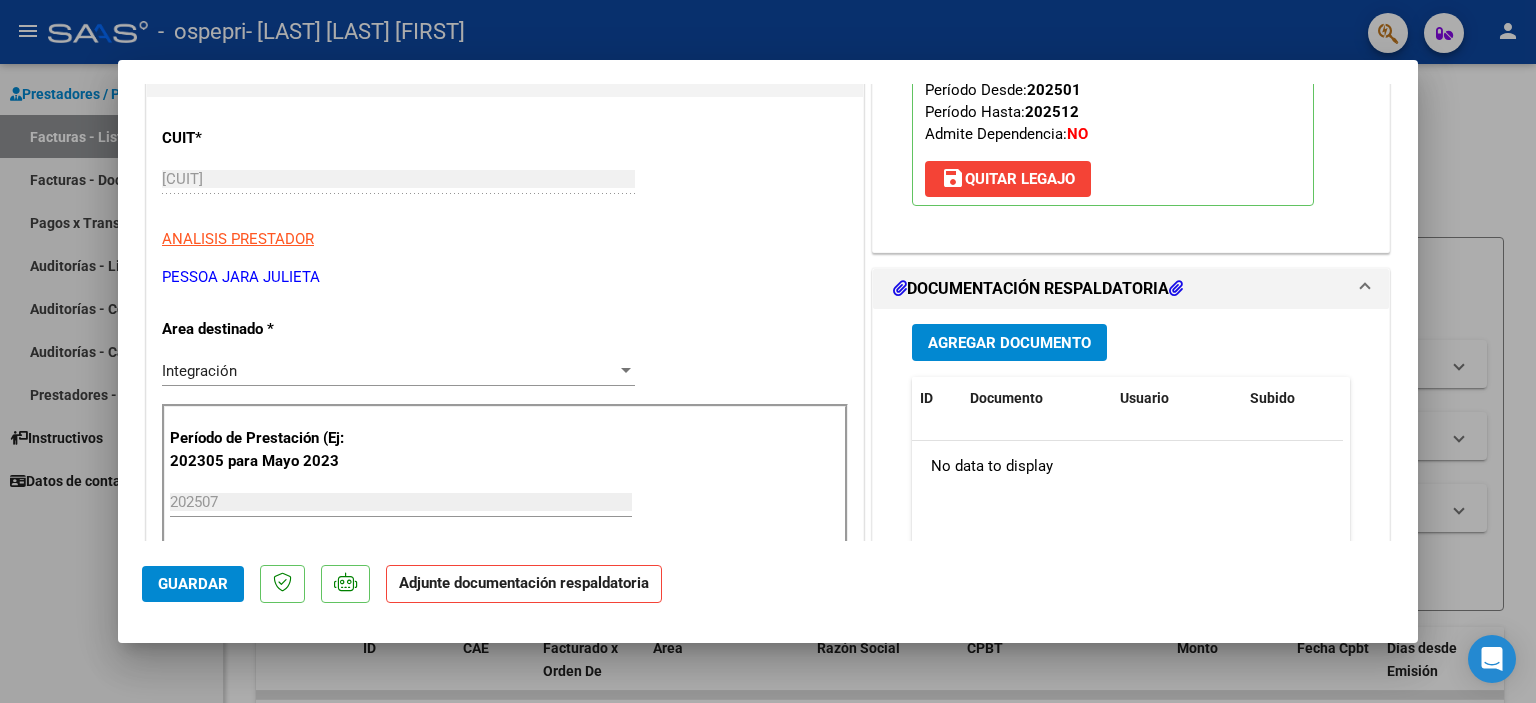 scroll, scrollTop: 320, scrollLeft: 0, axis: vertical 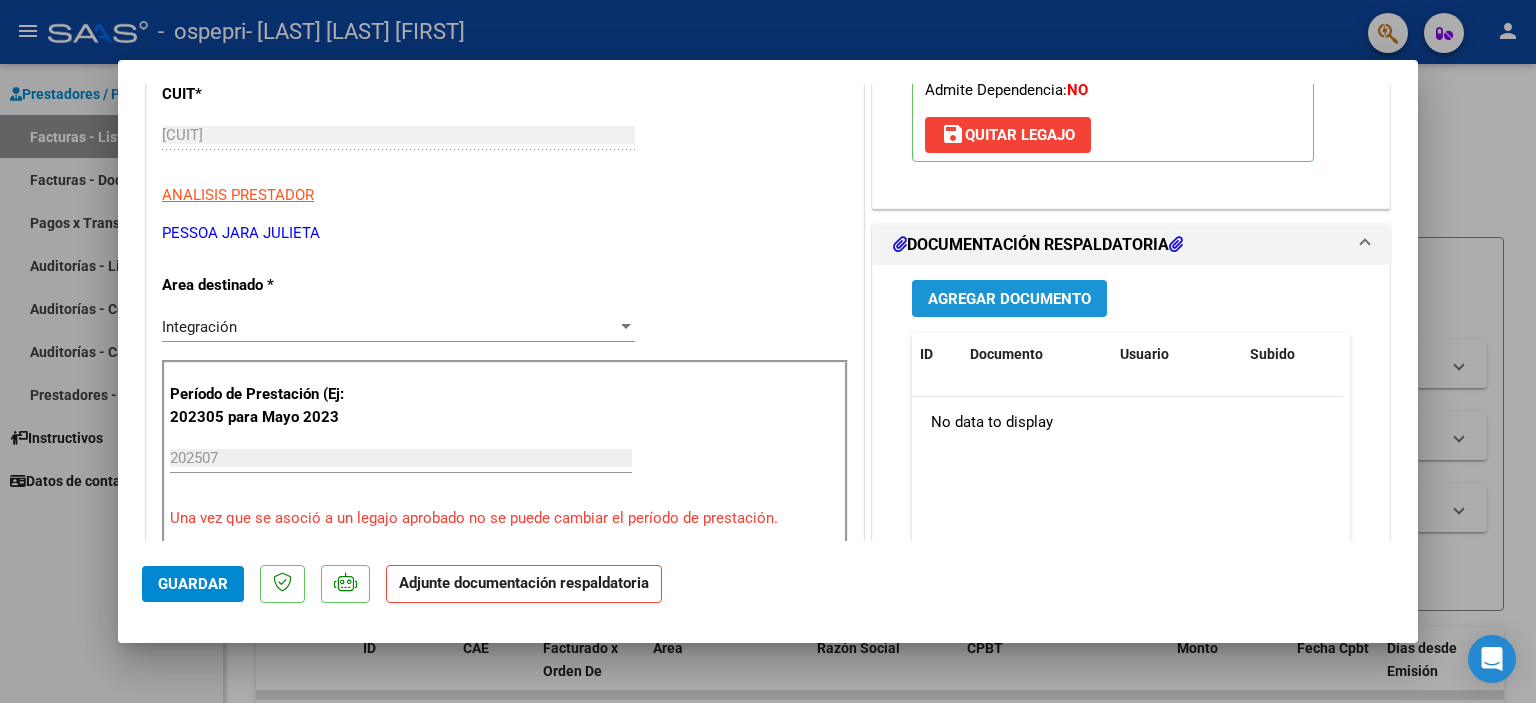 click on "Agregar Documento" at bounding box center [1009, 299] 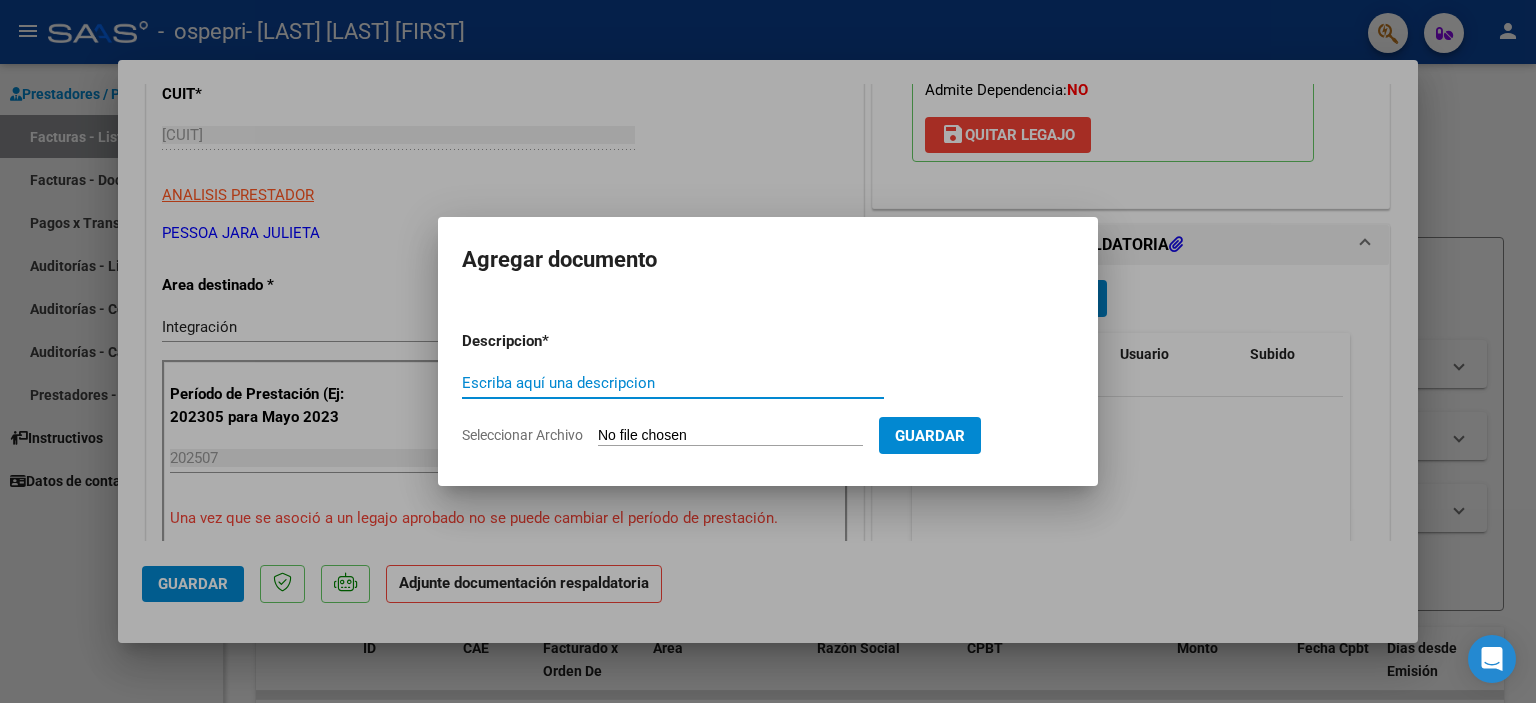 click on "Escriba aquí una descripcion" at bounding box center [673, 383] 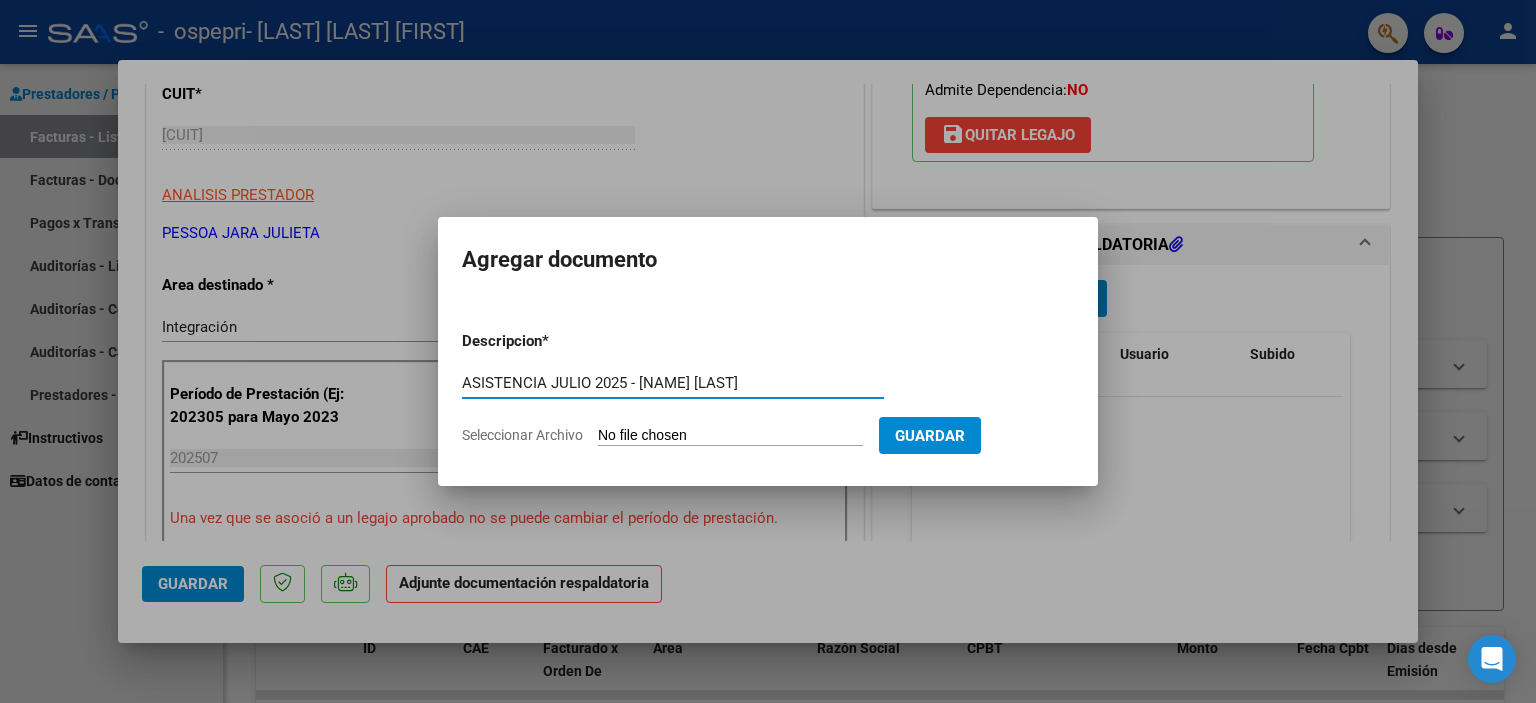 type on "ASISTENCIA JULIO 2025 - [NAME] [LAST]" 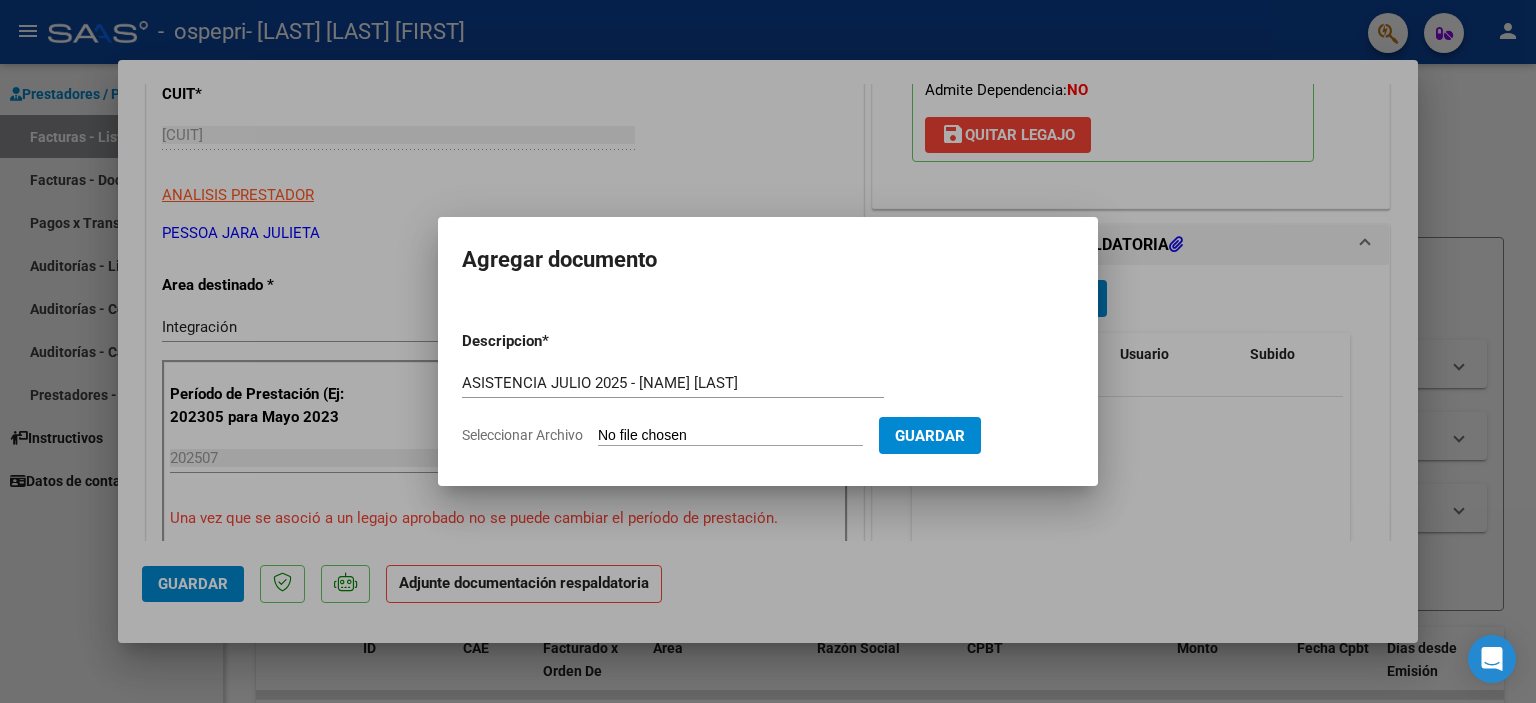 type on "C:\fakepath\7. ASISTENCIA JULIO 2025 - [NAME] [LAST].pdf" 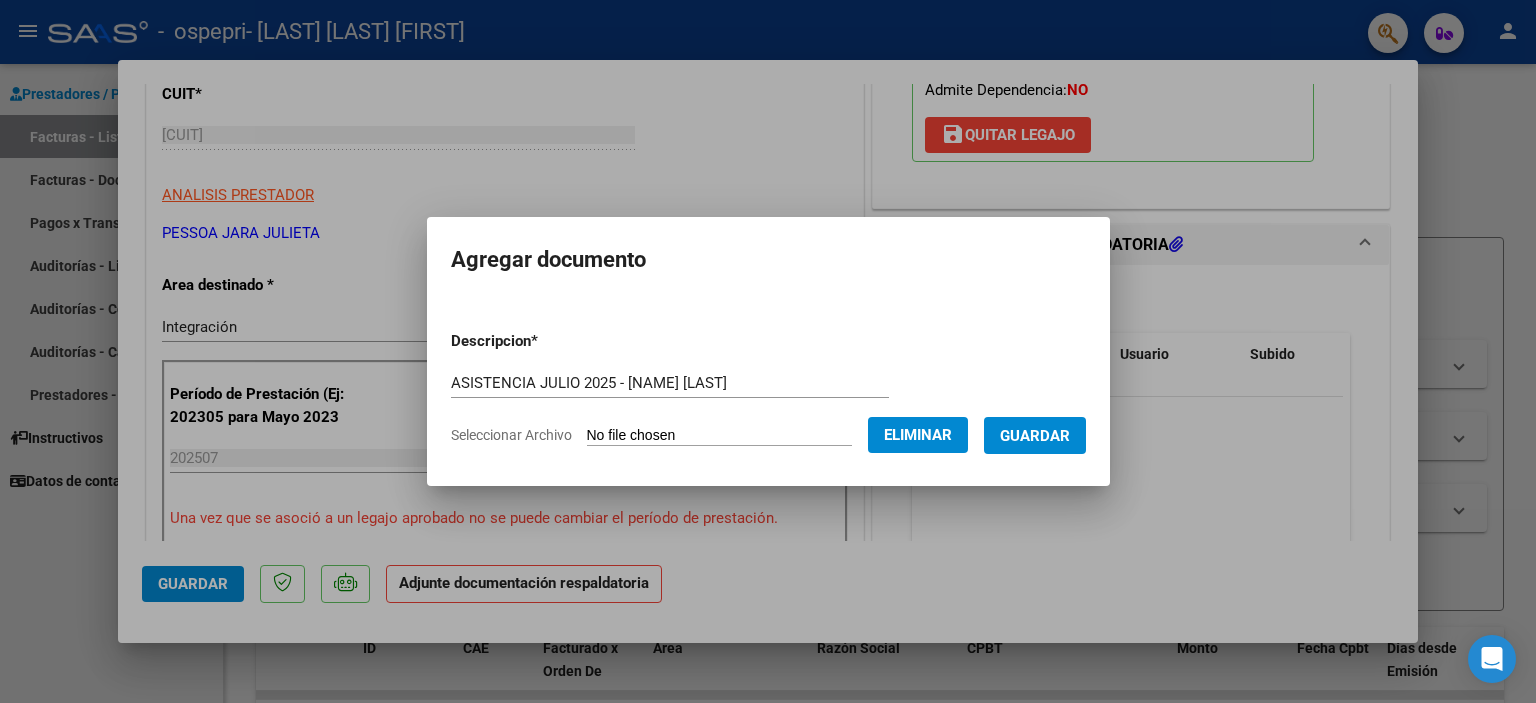 click on "Guardar" at bounding box center (1035, 436) 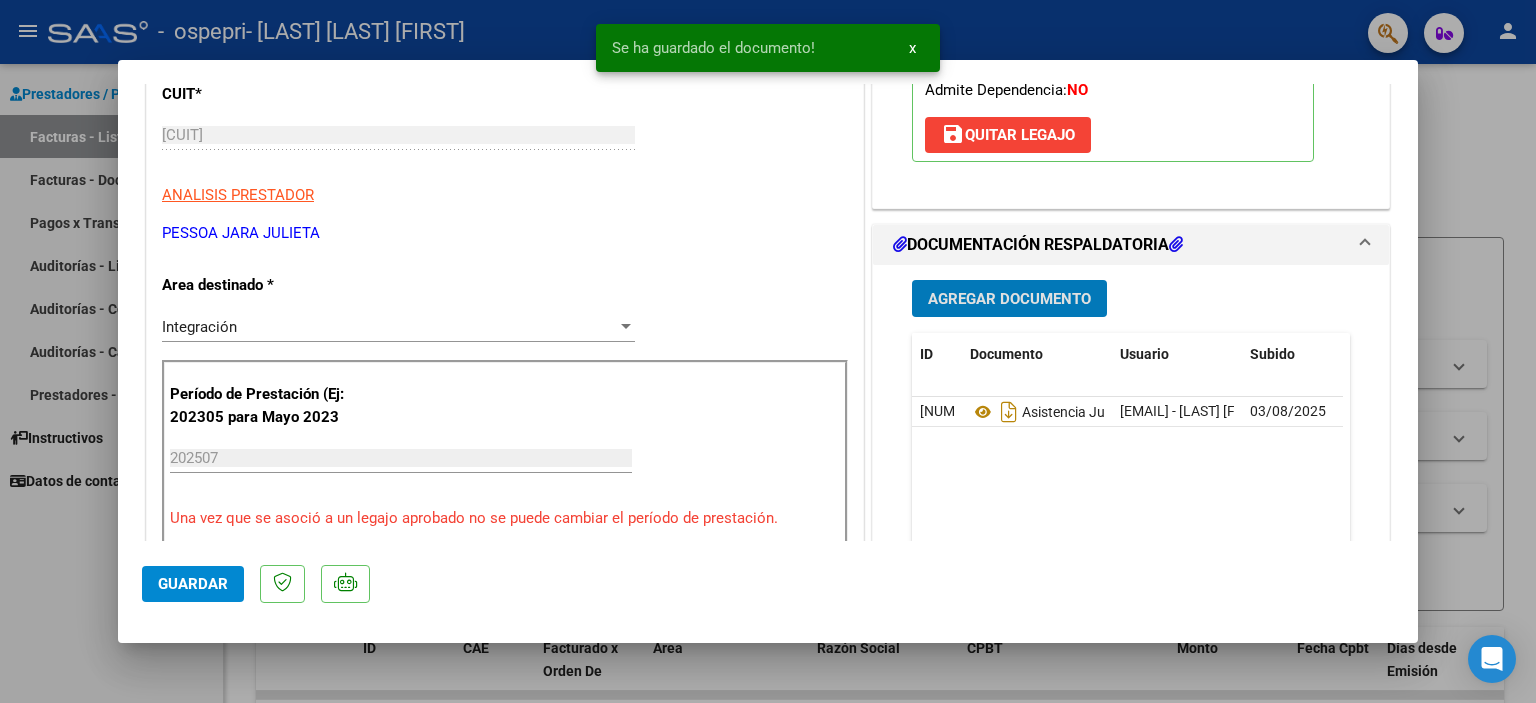 click on "Agregar Documento" at bounding box center [1009, 299] 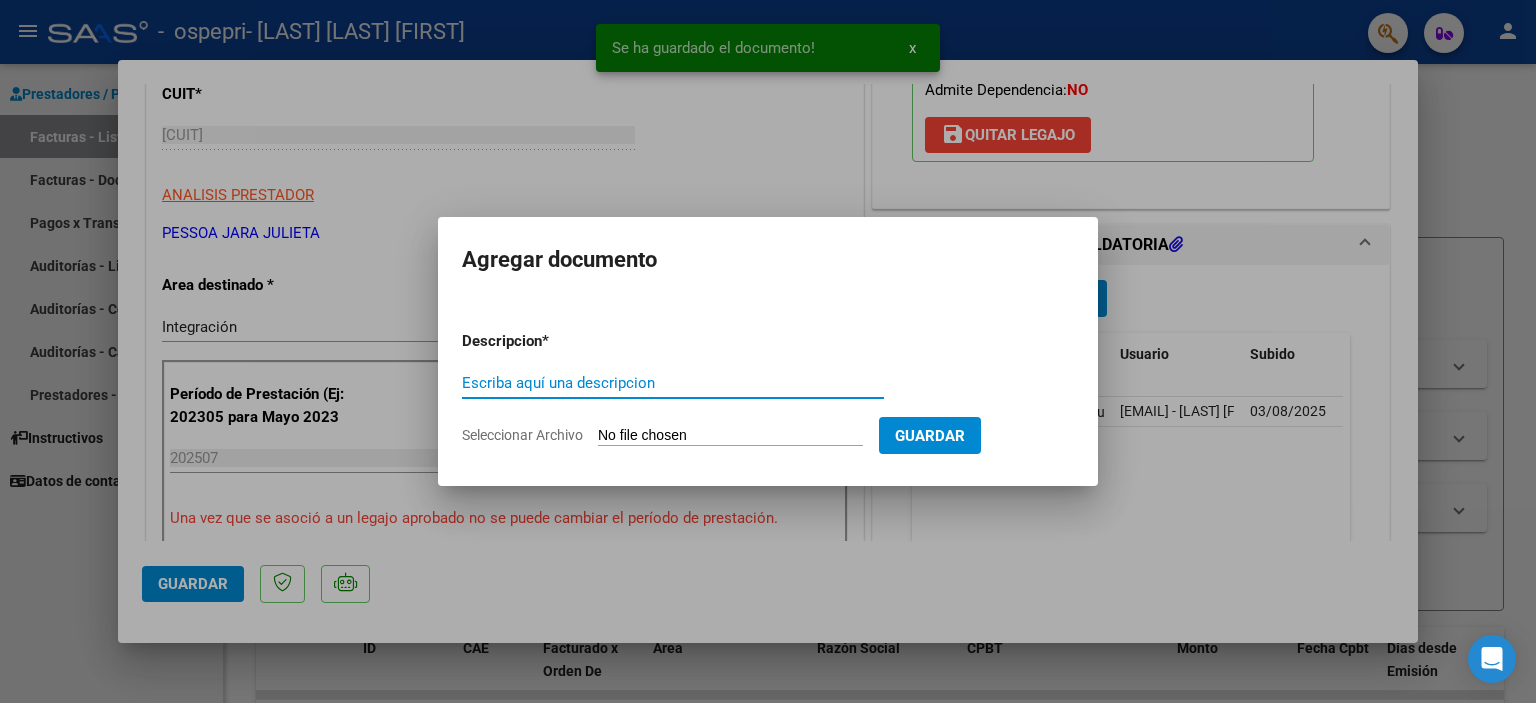 click on "Escriba aquí una descripcion" at bounding box center (673, 383) 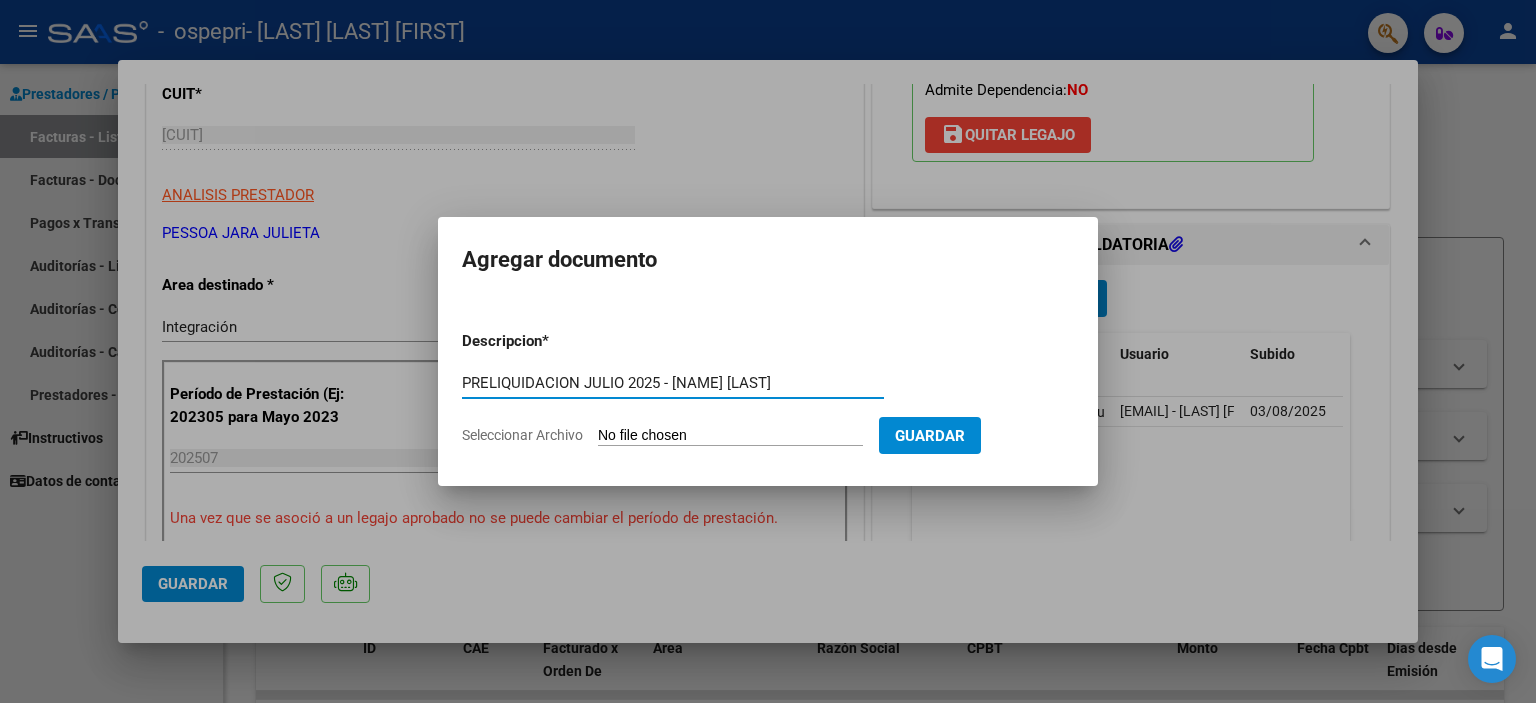 type on "PRELIQUIDACION JULIO 2025 - [NAME] [LAST]" 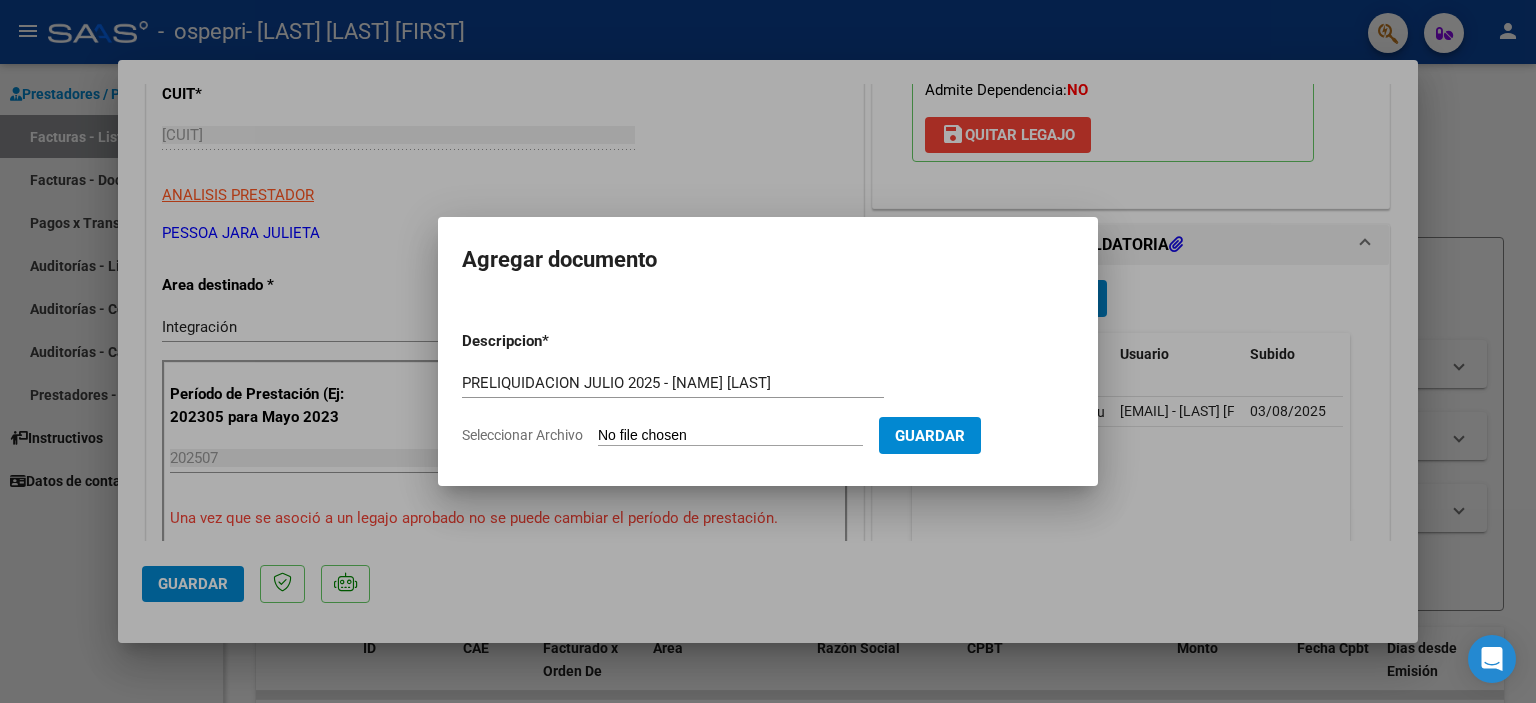type on "C:\fakepath\7. PRELIQUIDACION JULIO 2025 - [FIRST] [LAST].pdf" 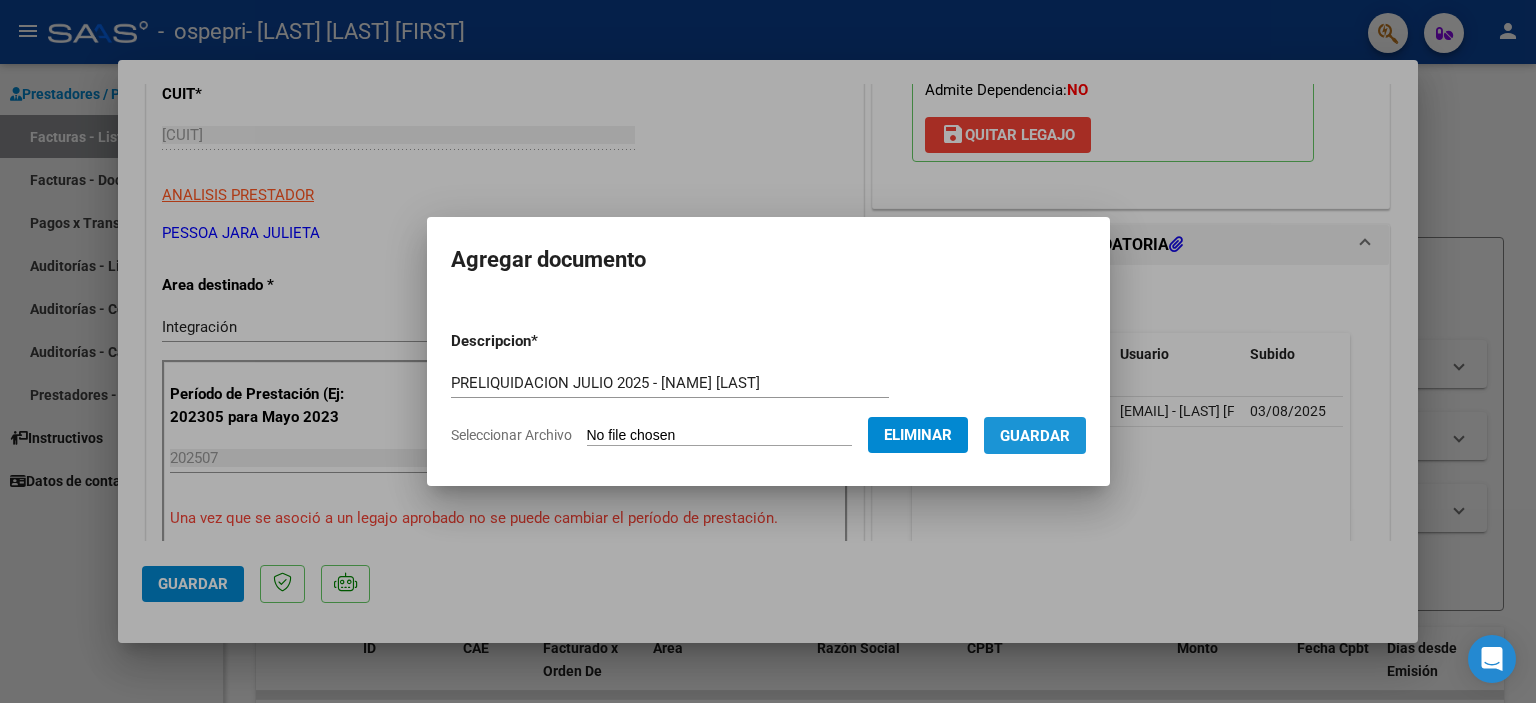 click on "Guardar" at bounding box center (1035, 436) 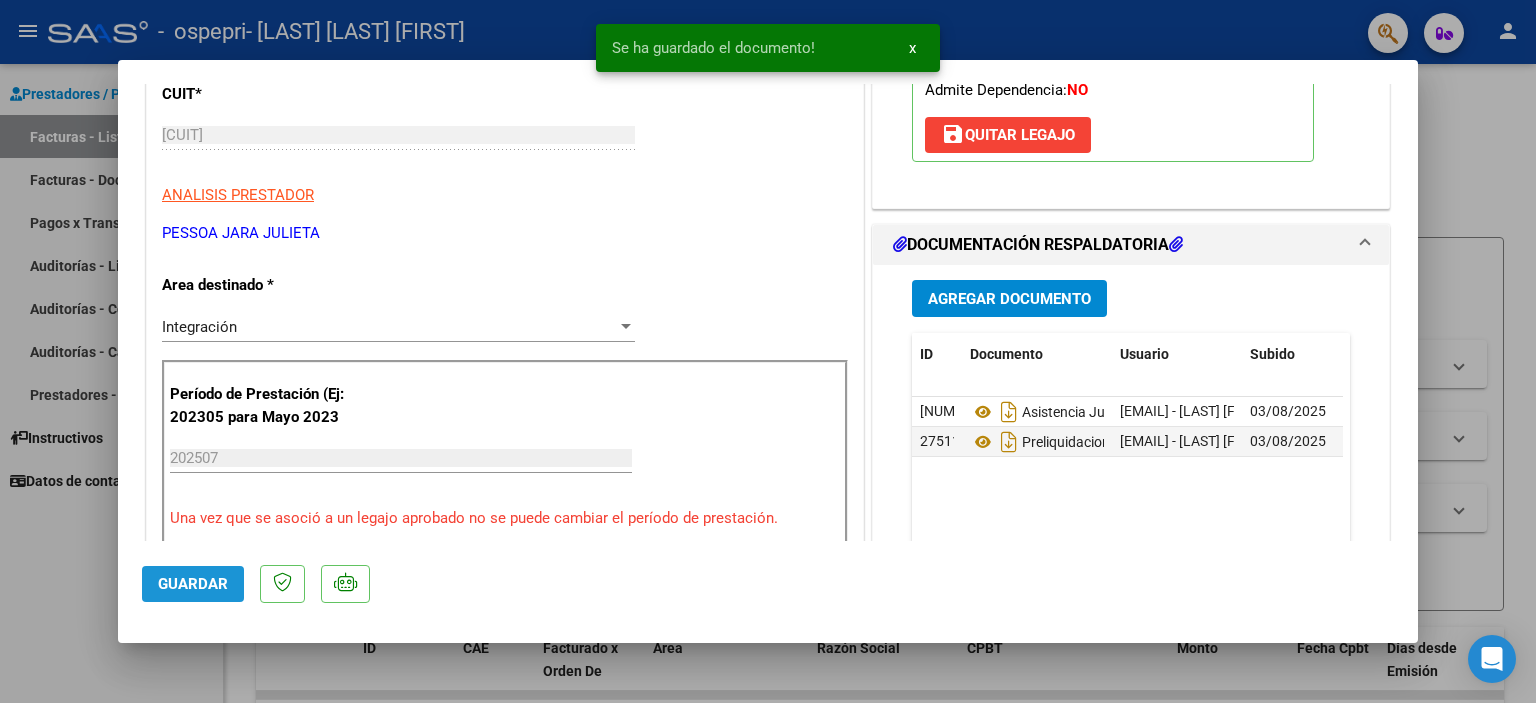 click on "Guardar" 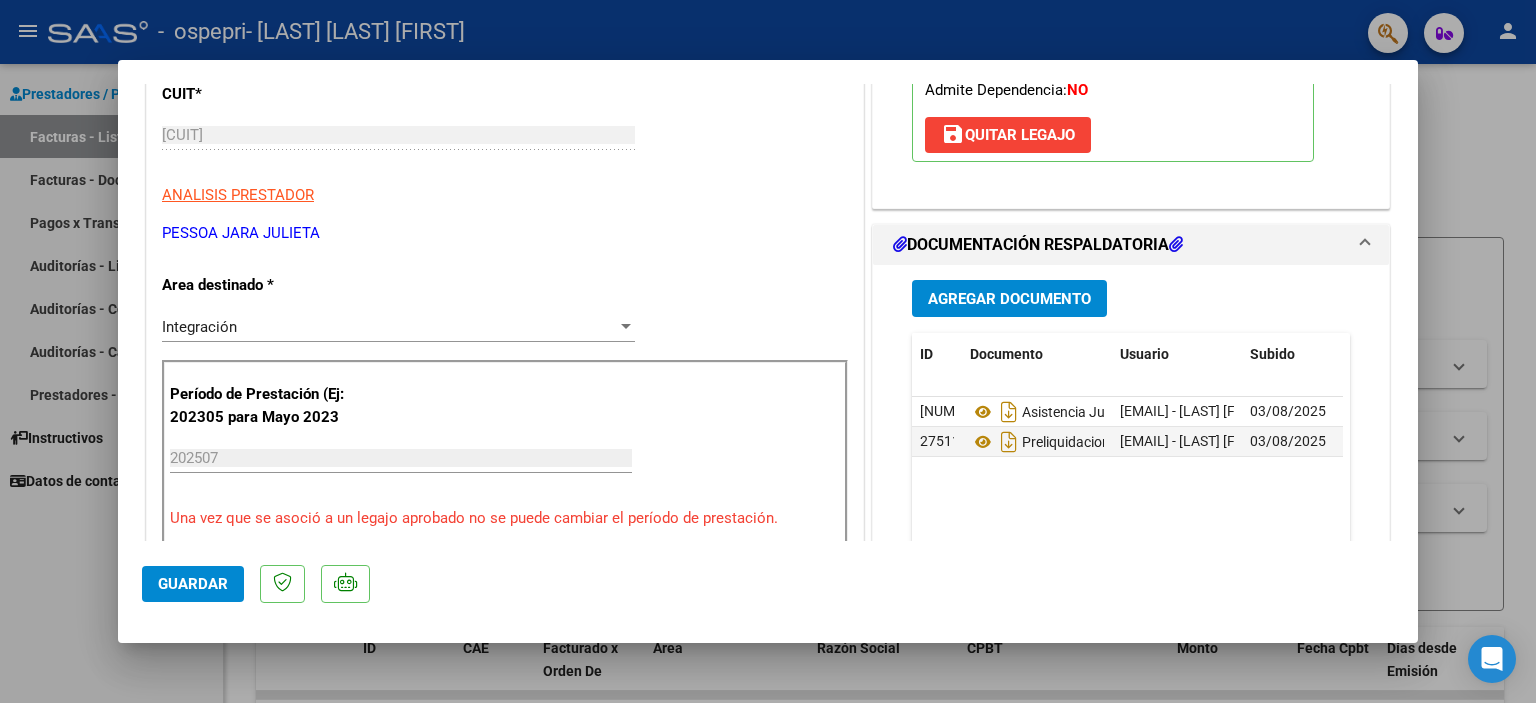 click at bounding box center (768, 351) 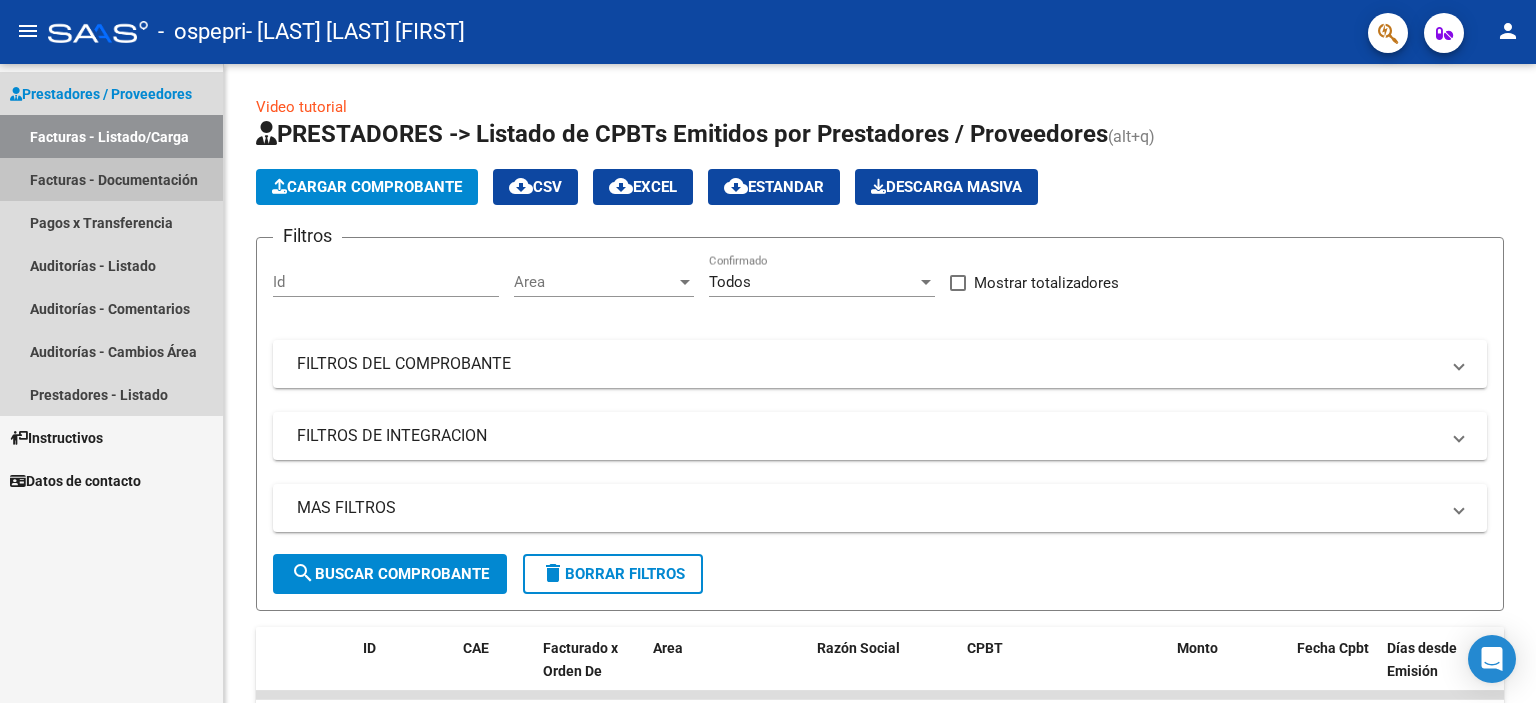 click on "Facturas - Documentación" at bounding box center [111, 179] 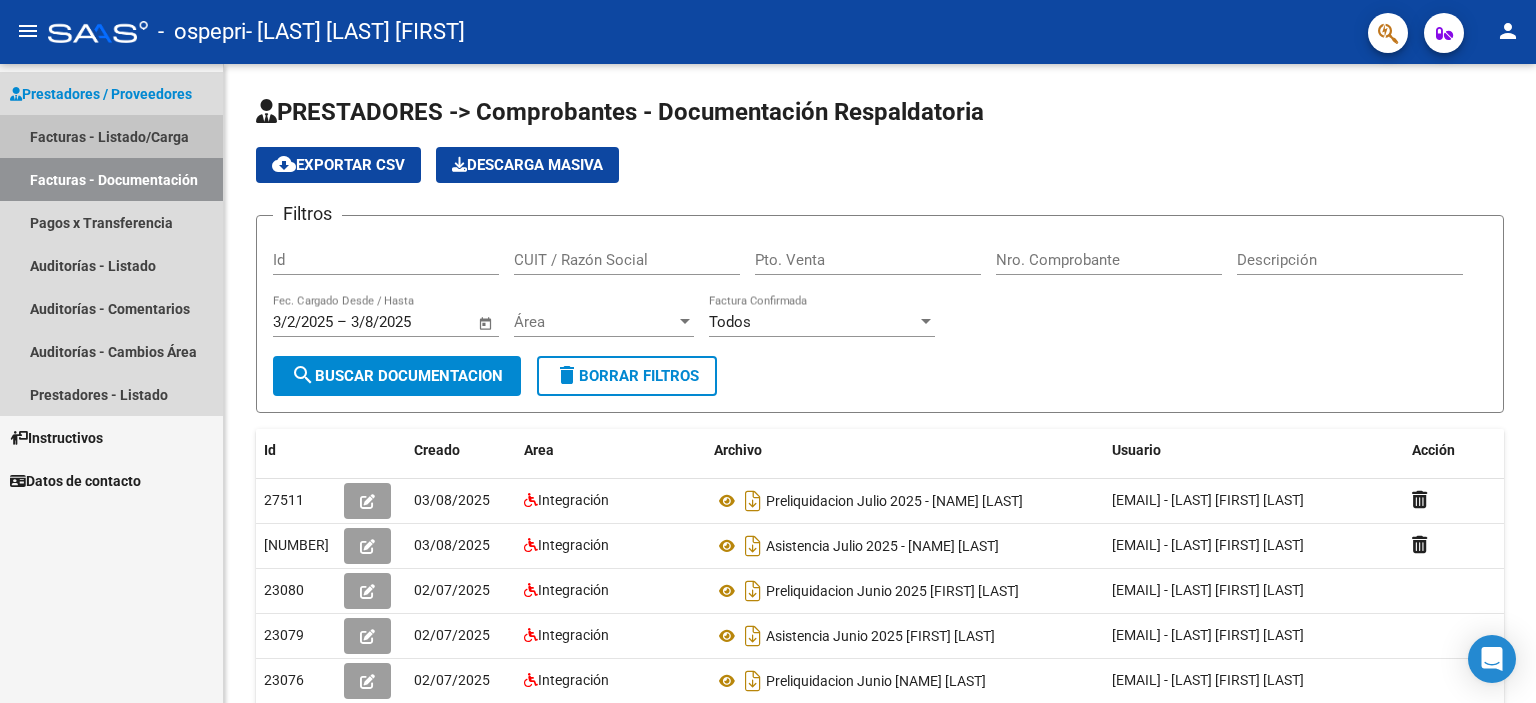 click on "Facturas - Listado/Carga" at bounding box center (111, 136) 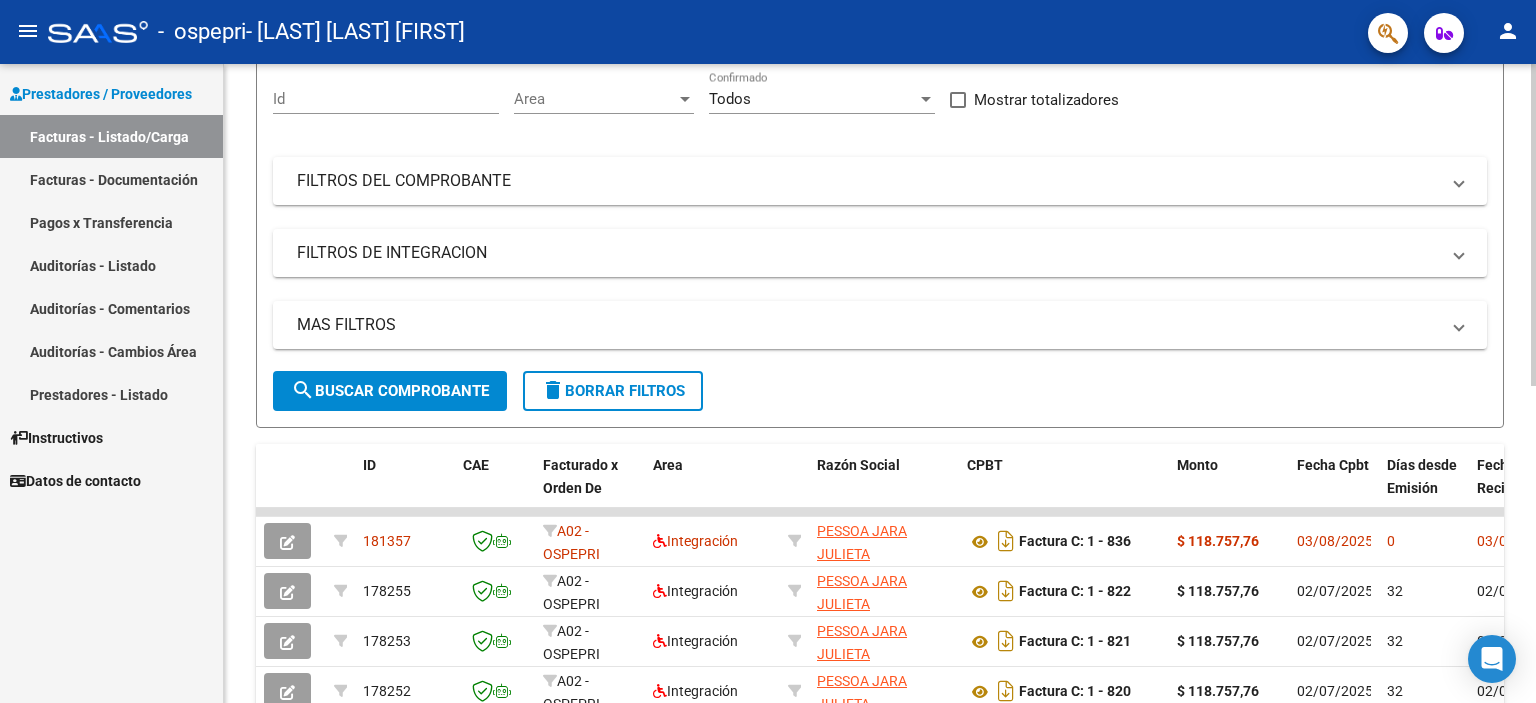 scroll, scrollTop: 188, scrollLeft: 0, axis: vertical 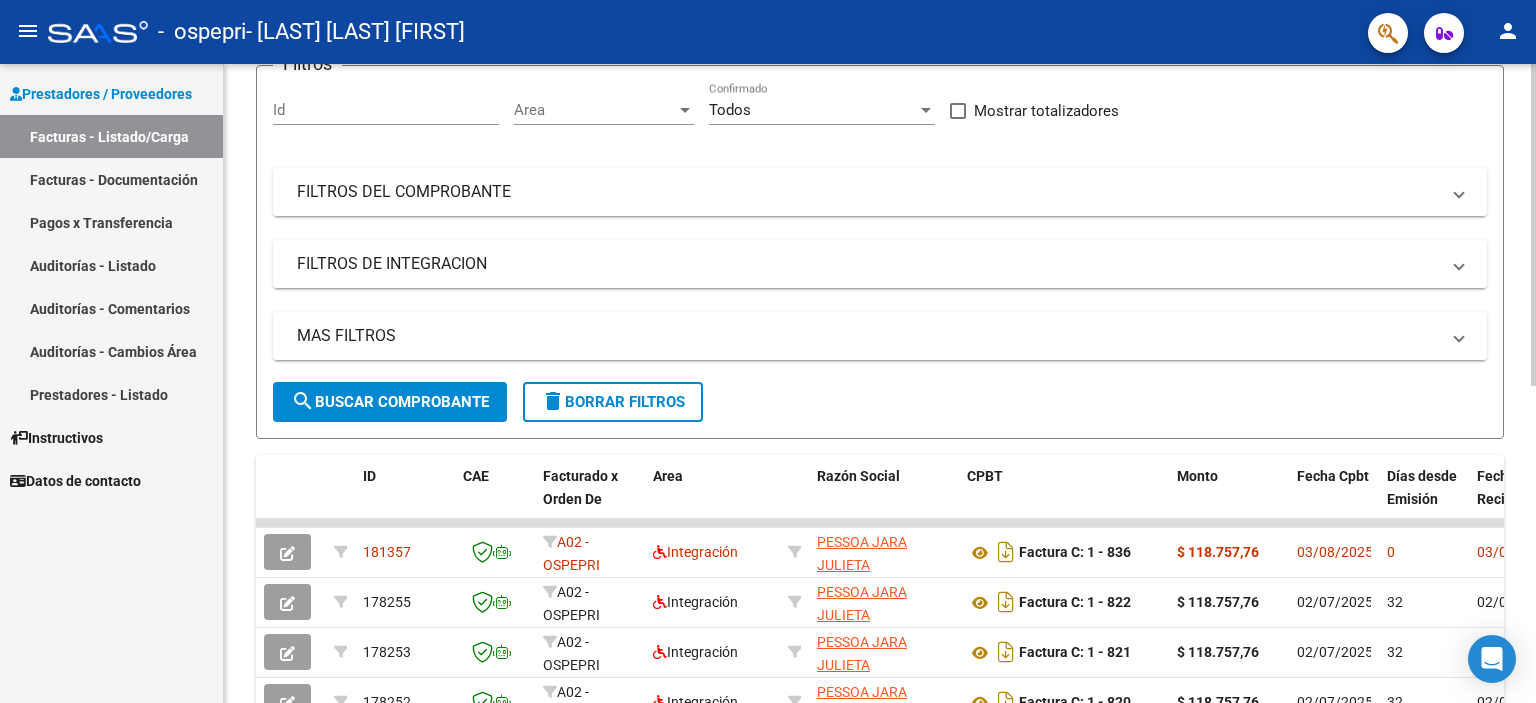 click 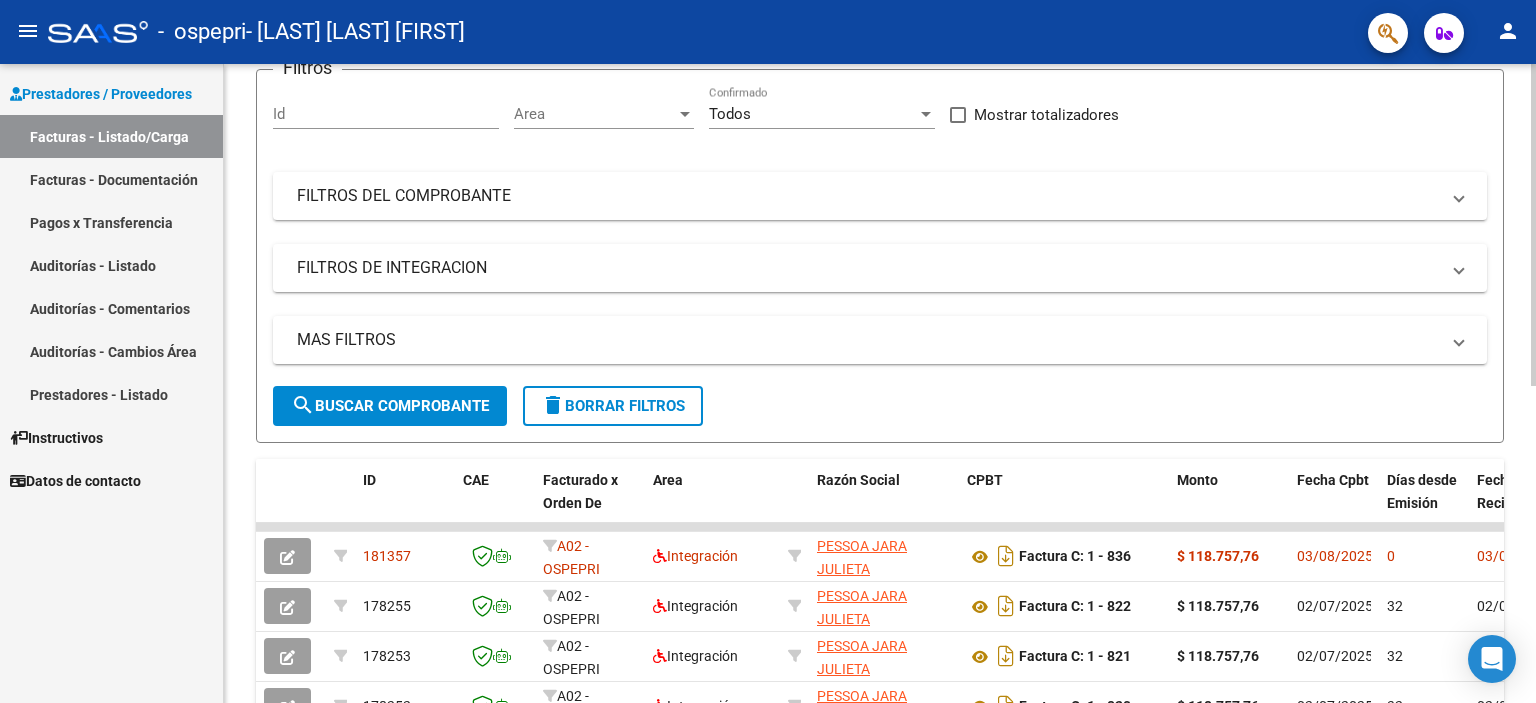 scroll, scrollTop: 0, scrollLeft: 0, axis: both 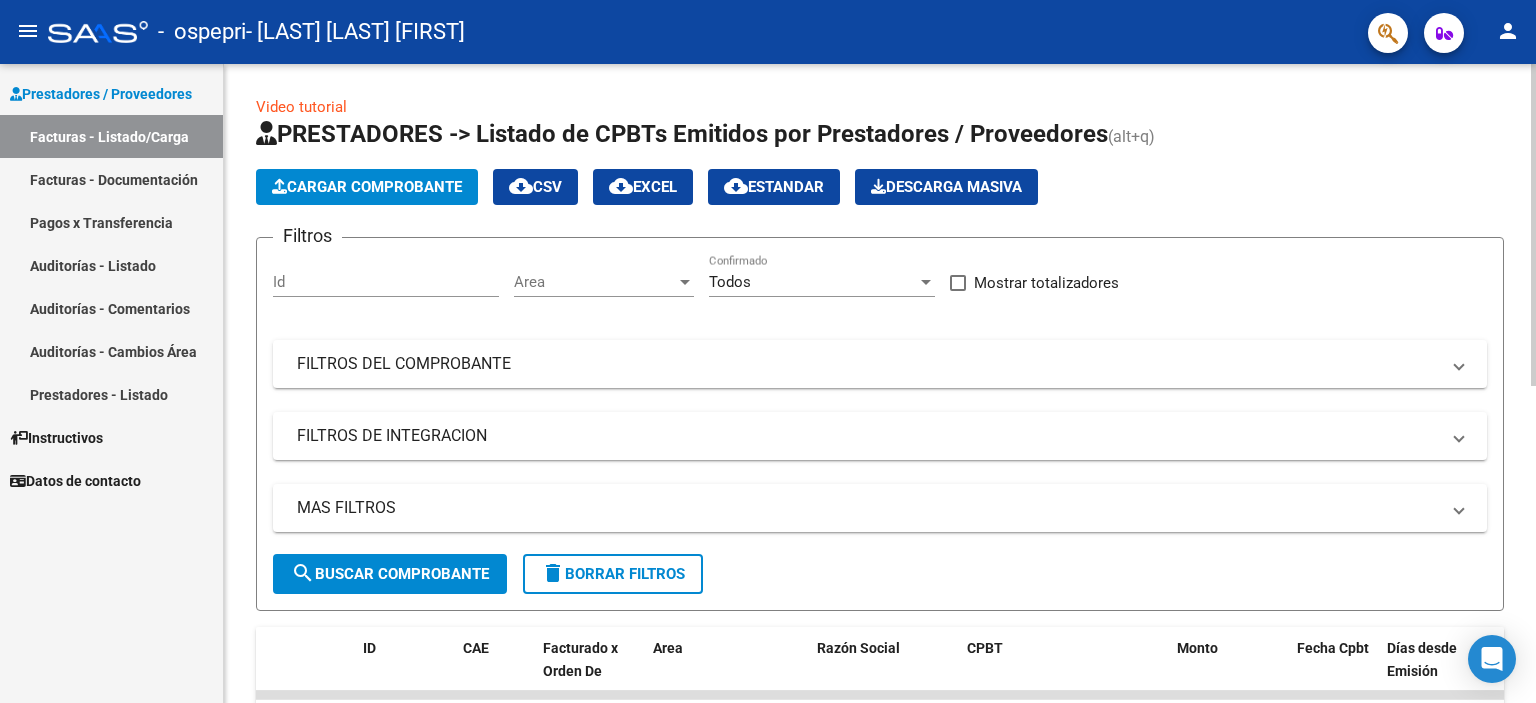 click 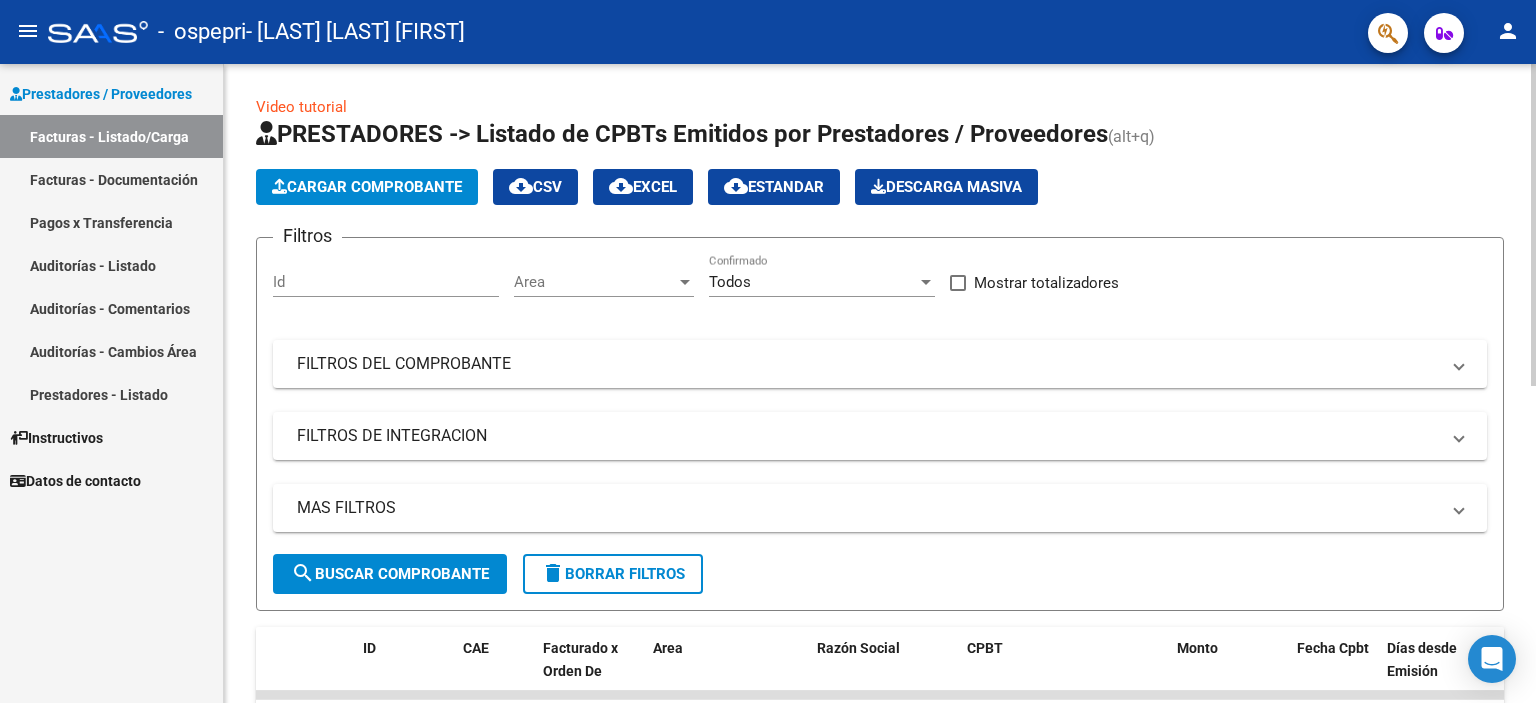 click on "Cargar Comprobante" 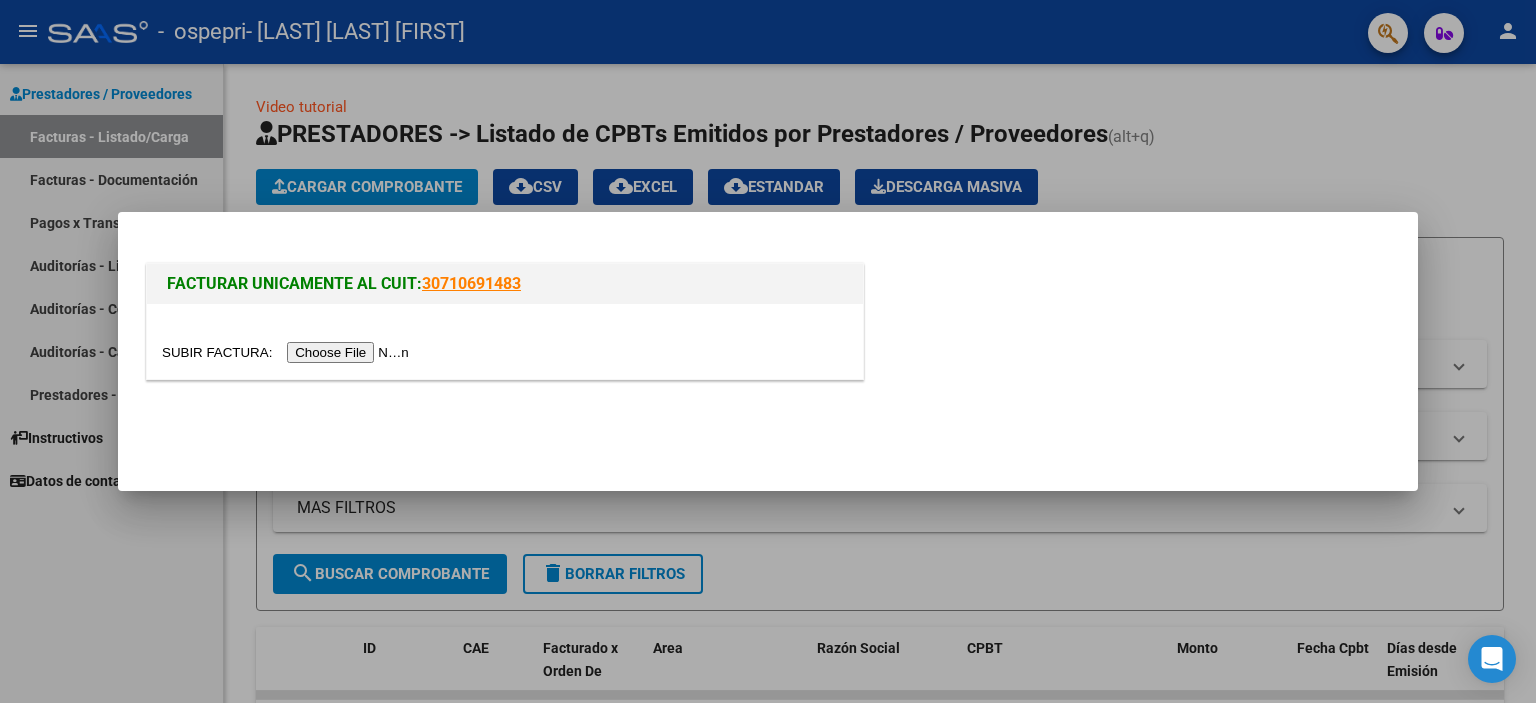 click at bounding box center (288, 352) 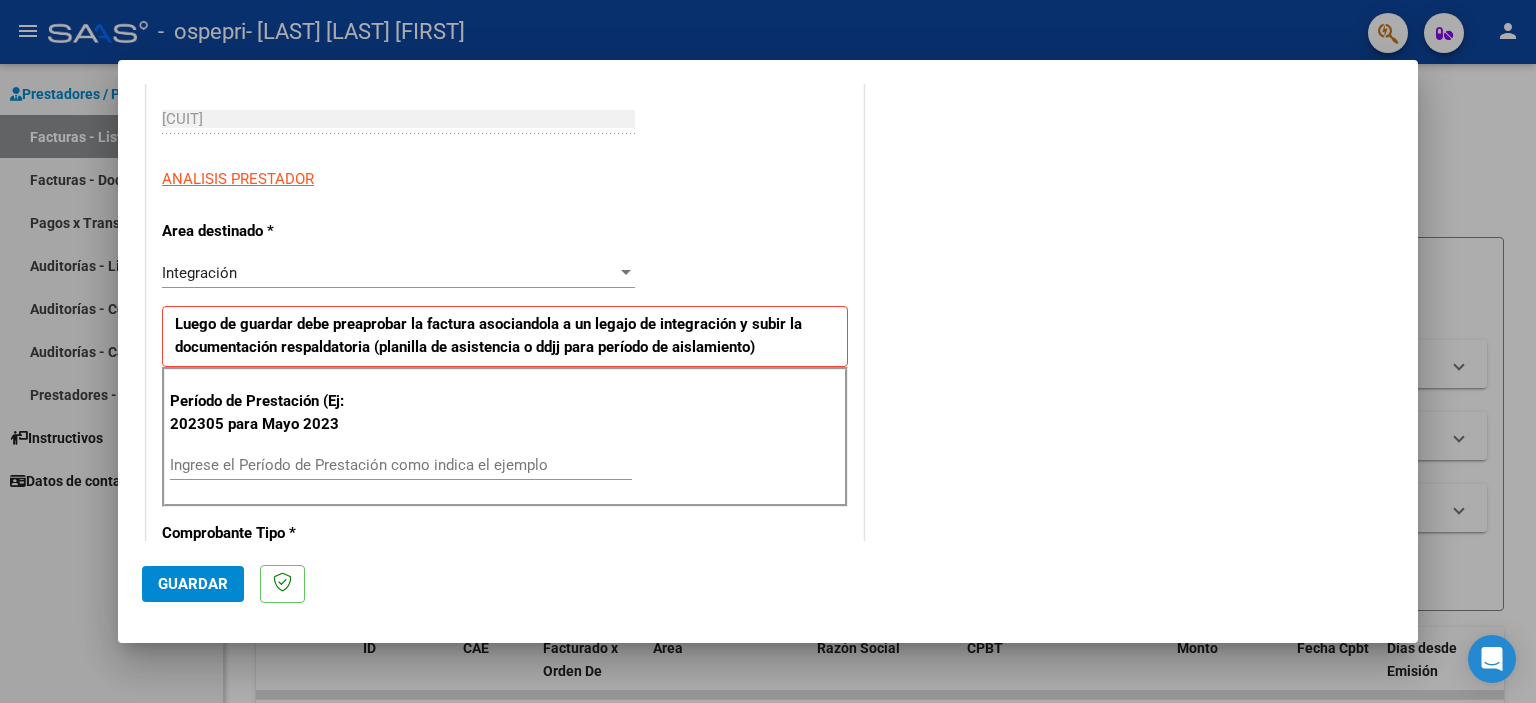 scroll, scrollTop: 367, scrollLeft: 0, axis: vertical 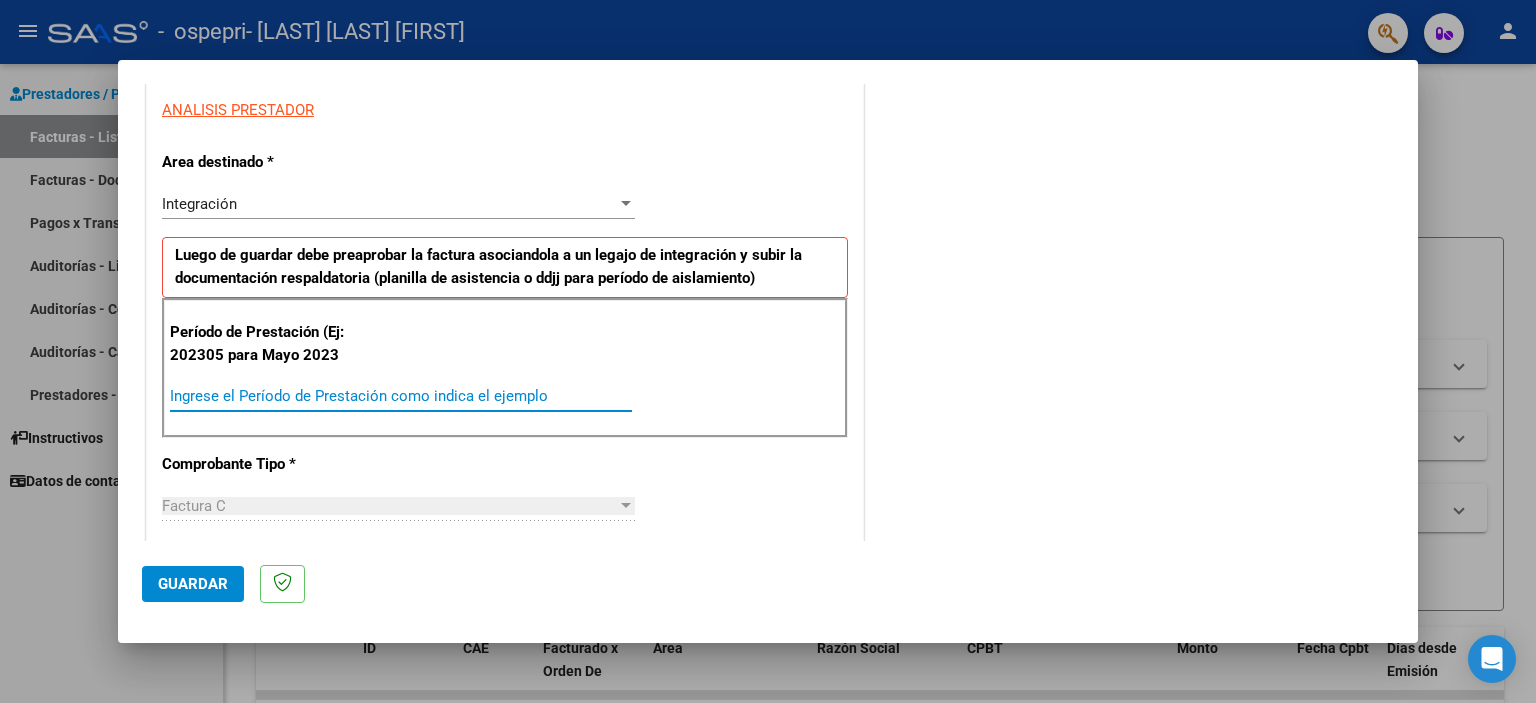 click on "Ingrese el Período de Prestación como indica el ejemplo" at bounding box center [401, 396] 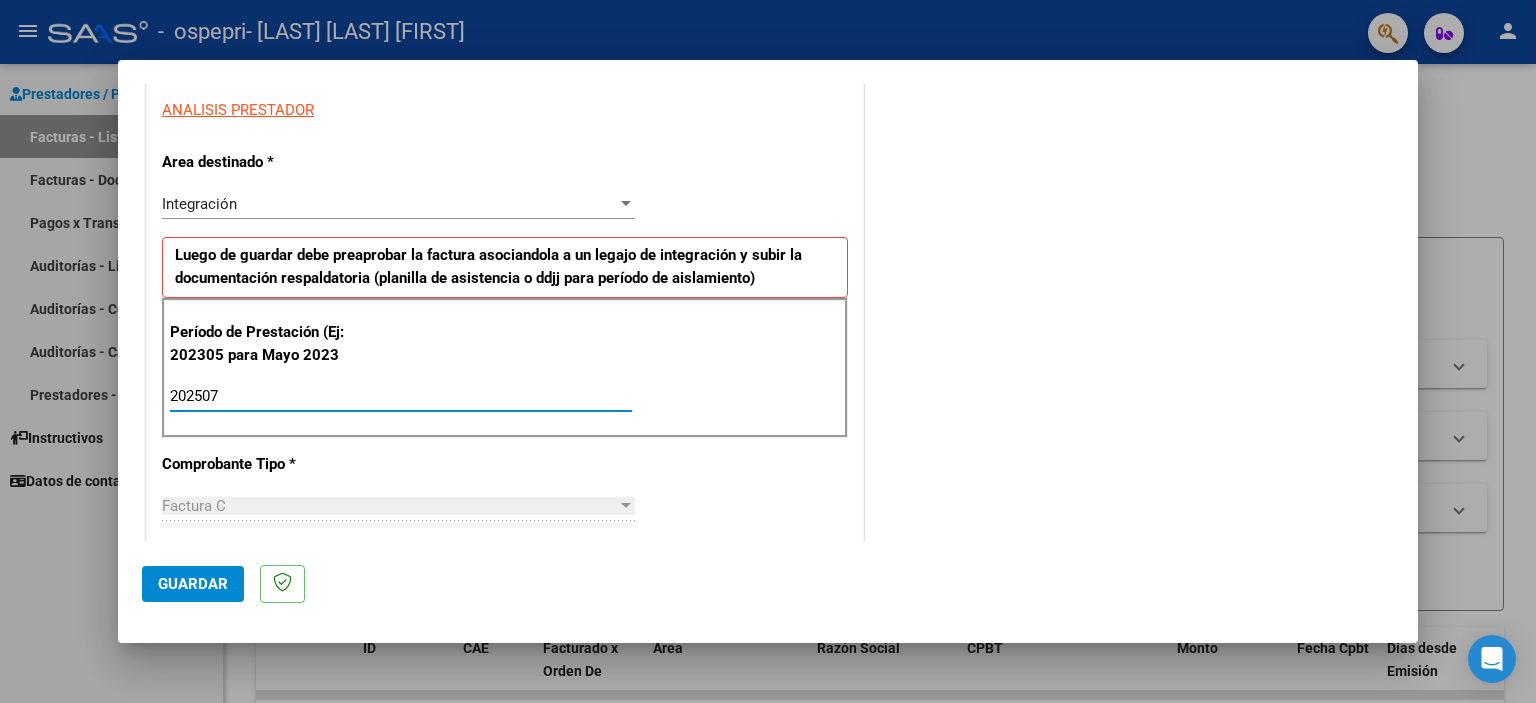 type on "202507" 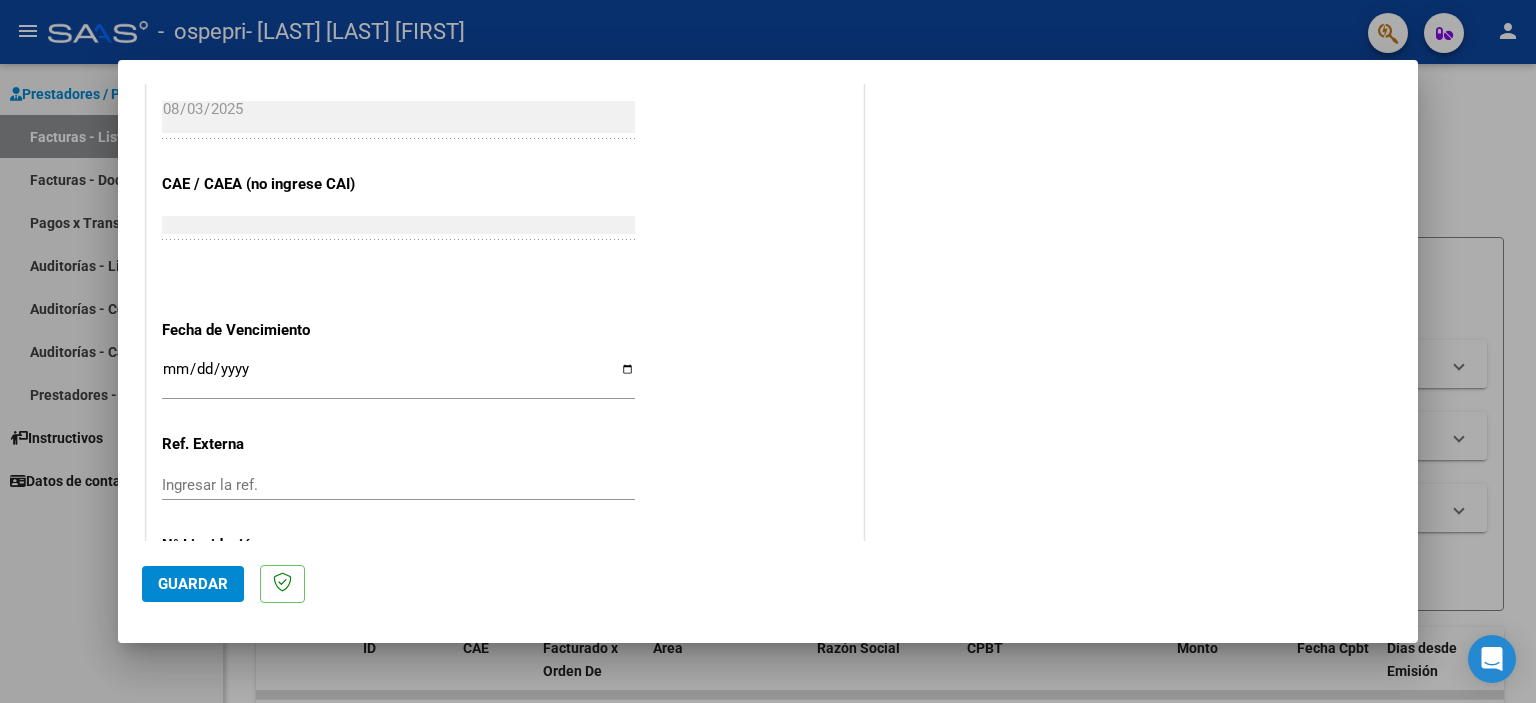 scroll, scrollTop: 1183, scrollLeft: 0, axis: vertical 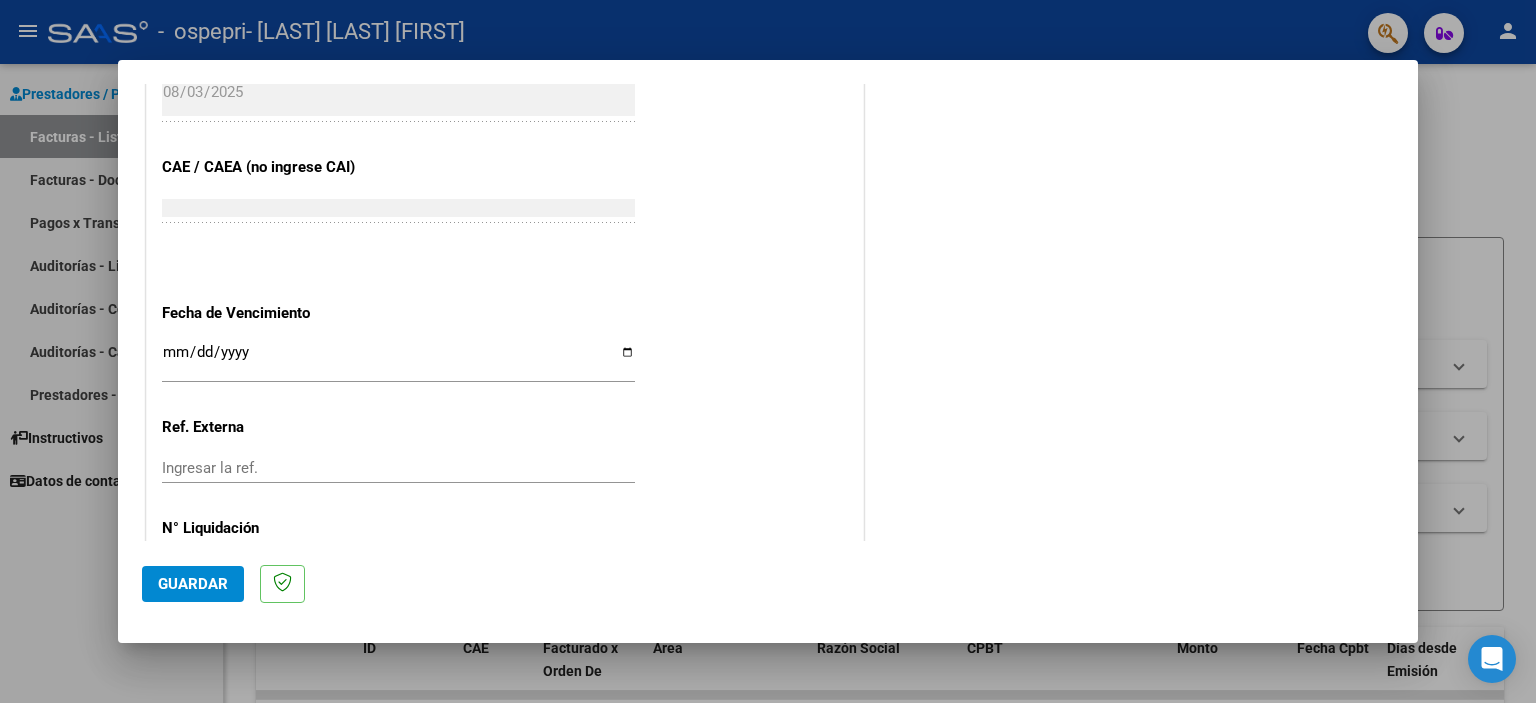 click on "Ingresar la fecha" at bounding box center (398, 360) 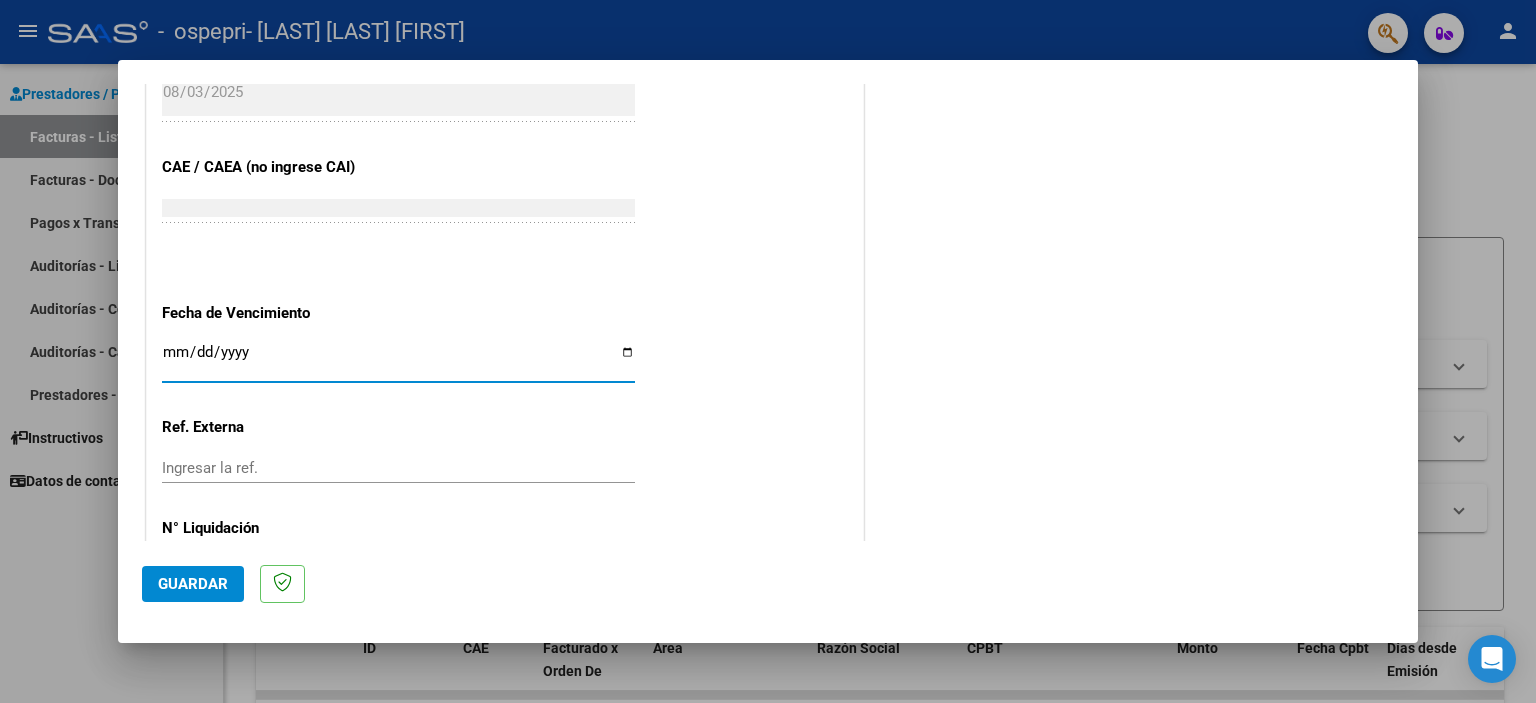 type on "2025-08-13" 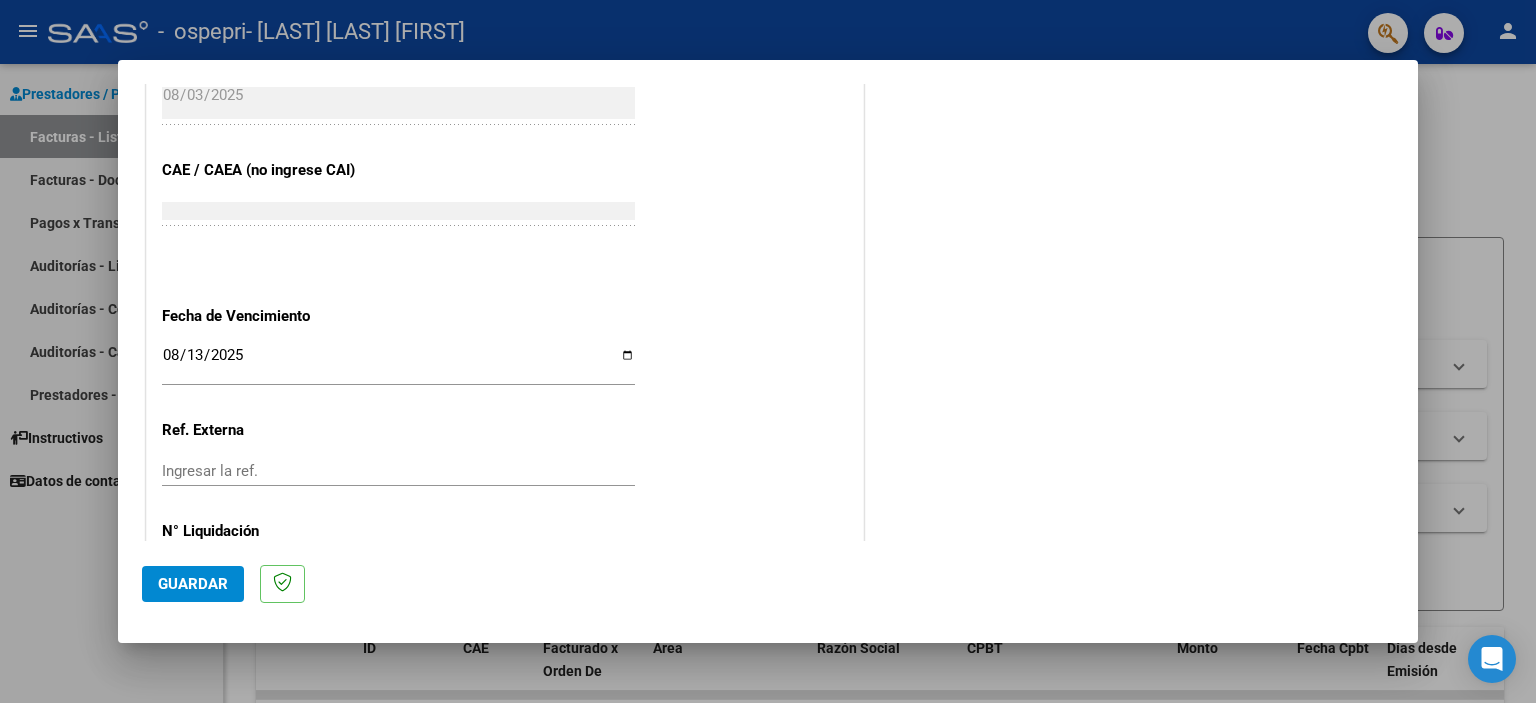 scroll, scrollTop: 1263, scrollLeft: 0, axis: vertical 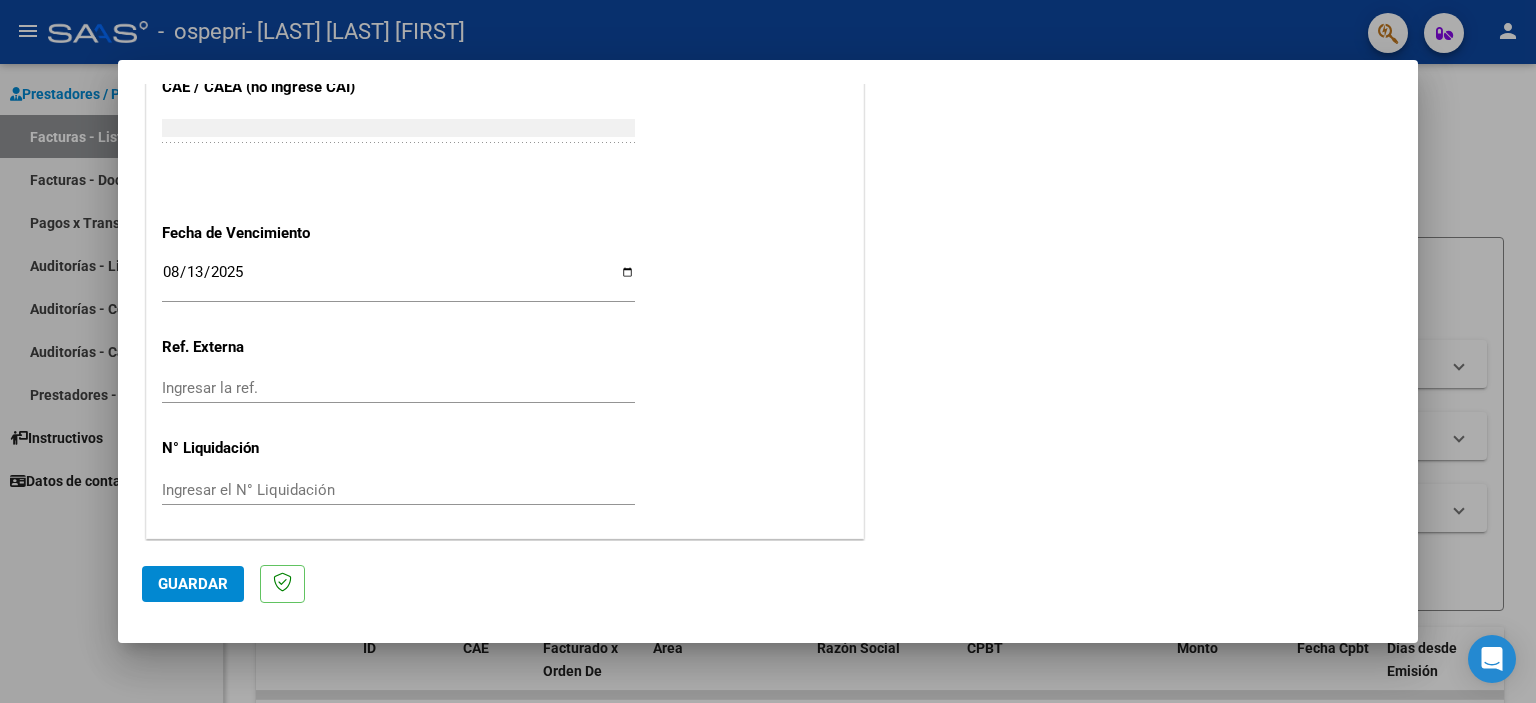 click on "Ingresar el N° Liquidación" at bounding box center (398, 490) 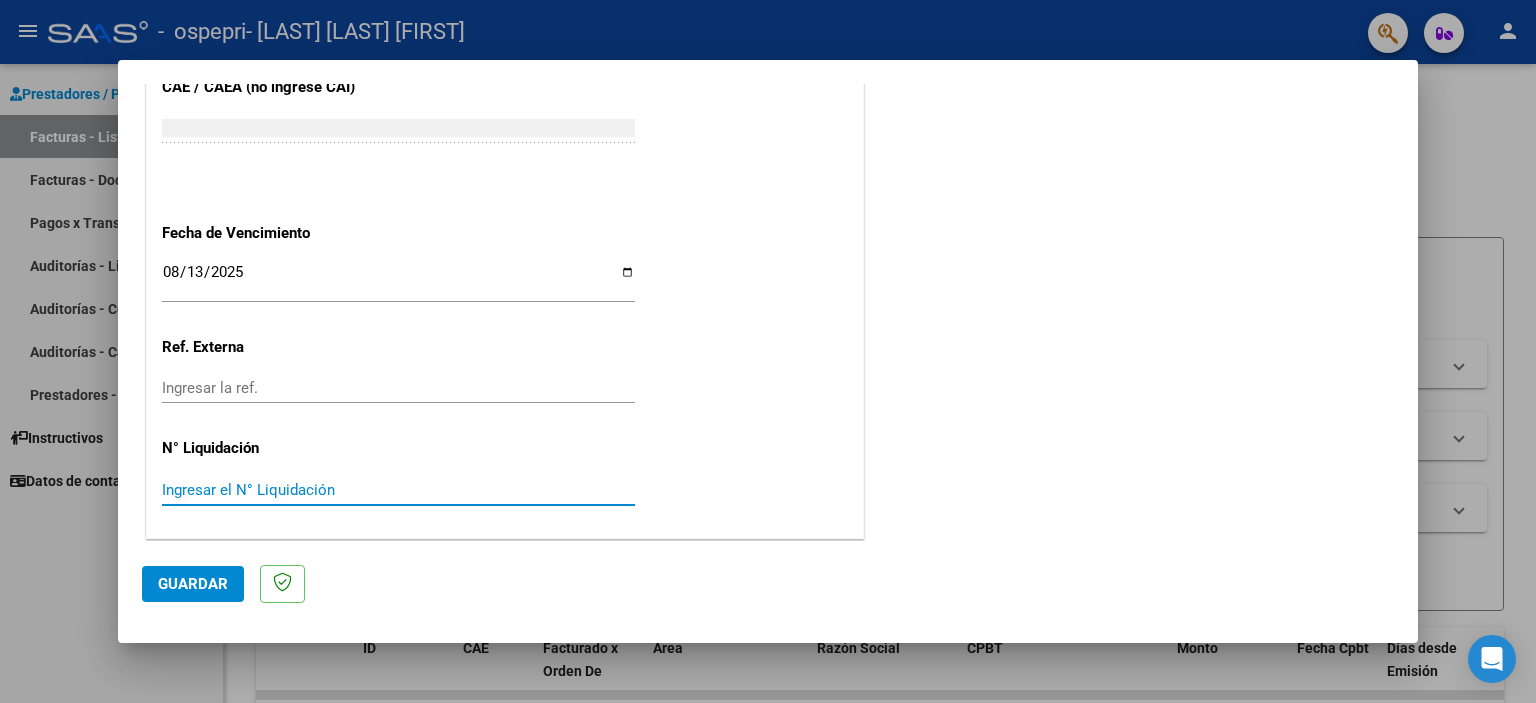 paste on "0000265754" 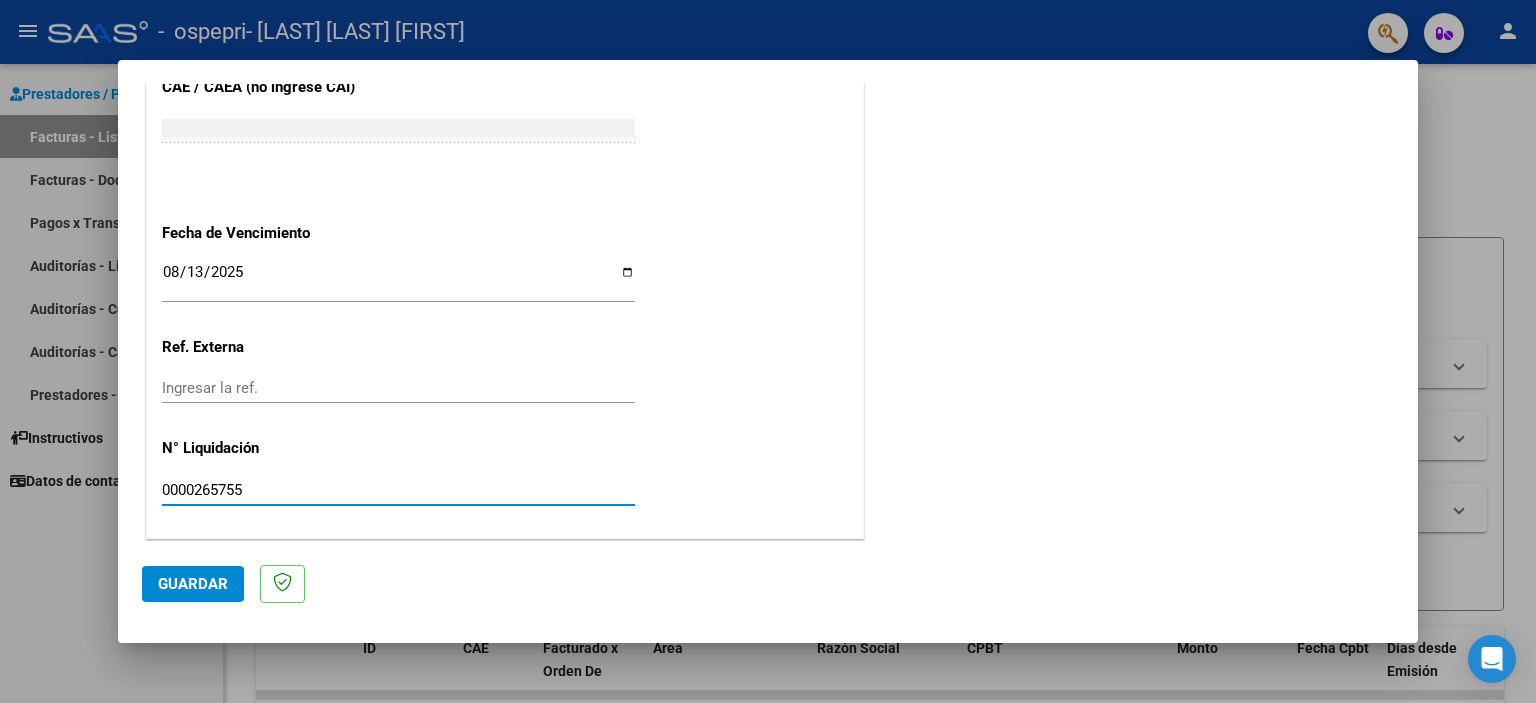 type on "0000265755" 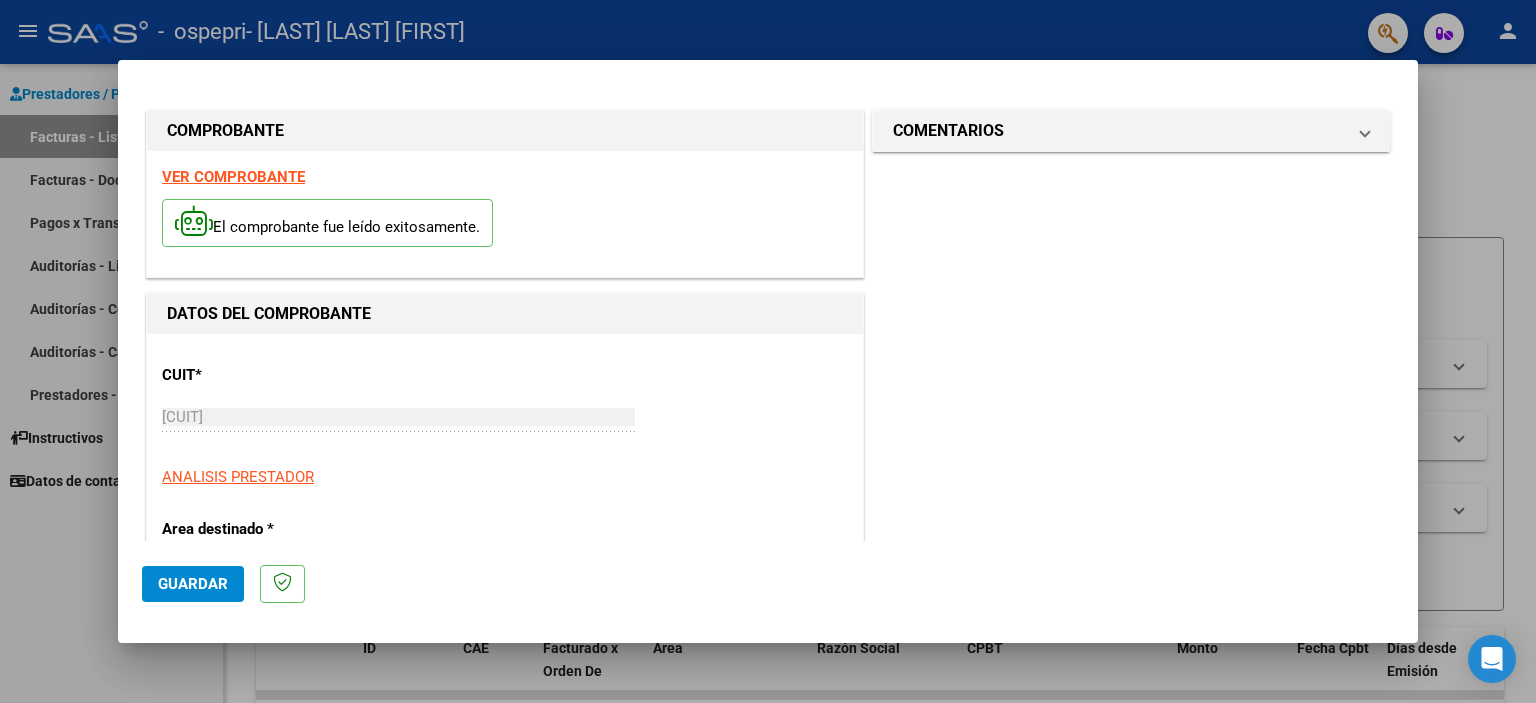 scroll, scrollTop: 0, scrollLeft: 0, axis: both 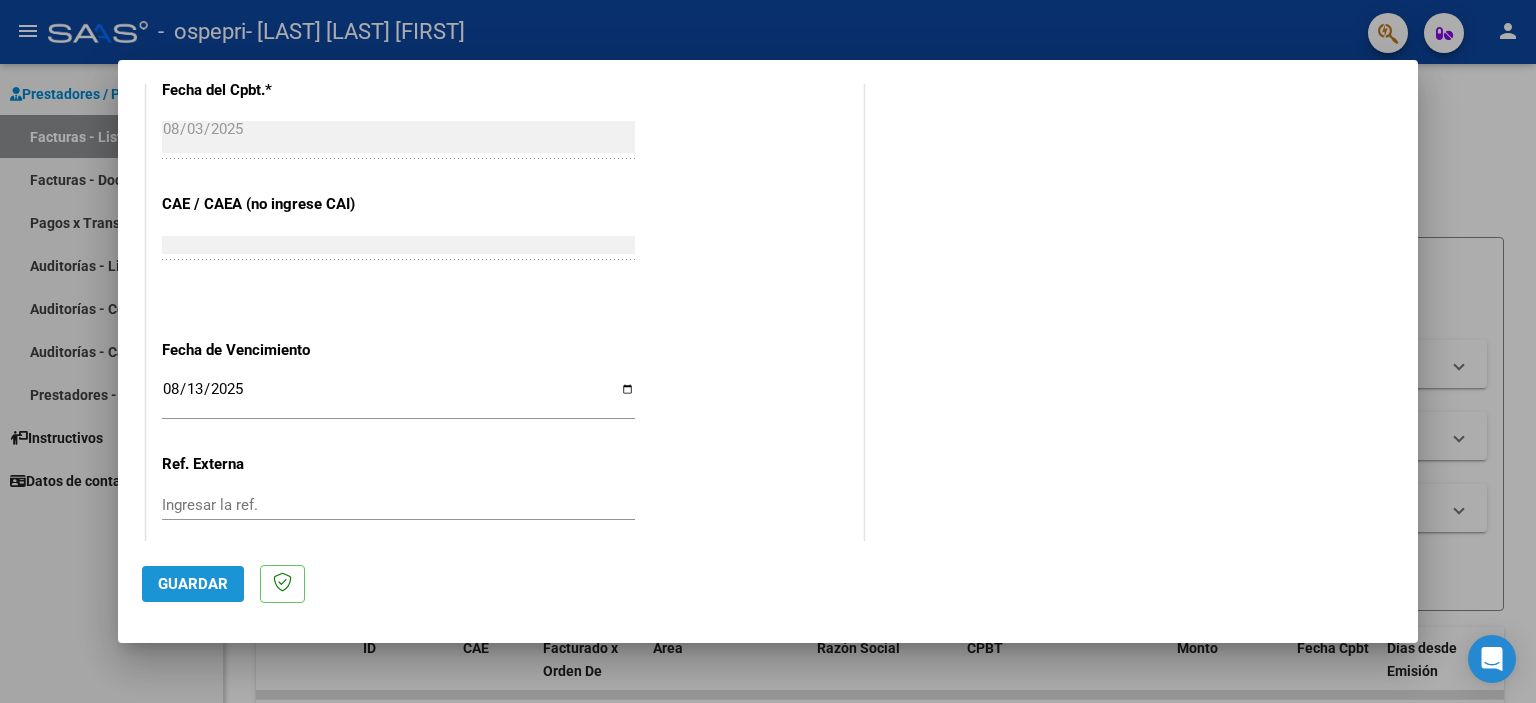 click on "Guardar" 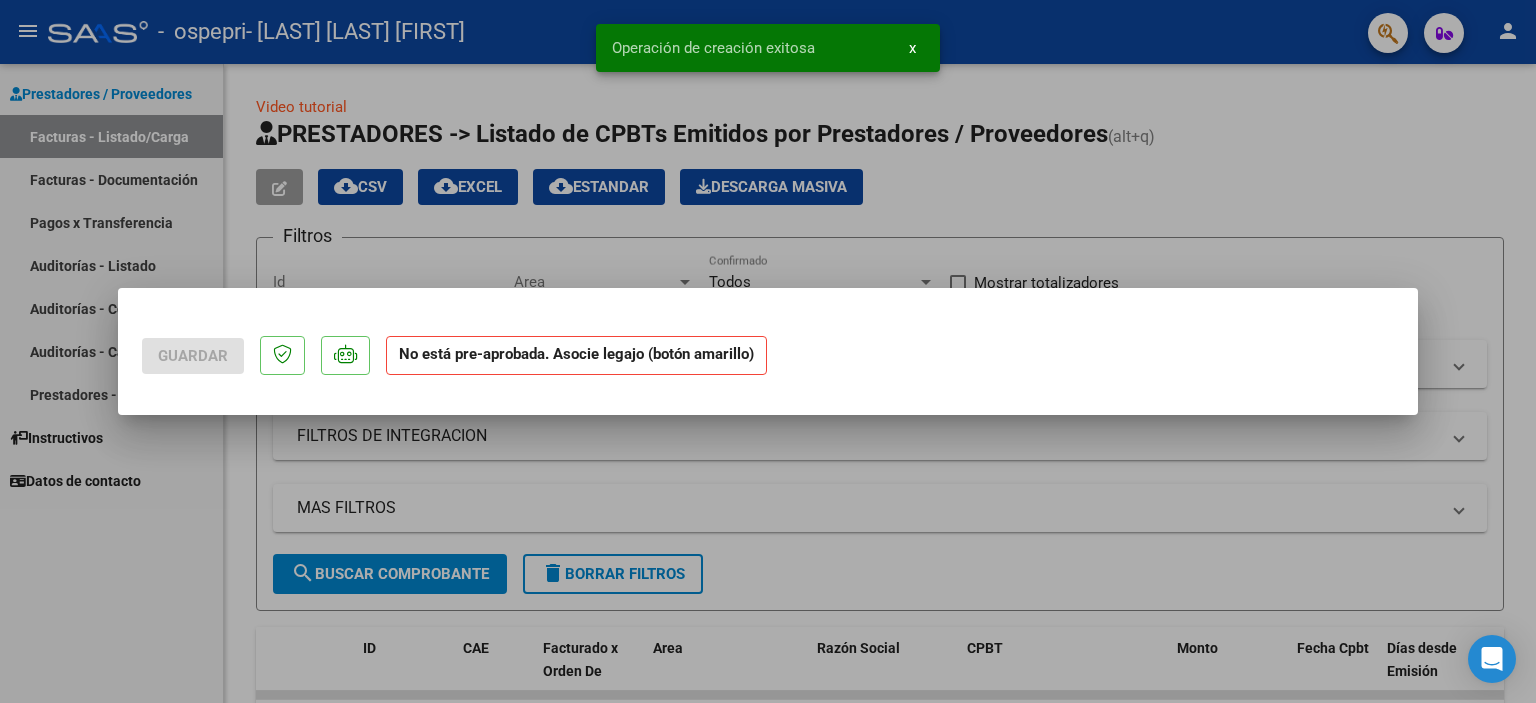 scroll, scrollTop: 0, scrollLeft: 0, axis: both 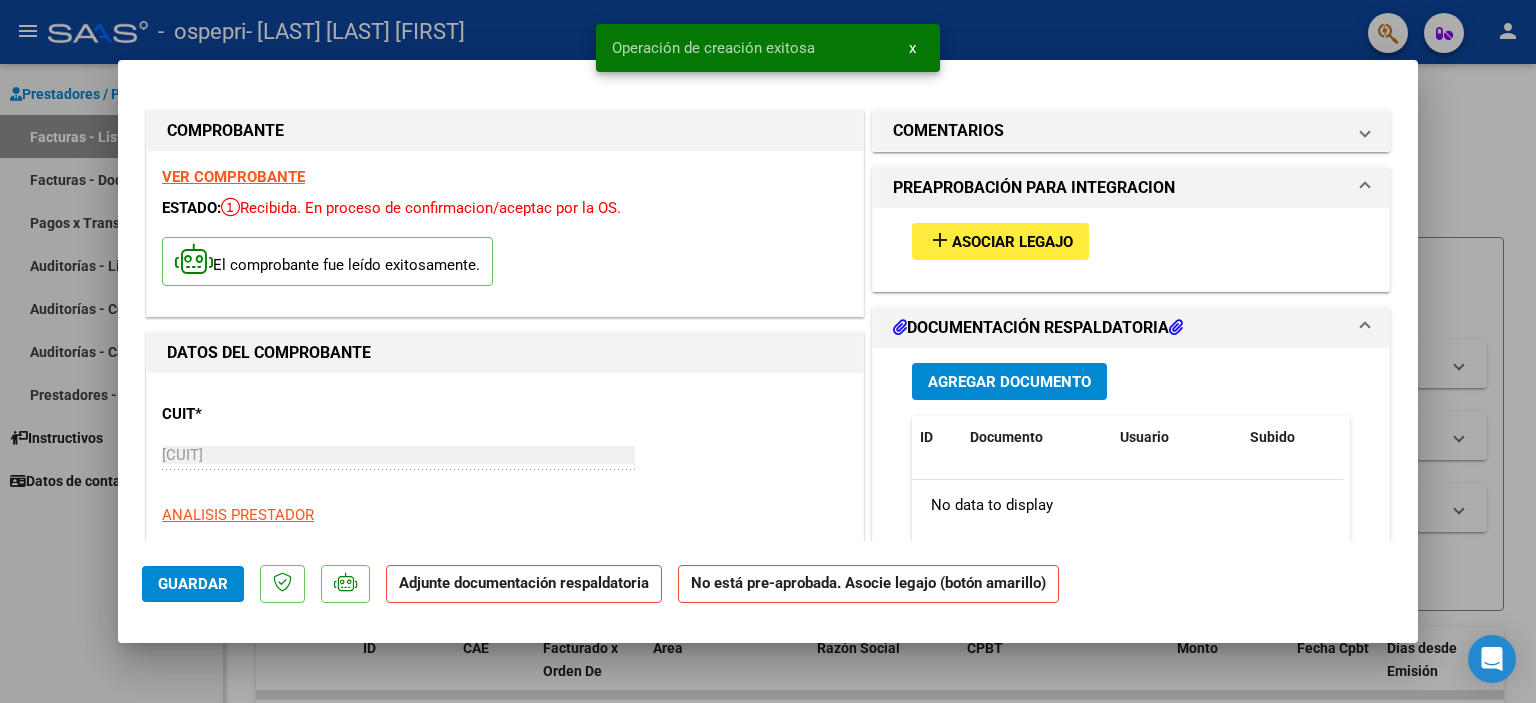 click on "Asociar Legajo" at bounding box center (1012, 242) 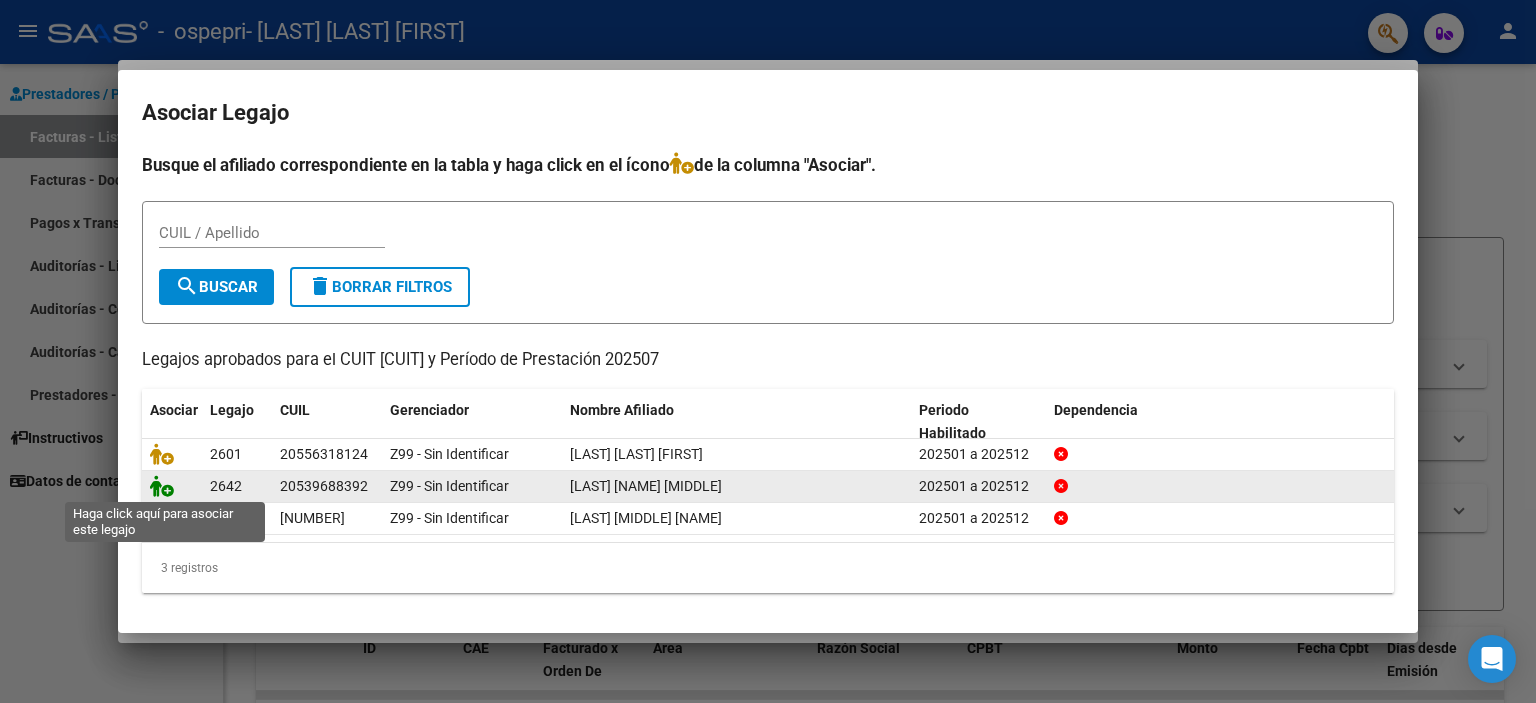 click 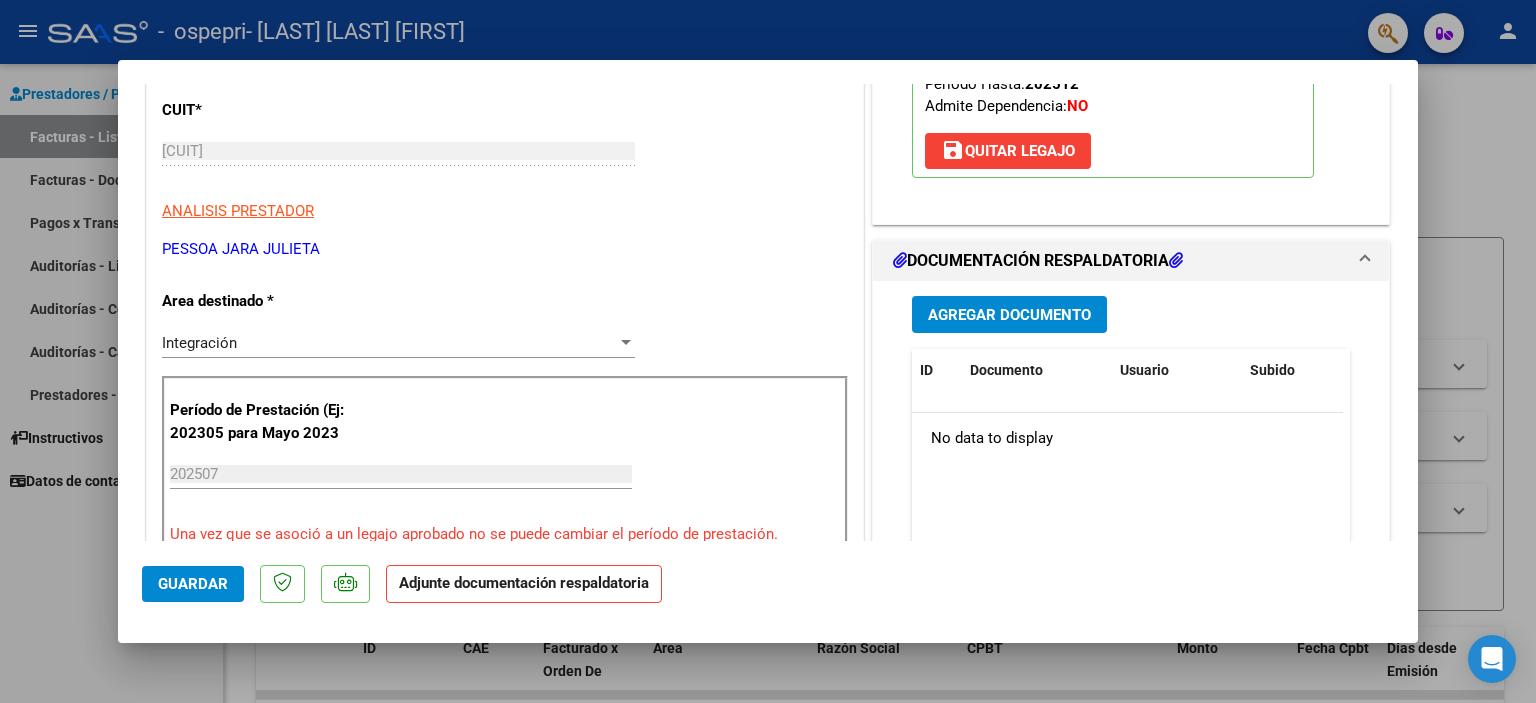 scroll, scrollTop: 328, scrollLeft: 0, axis: vertical 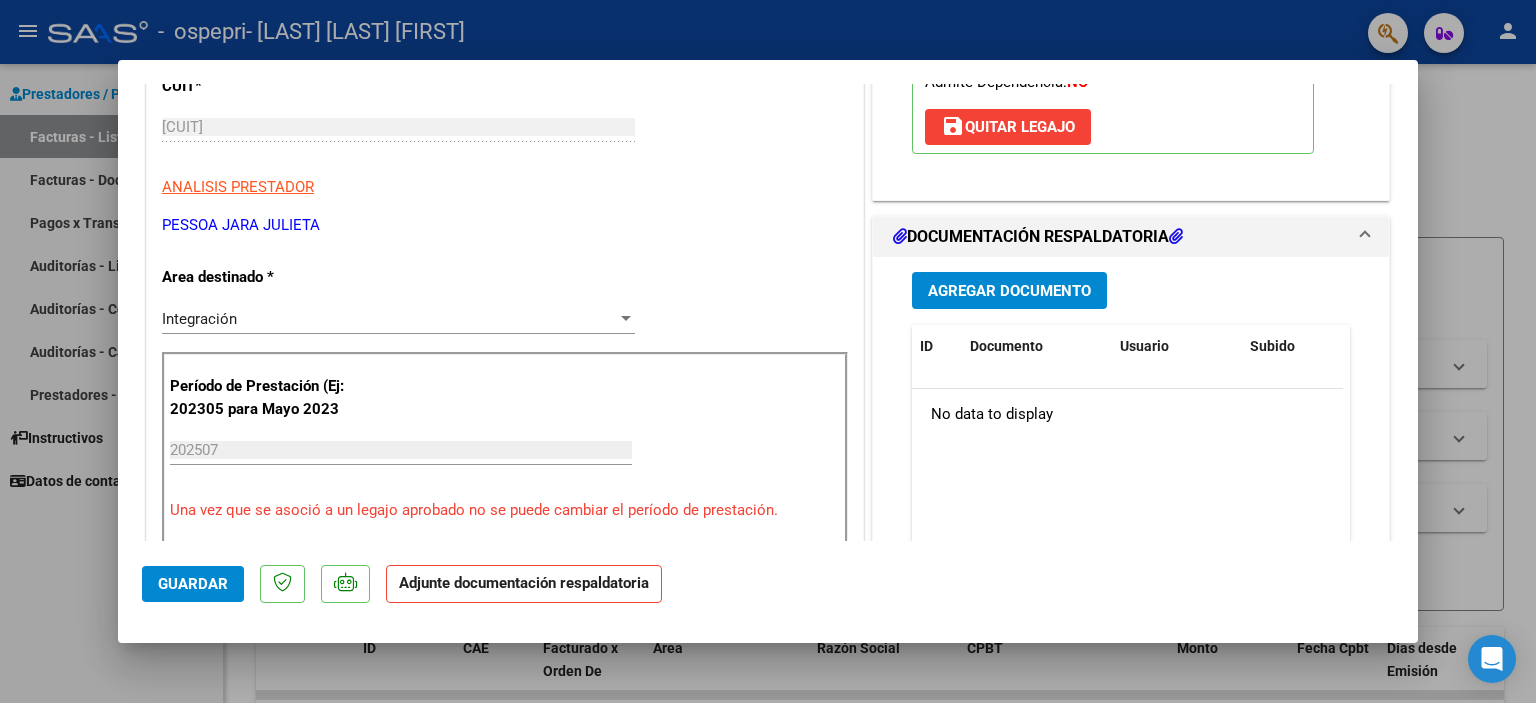 click on "Agregar Documento" at bounding box center [1009, 291] 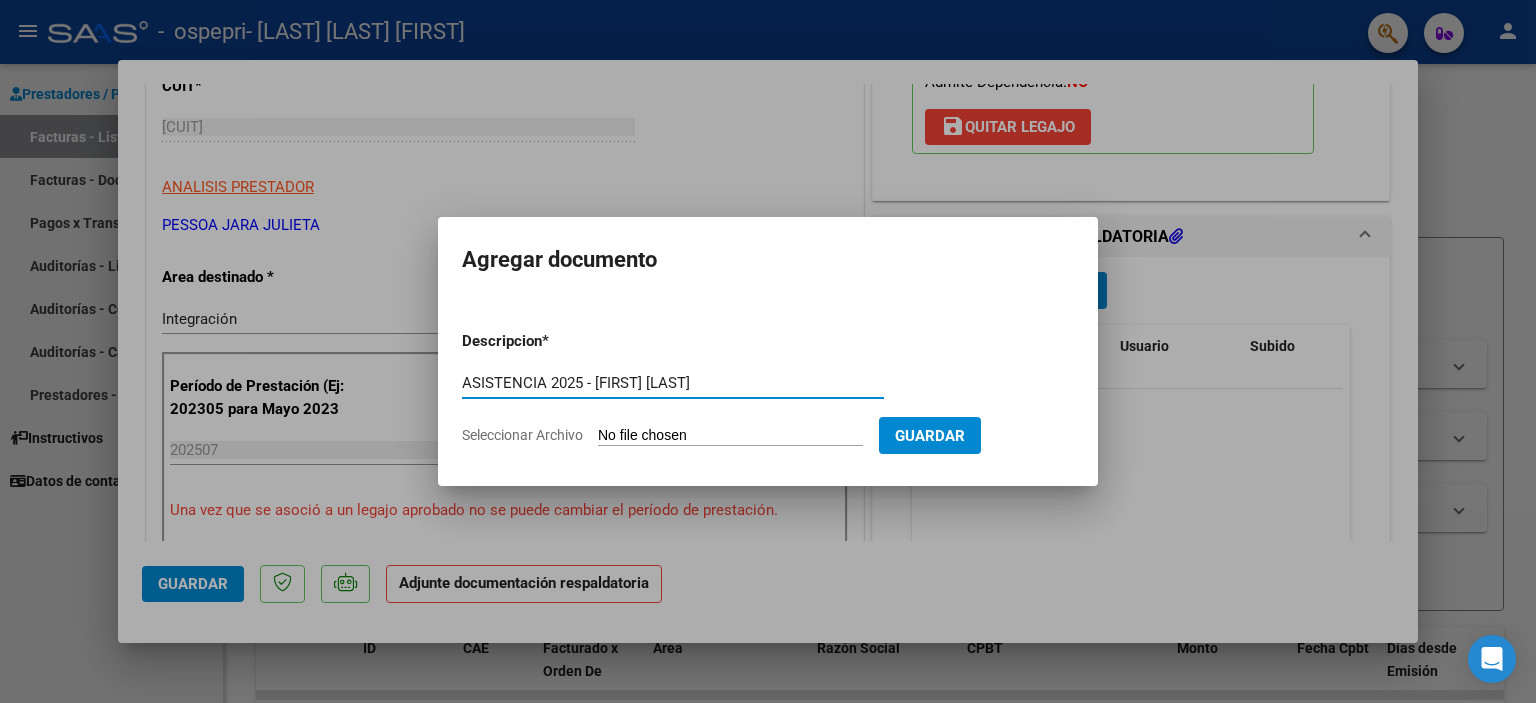 type on "ASISTENCIA 2025 - [FIRST] [LAST]" 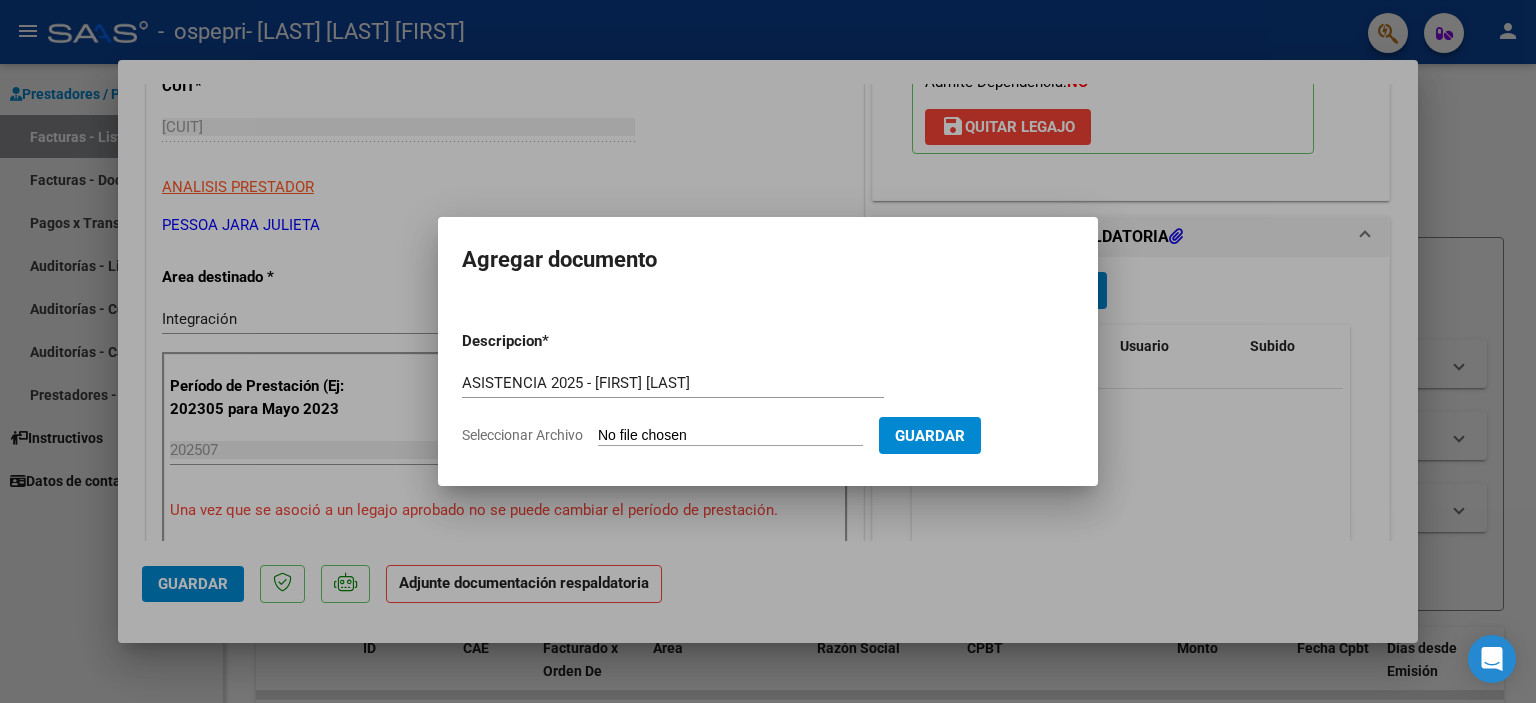 click on "Seleccionar Archivo" at bounding box center [730, 436] 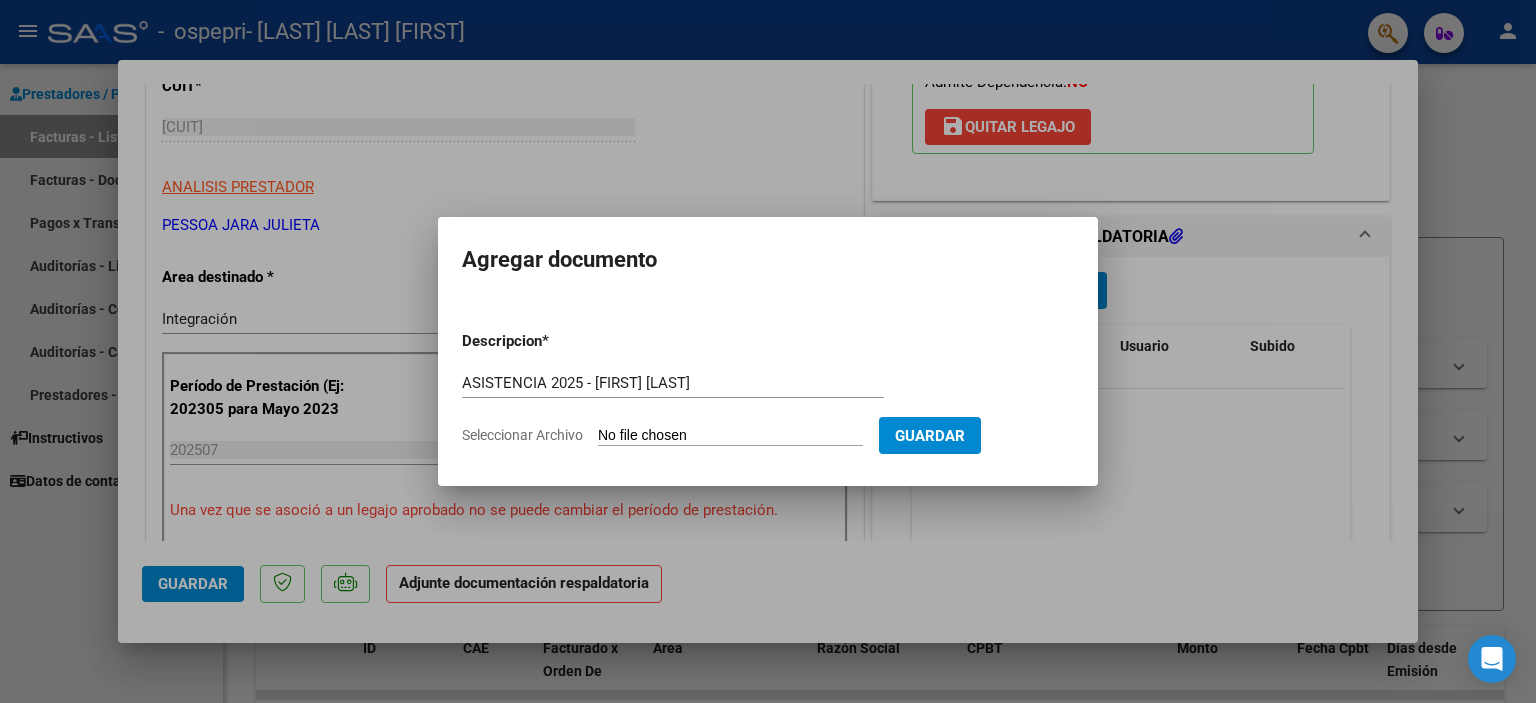 type on "C:\fakepath\7. ASISTENCIA JULIO 2025 -  [NAME] [LAST].pdf" 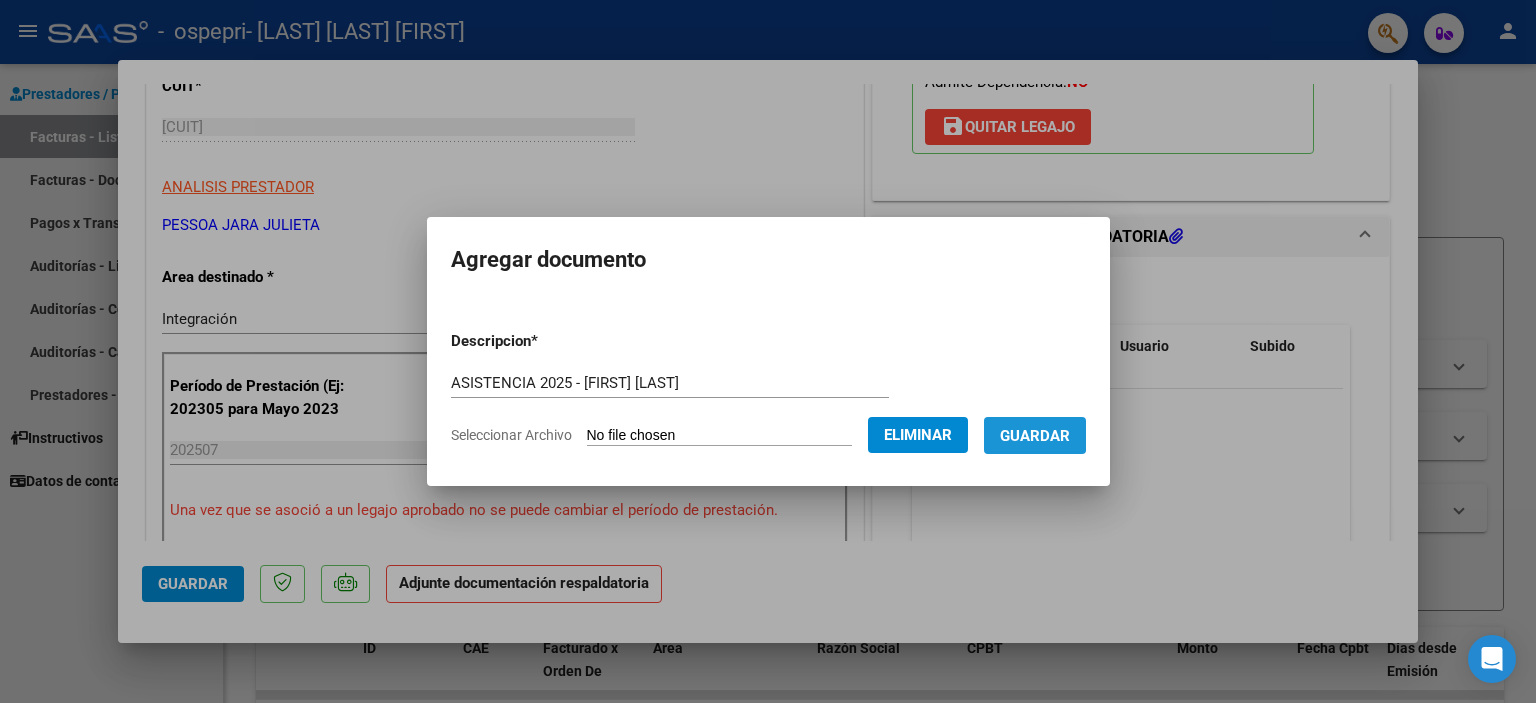click on "Guardar" at bounding box center [1035, 436] 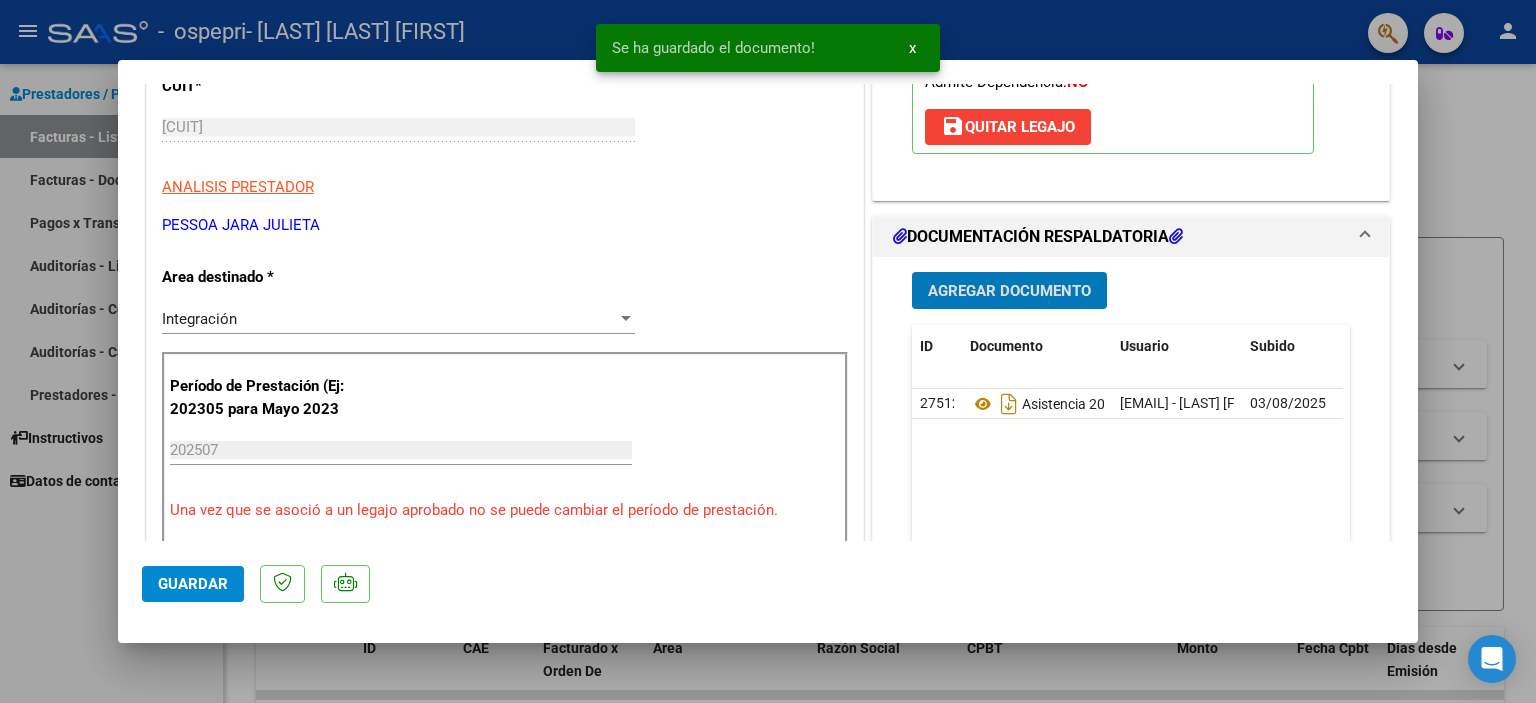 click on "Agregar Documento" at bounding box center (1009, 291) 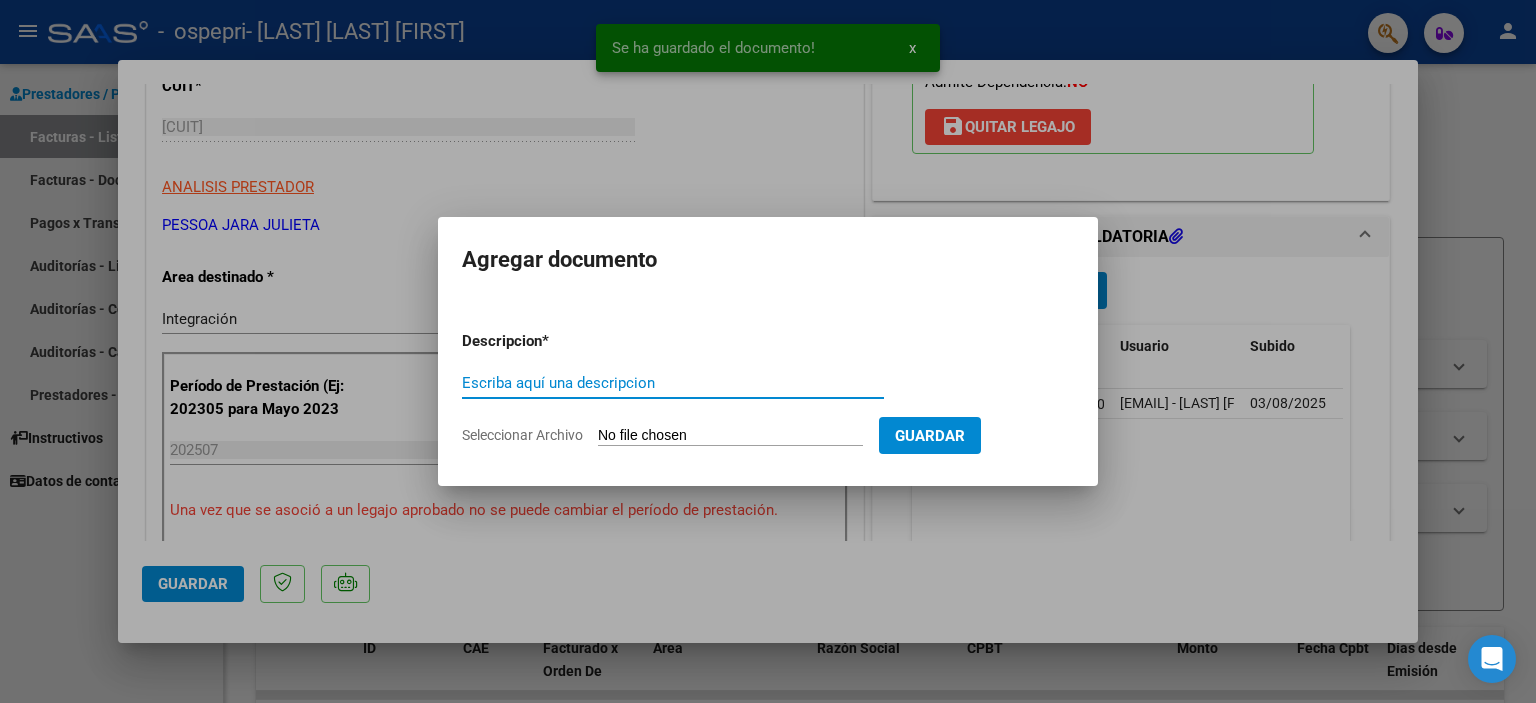 click on "Escriba aquí una descripcion" at bounding box center (673, 383) 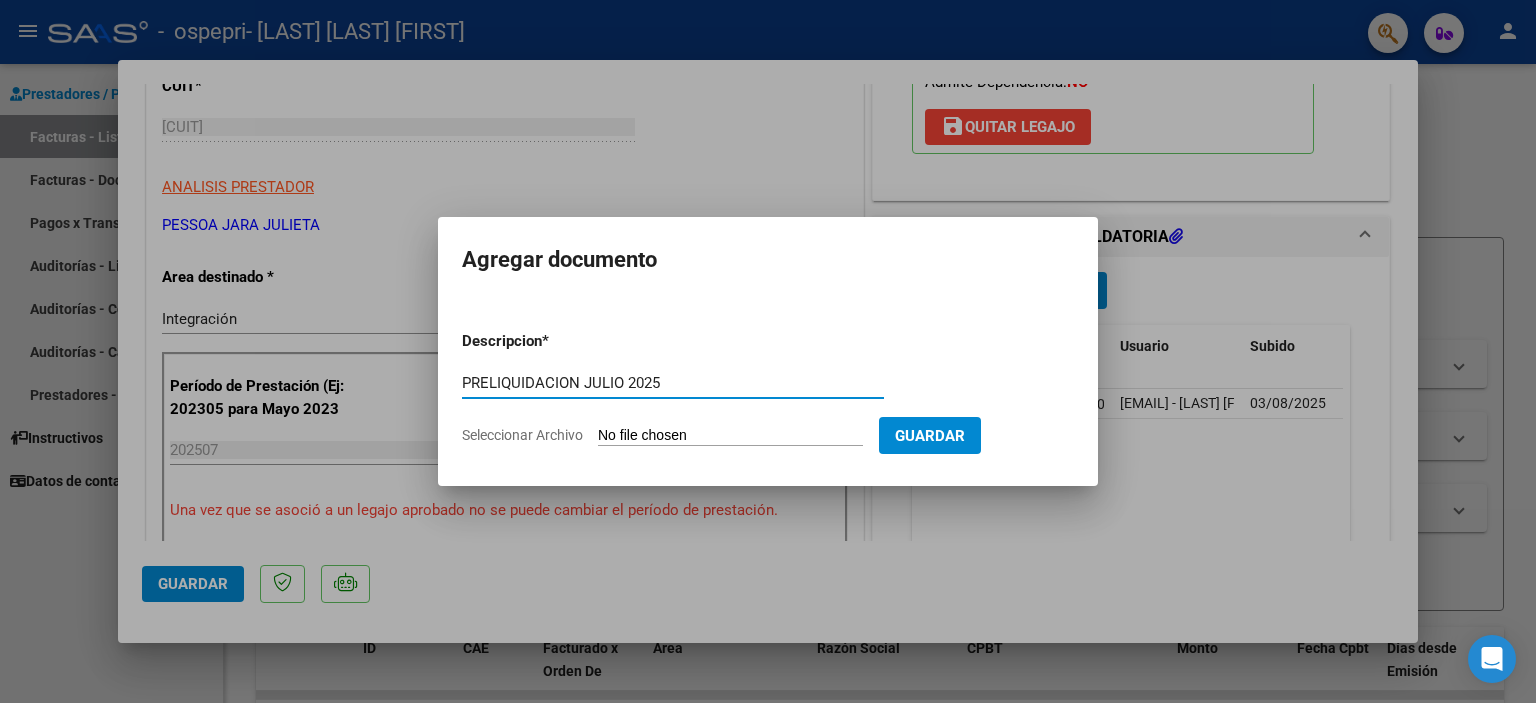 type on "PRELIQUIDACION JULIO 2025" 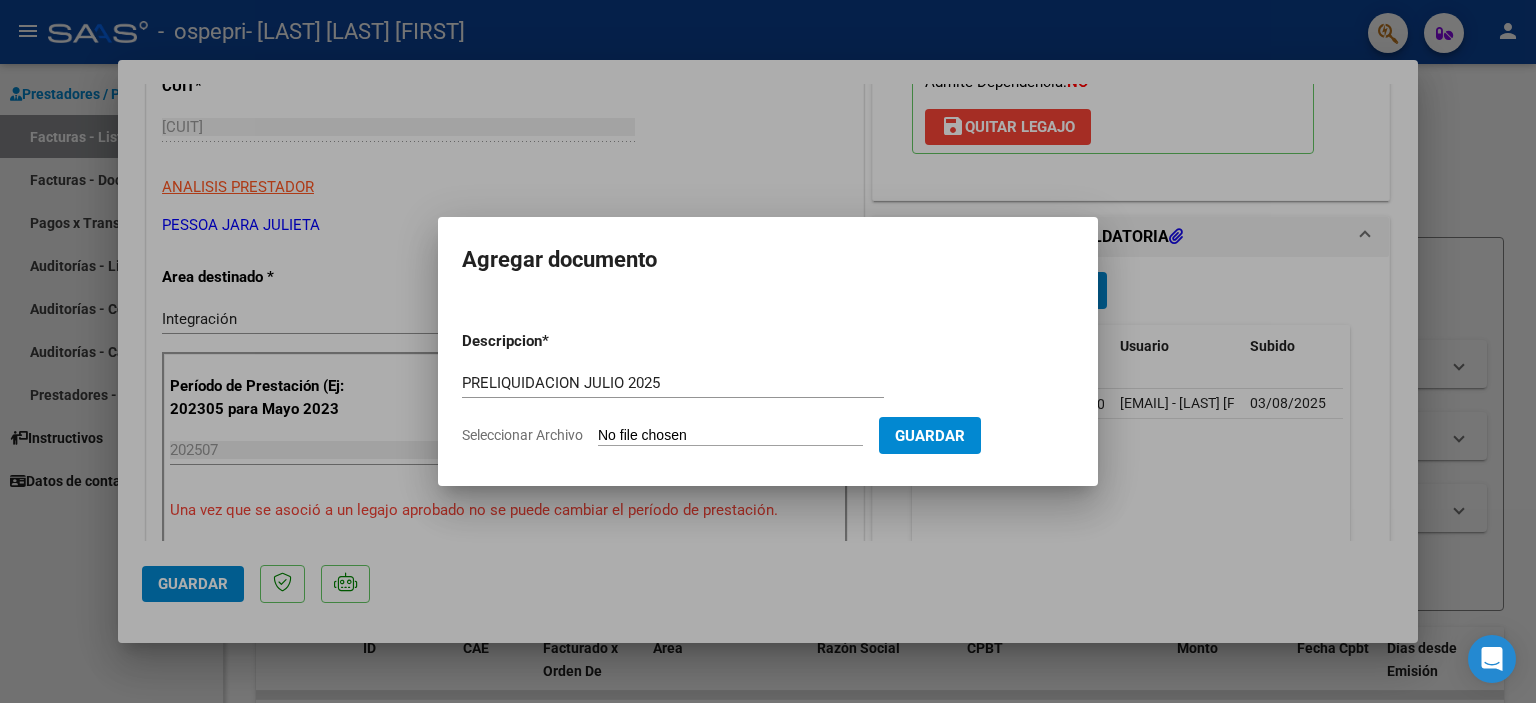 click on "Seleccionar Archivo" at bounding box center [730, 436] 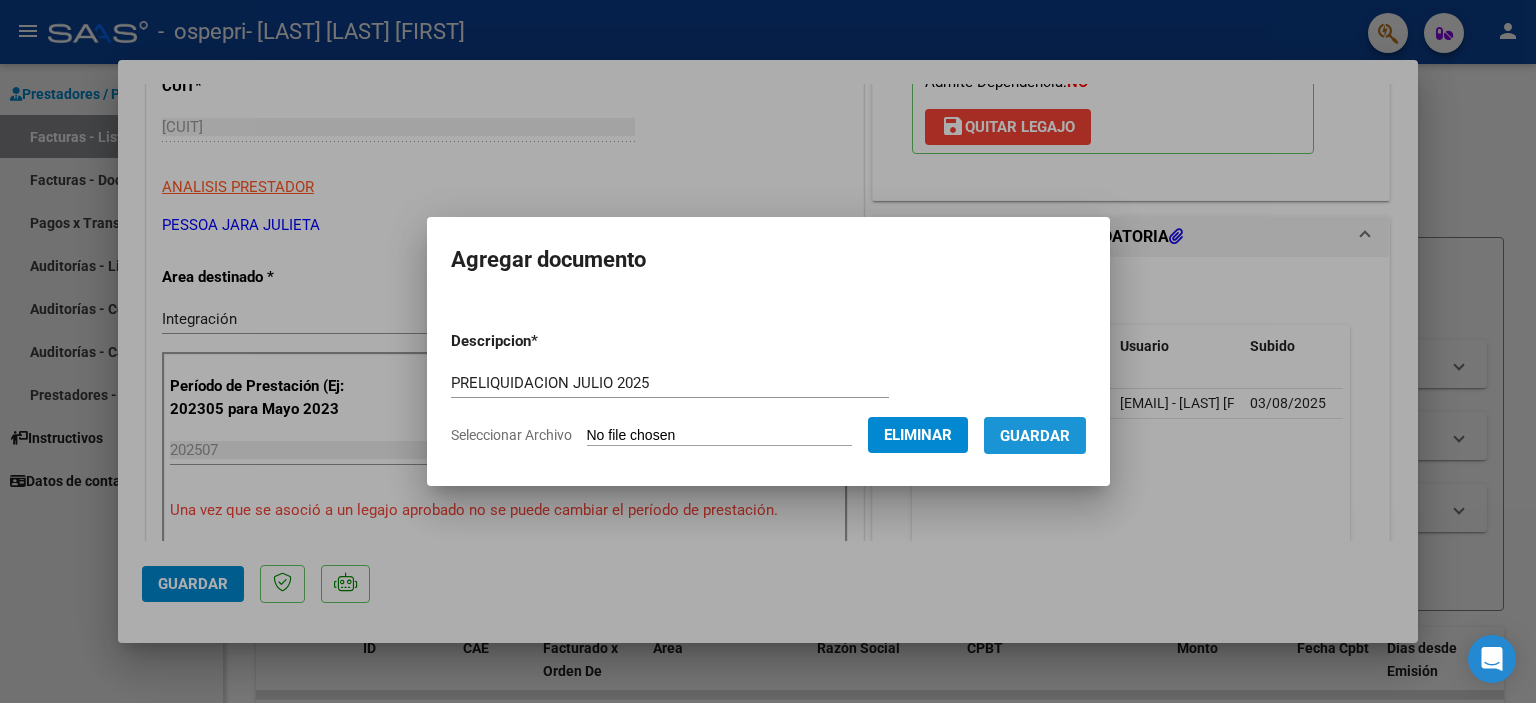 click on "Guardar" at bounding box center [1035, 436] 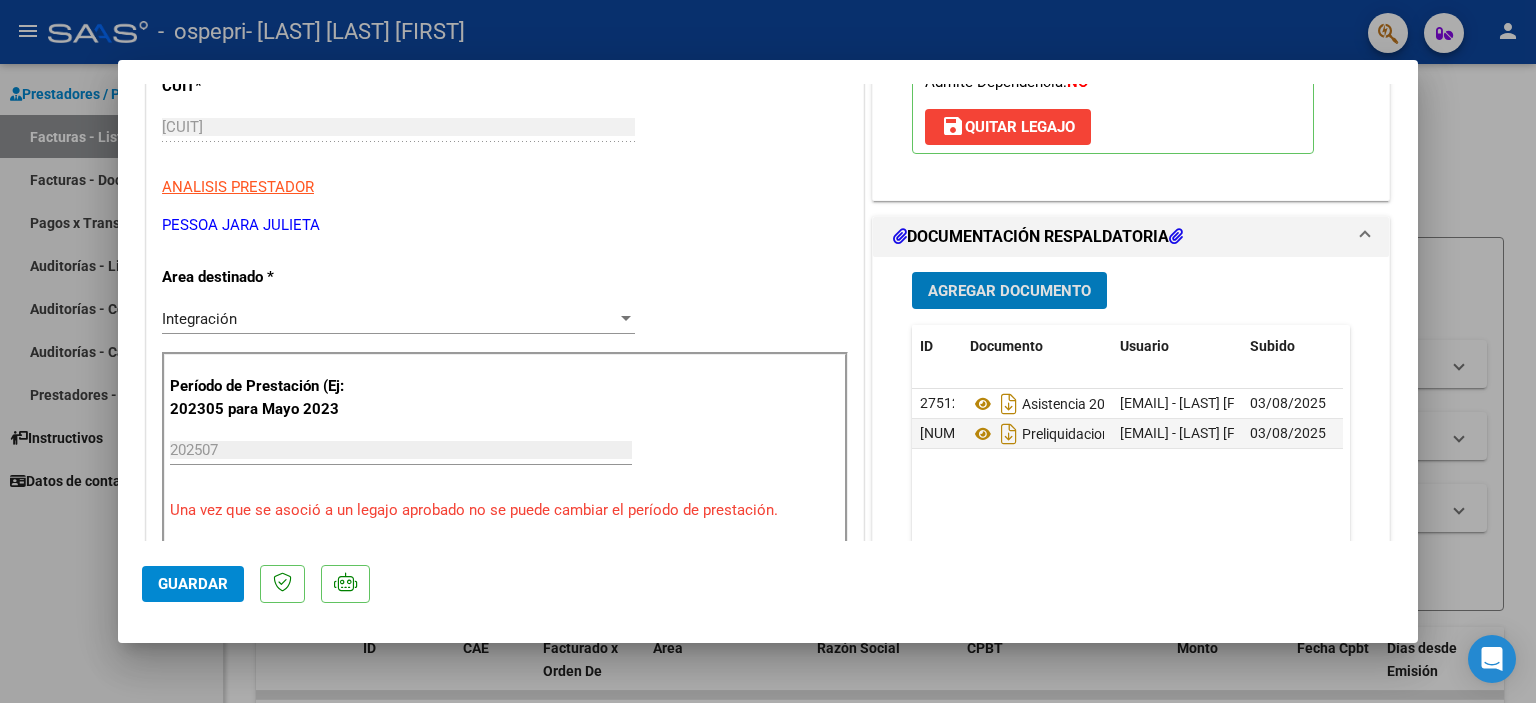 click at bounding box center (768, 351) 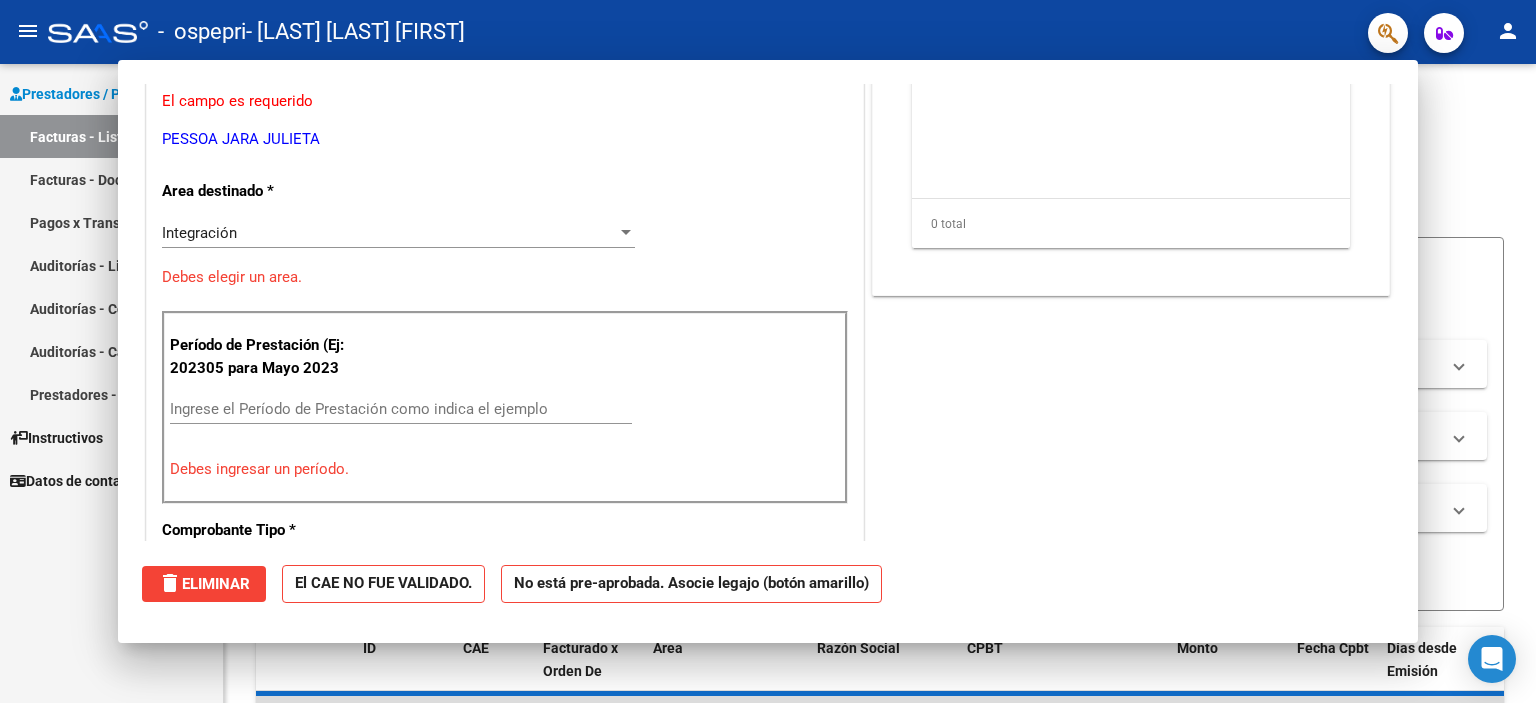 scroll, scrollTop: 0, scrollLeft: 0, axis: both 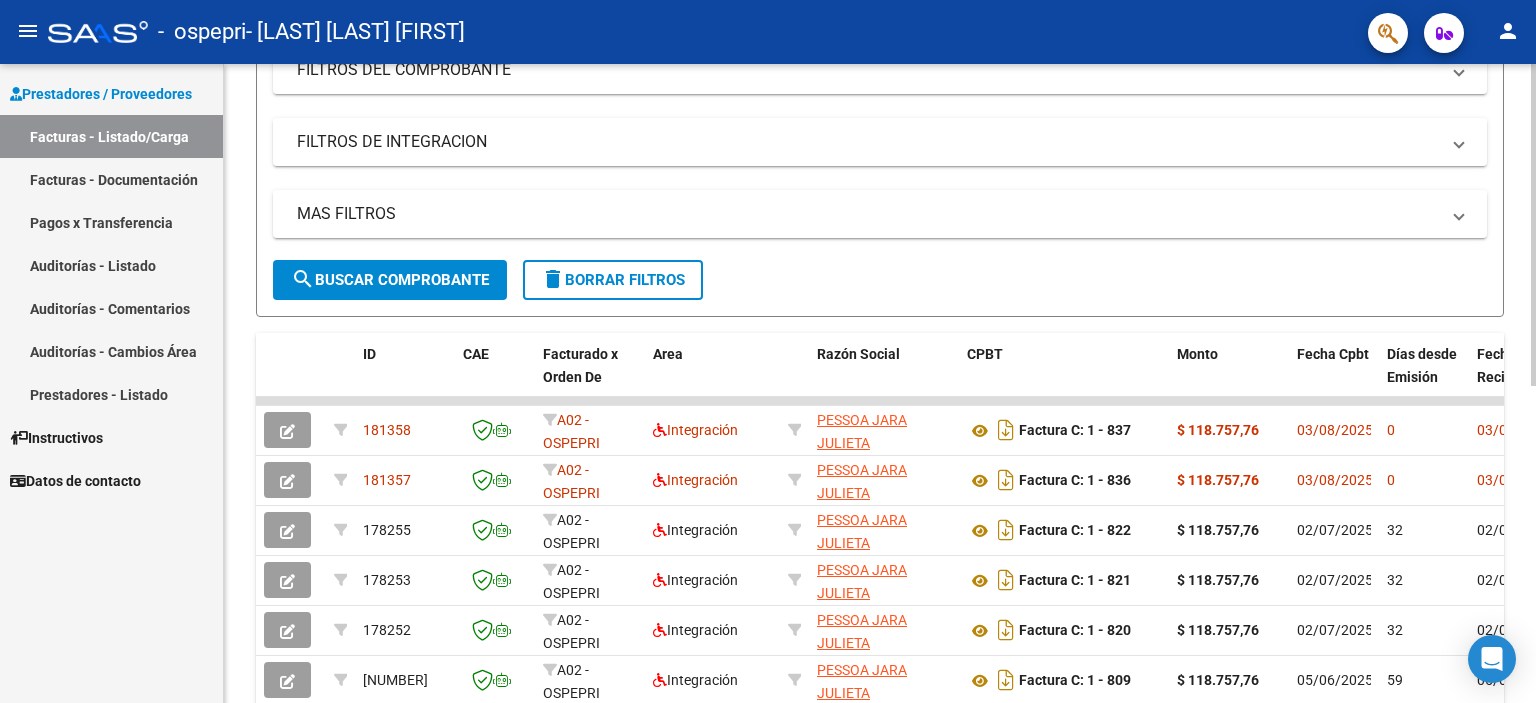 click 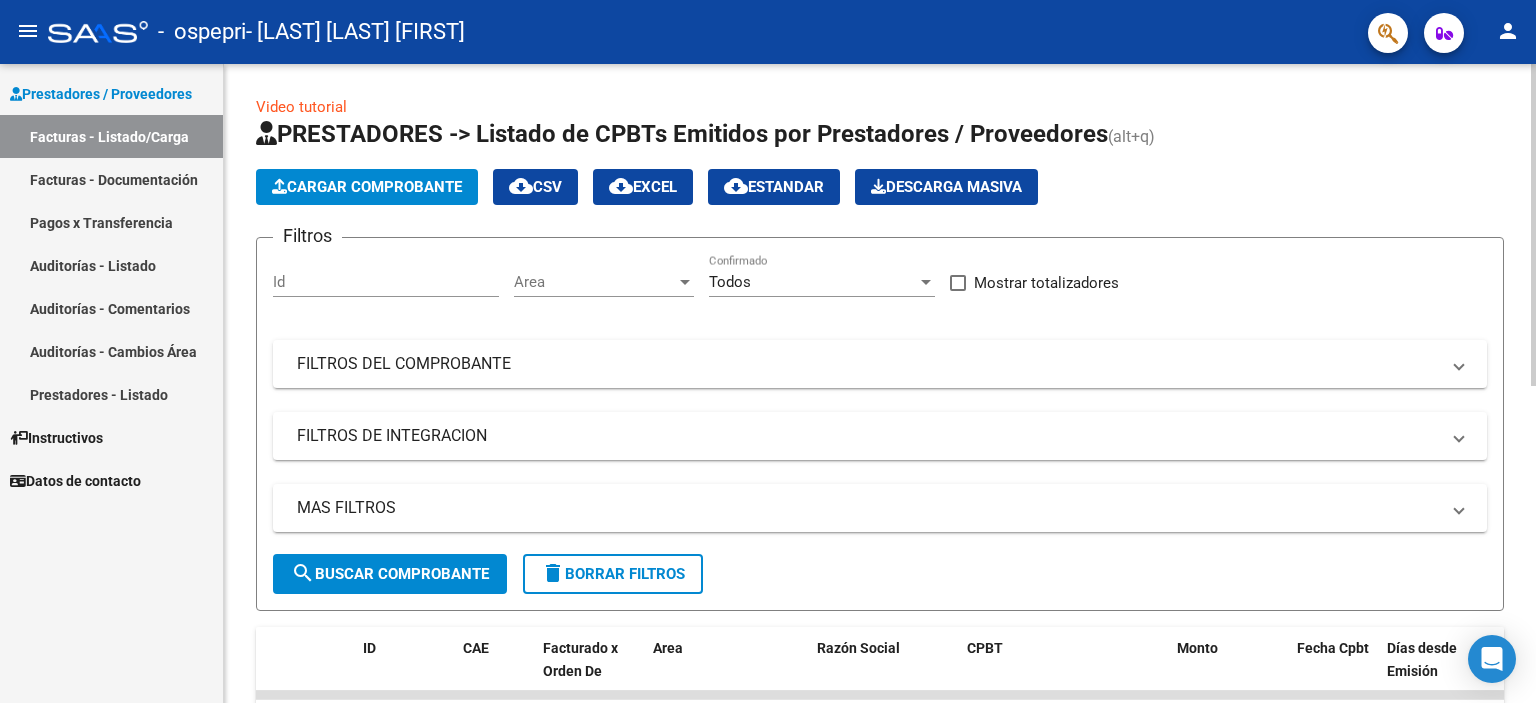 click on "Cargar Comprobante" 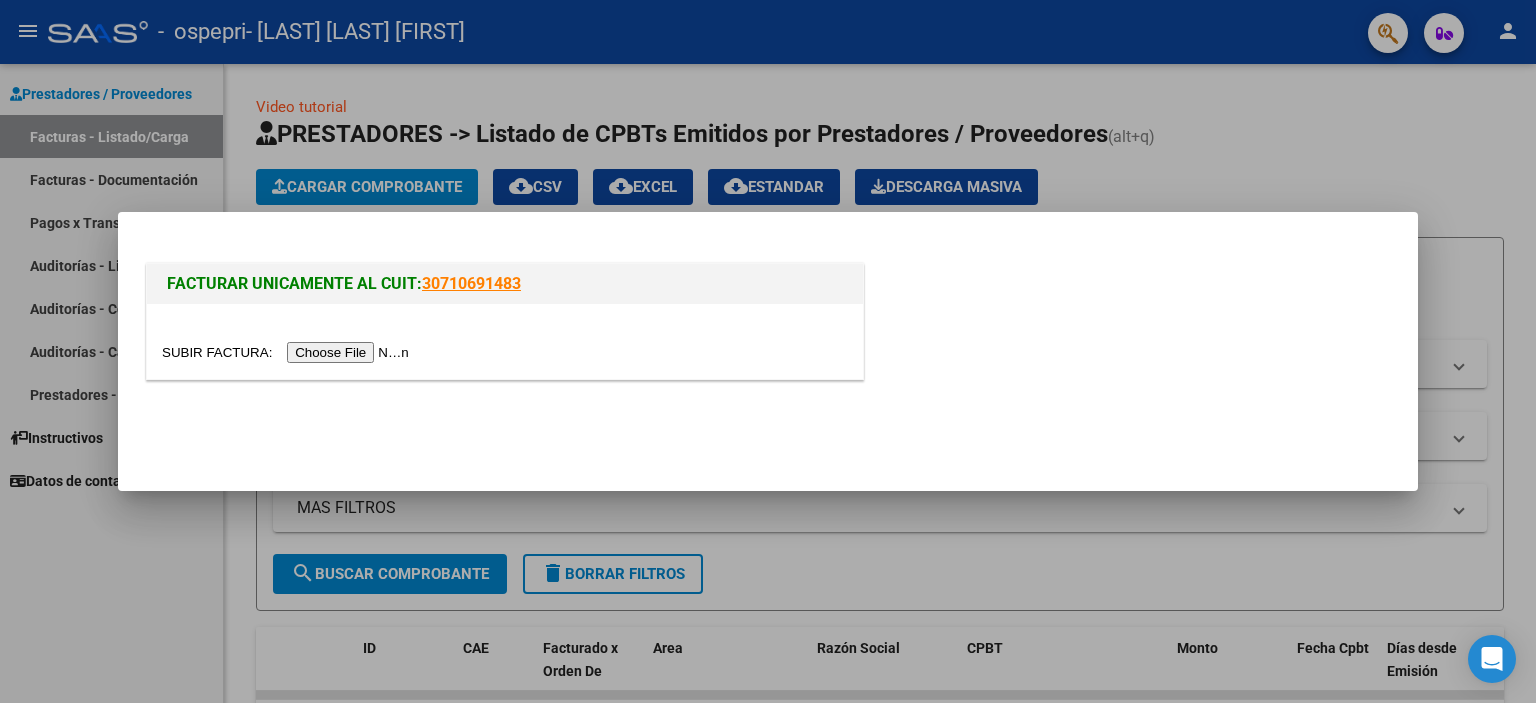 click at bounding box center [288, 352] 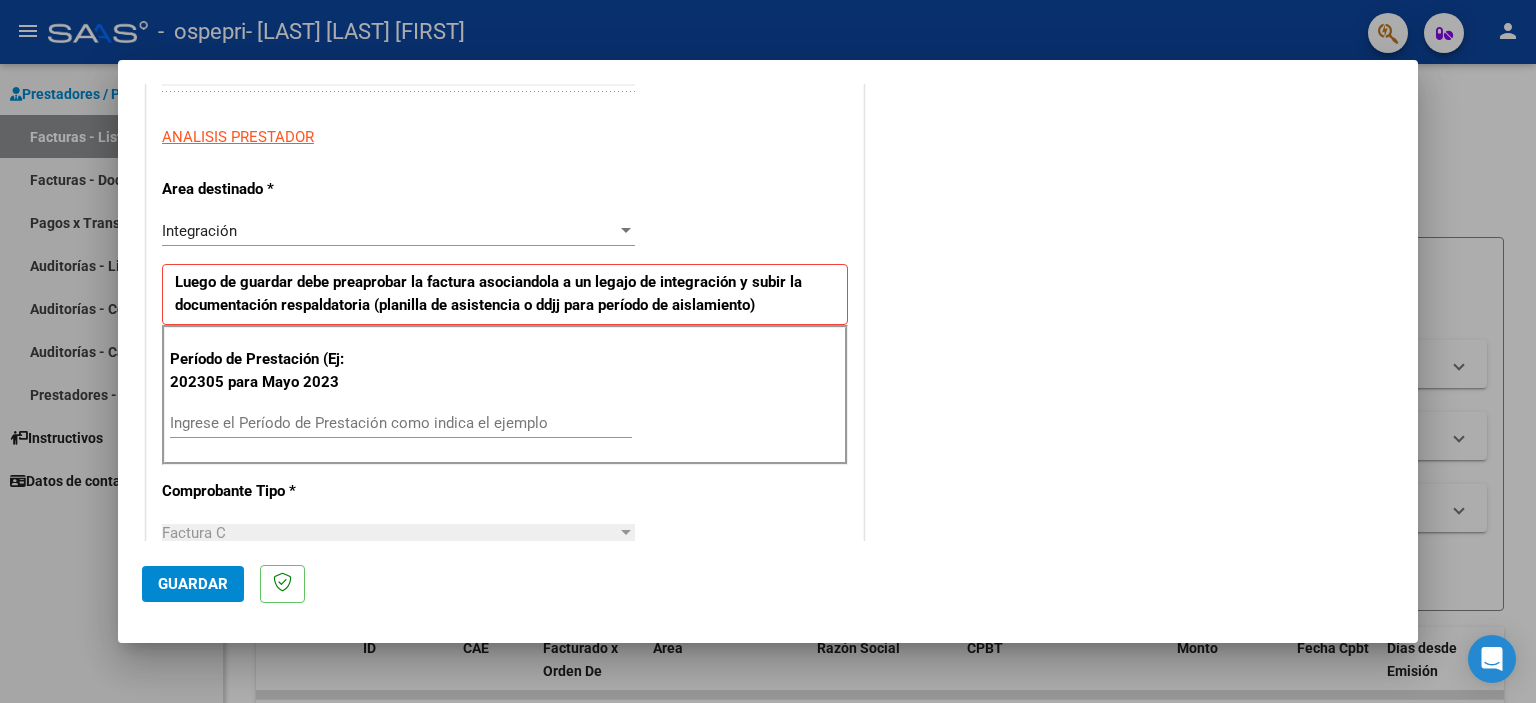scroll, scrollTop: 351, scrollLeft: 0, axis: vertical 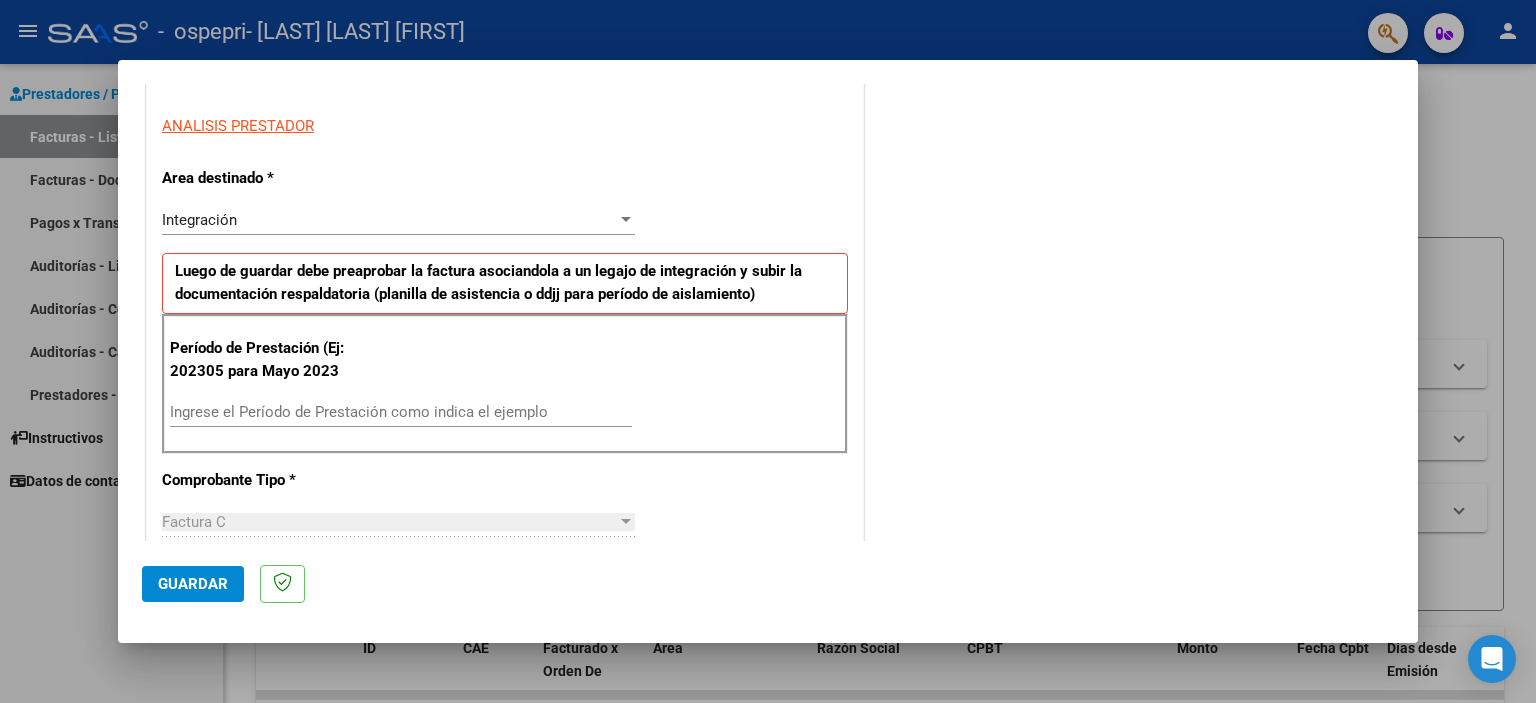 click on "Ingrese el Período de Prestación como indica el ejemplo" at bounding box center [401, 412] 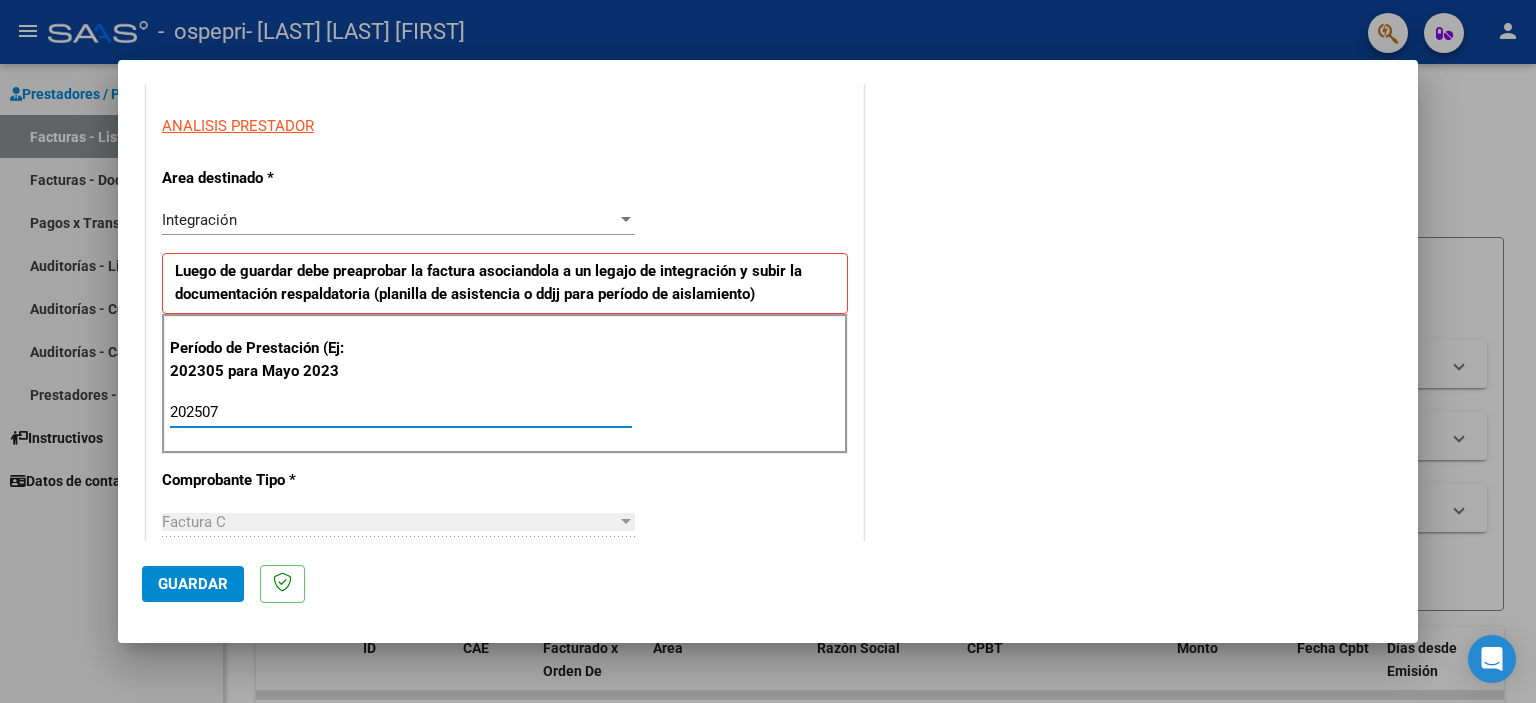 type on "202507" 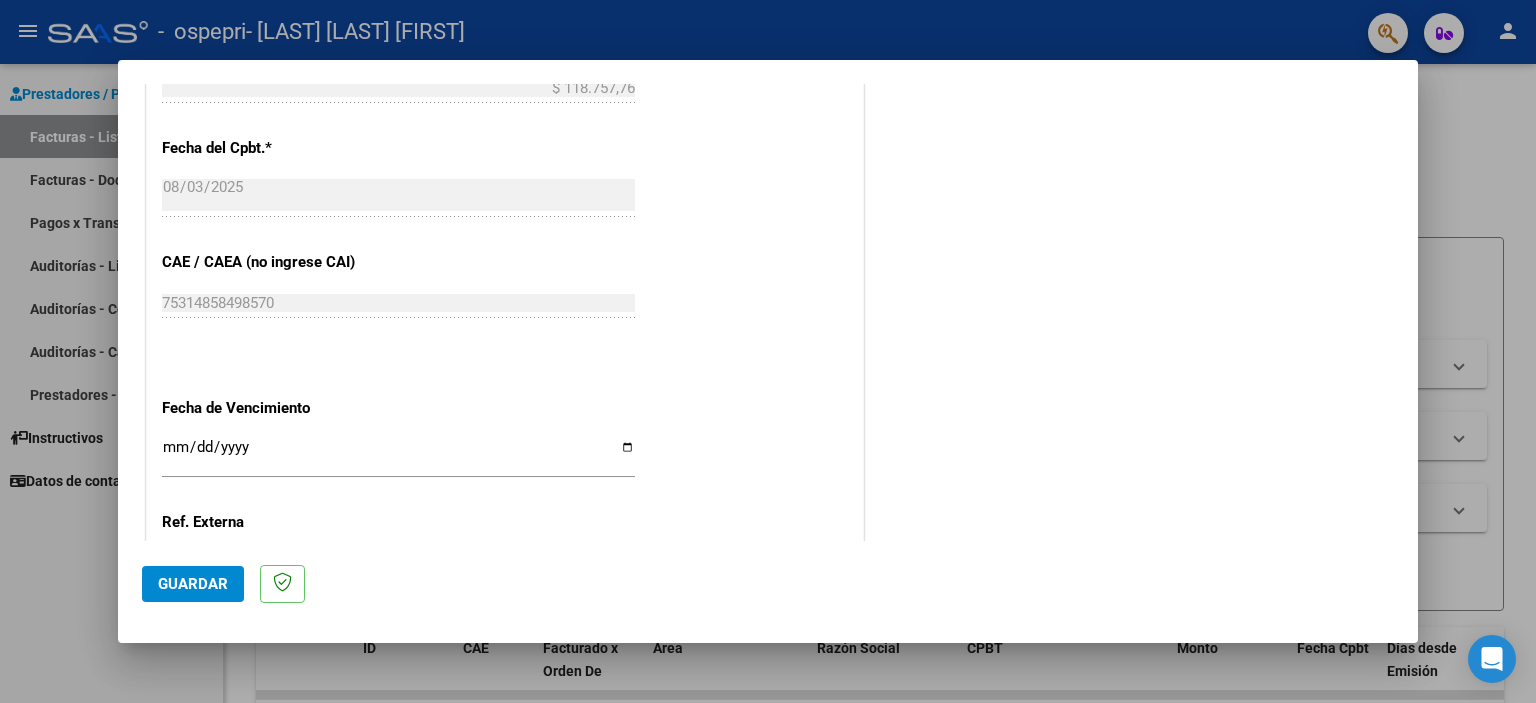 scroll, scrollTop: 1091, scrollLeft: 0, axis: vertical 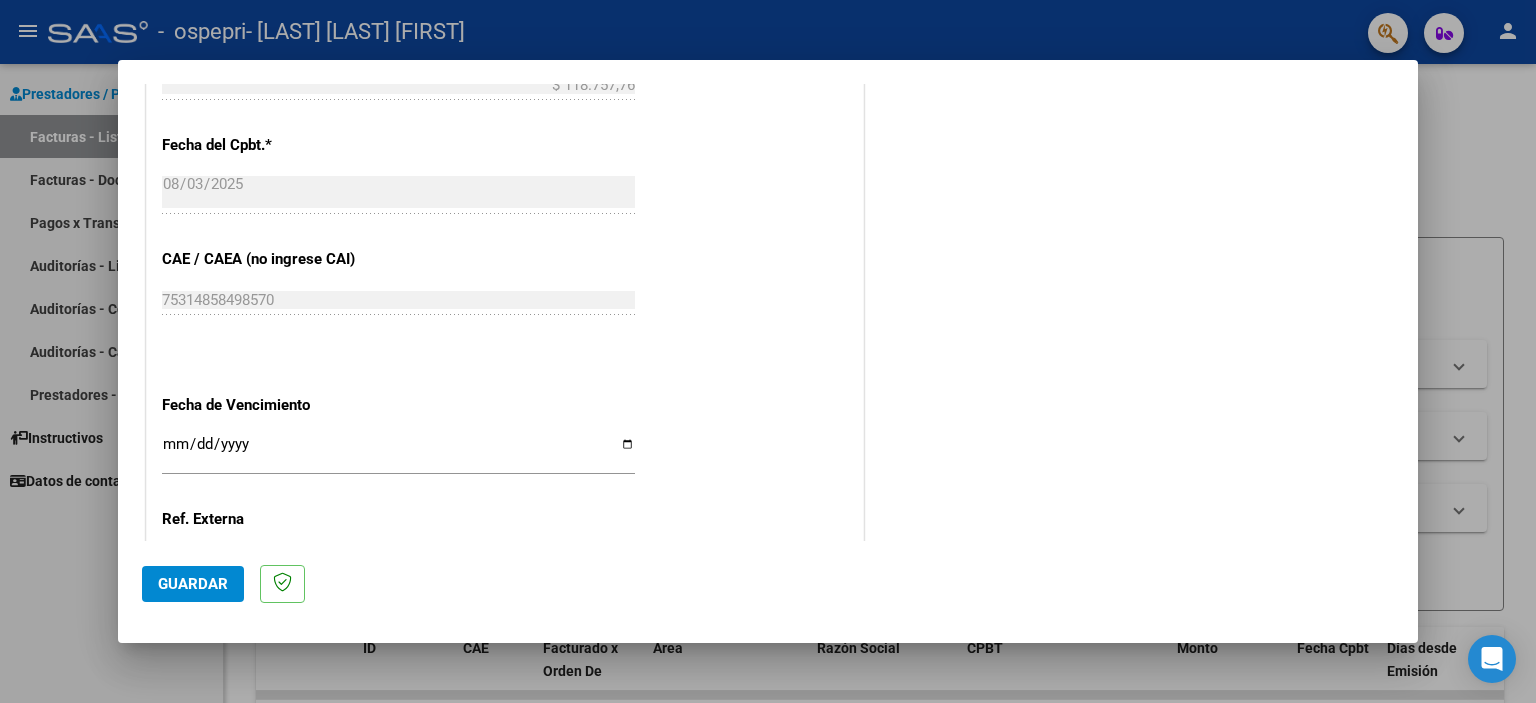 click on "Ingresar la fecha" at bounding box center (398, 452) 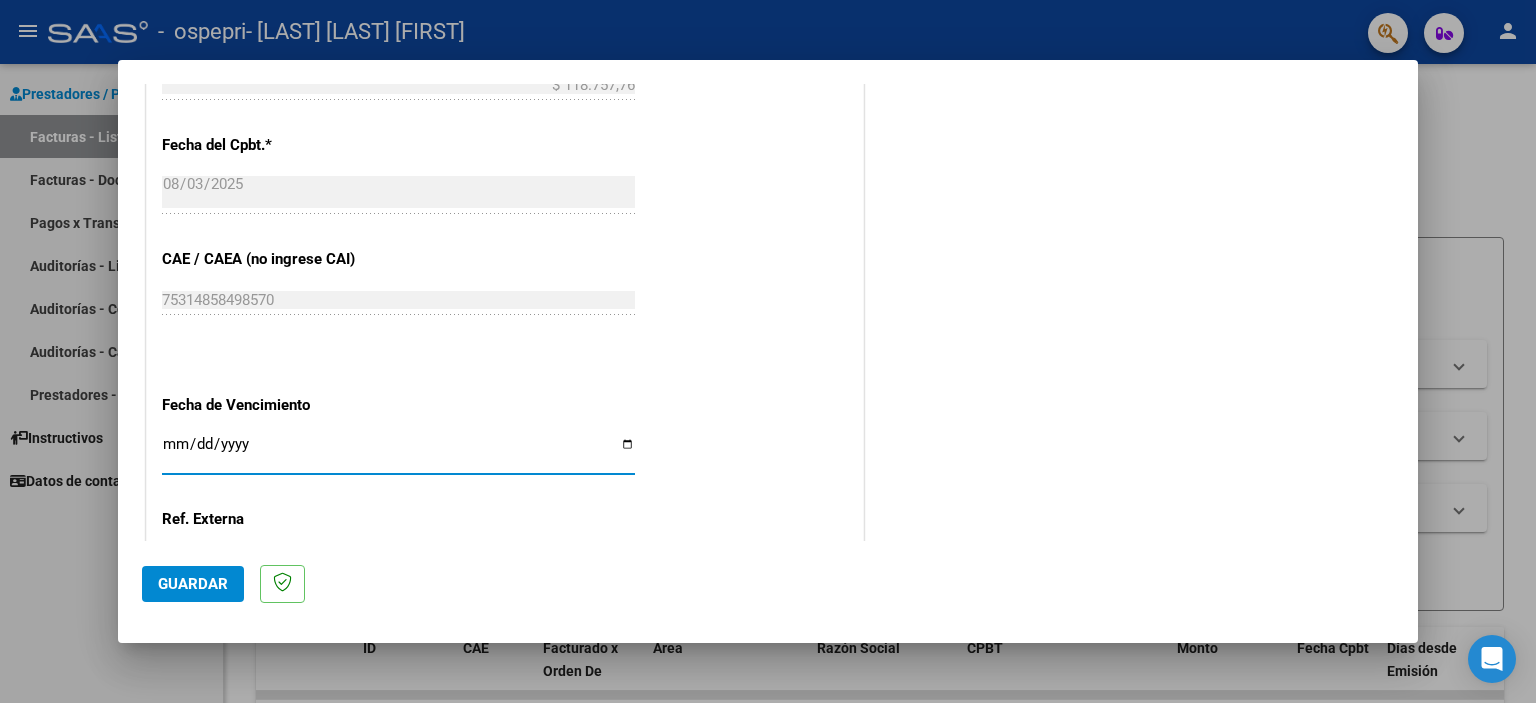 type on "2025-08-13" 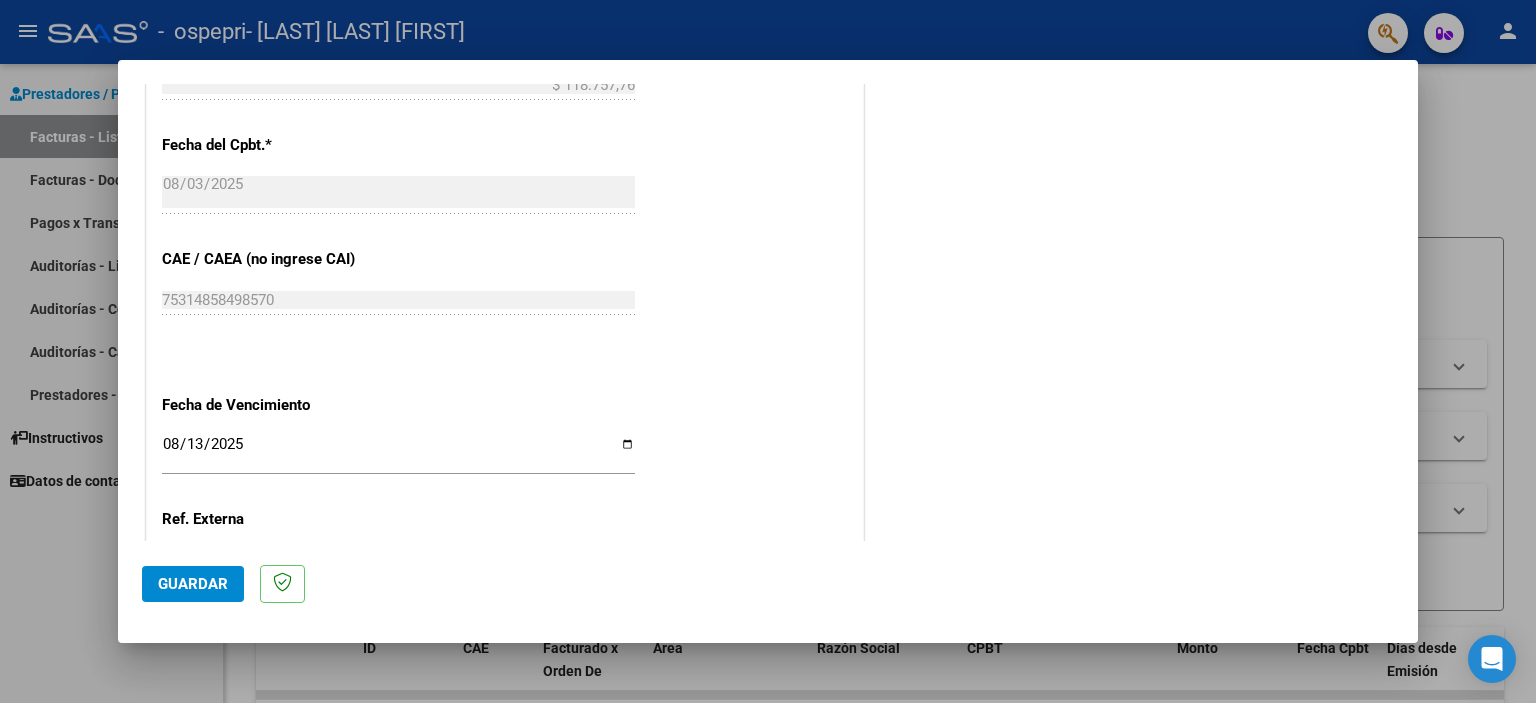 scroll, scrollTop: 1263, scrollLeft: 0, axis: vertical 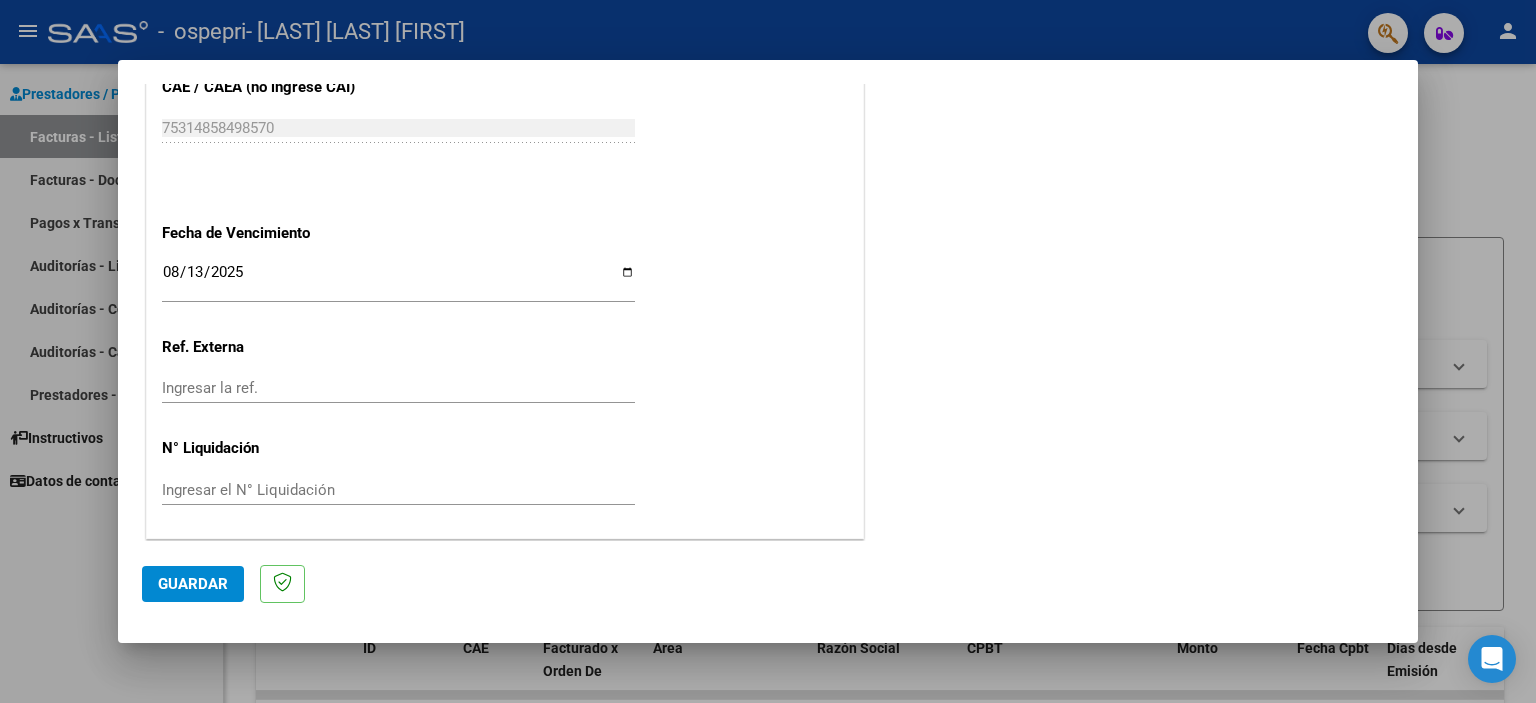 click on "Ingresar el N° Liquidación" at bounding box center [398, 490] 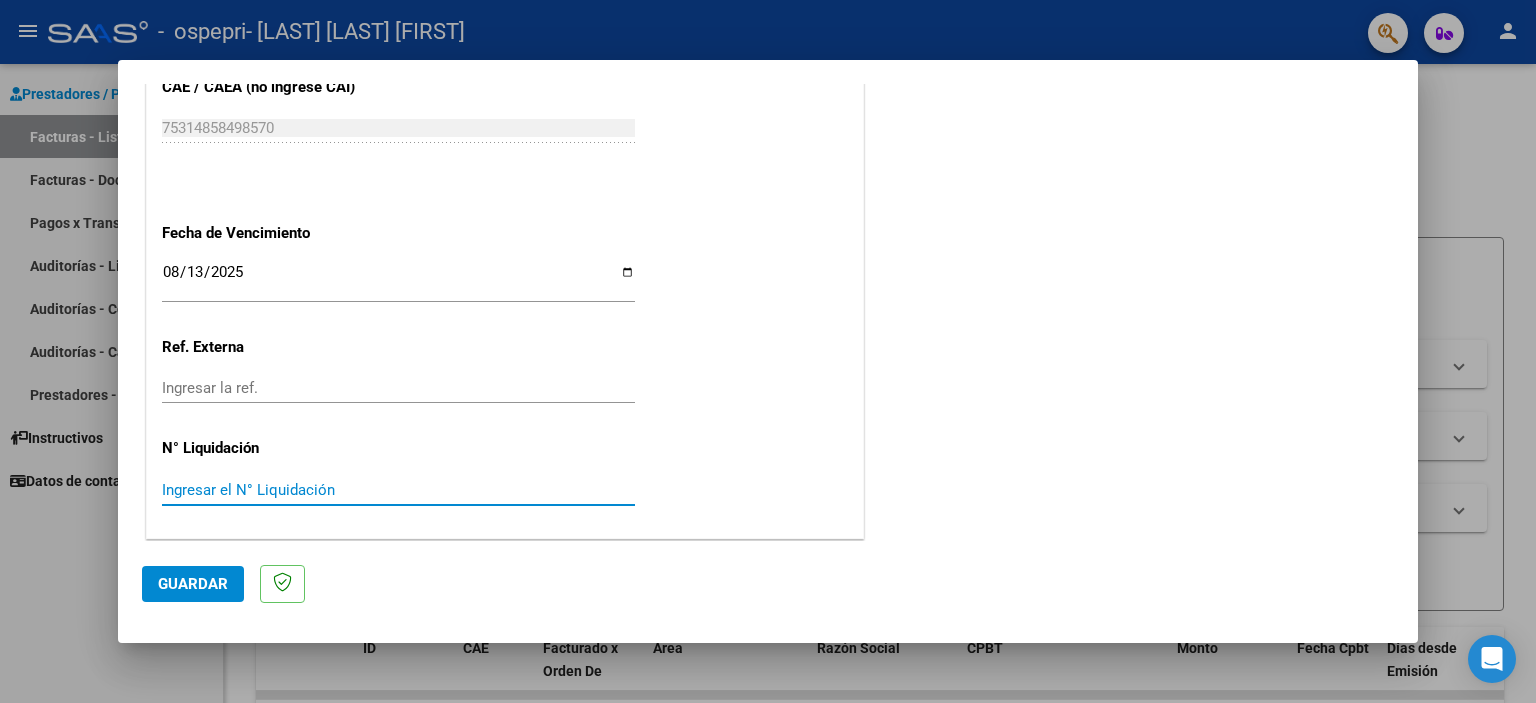 paste on "0000265754" 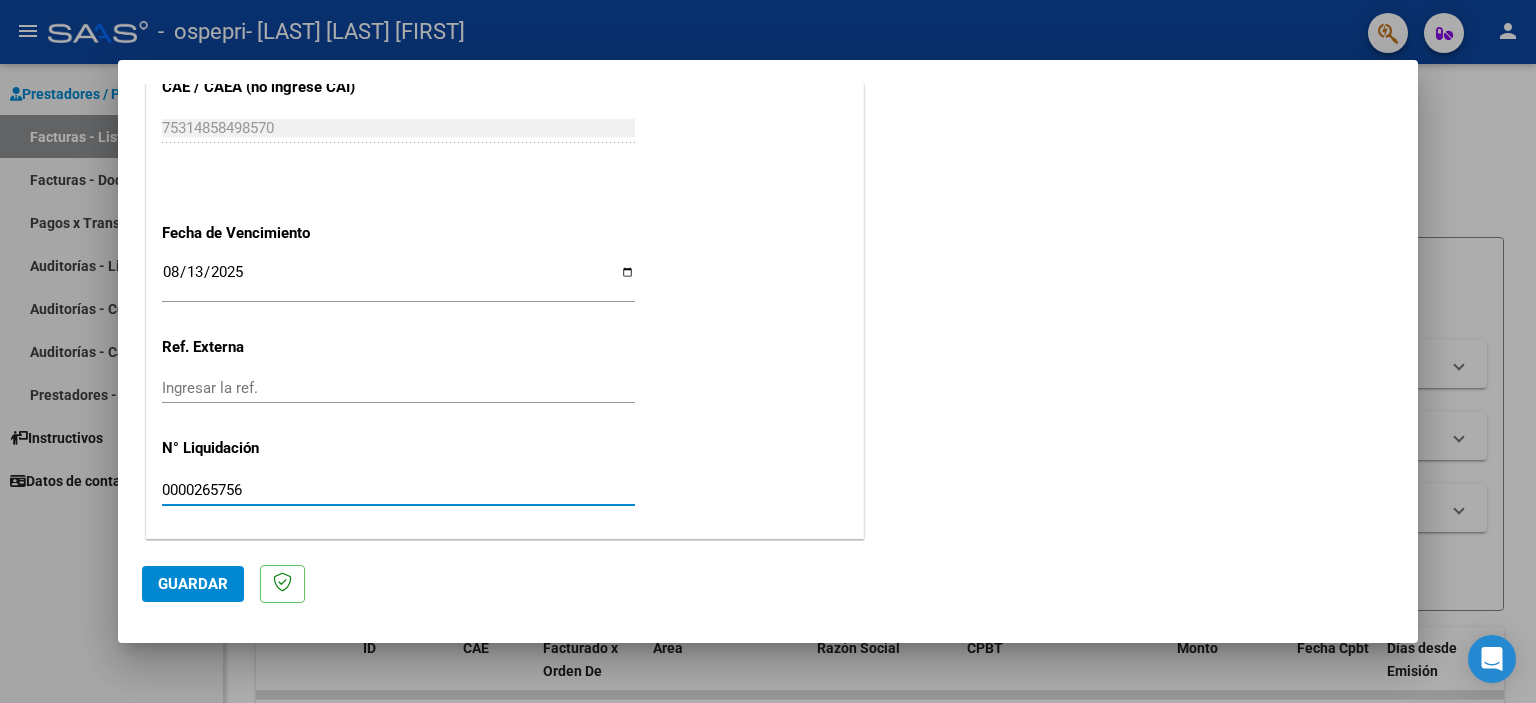 type on "0000265756" 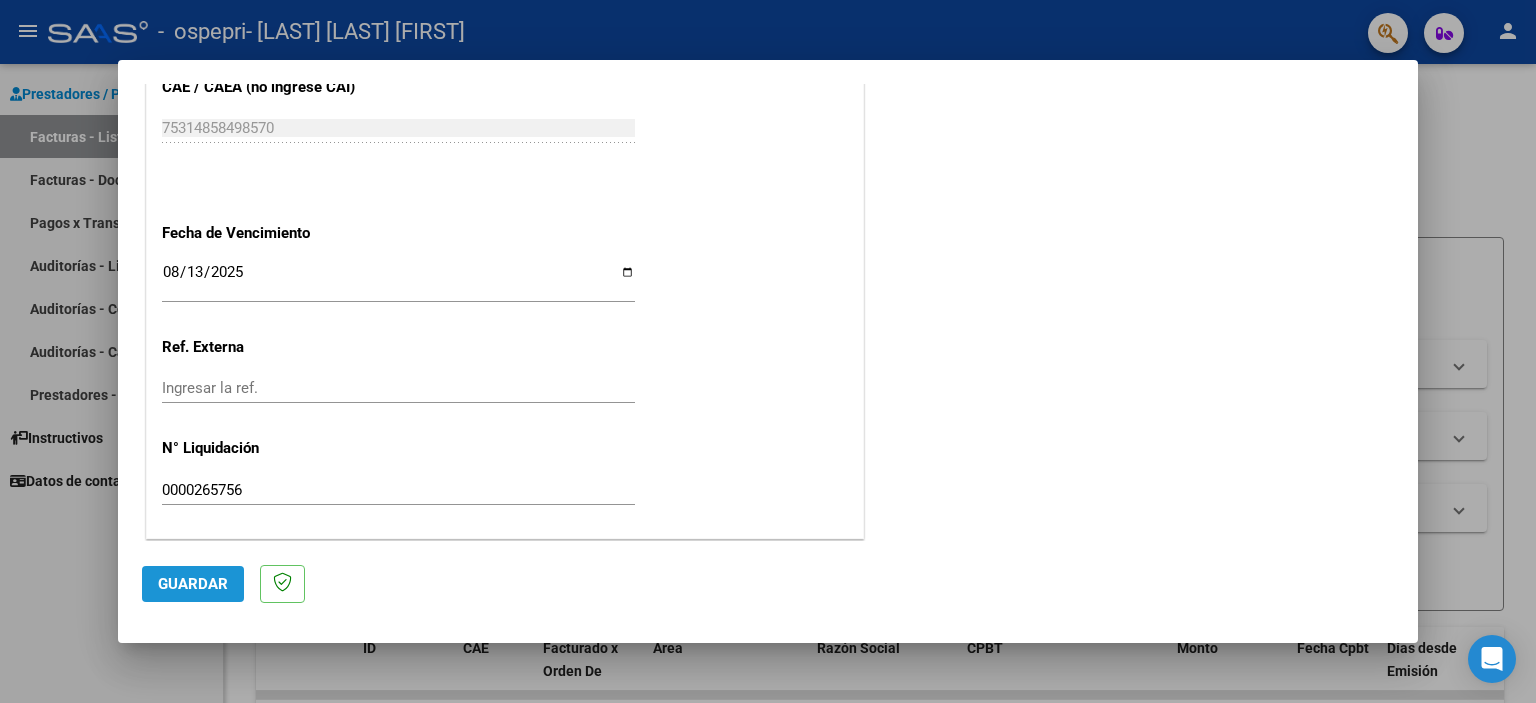 click on "Guardar" 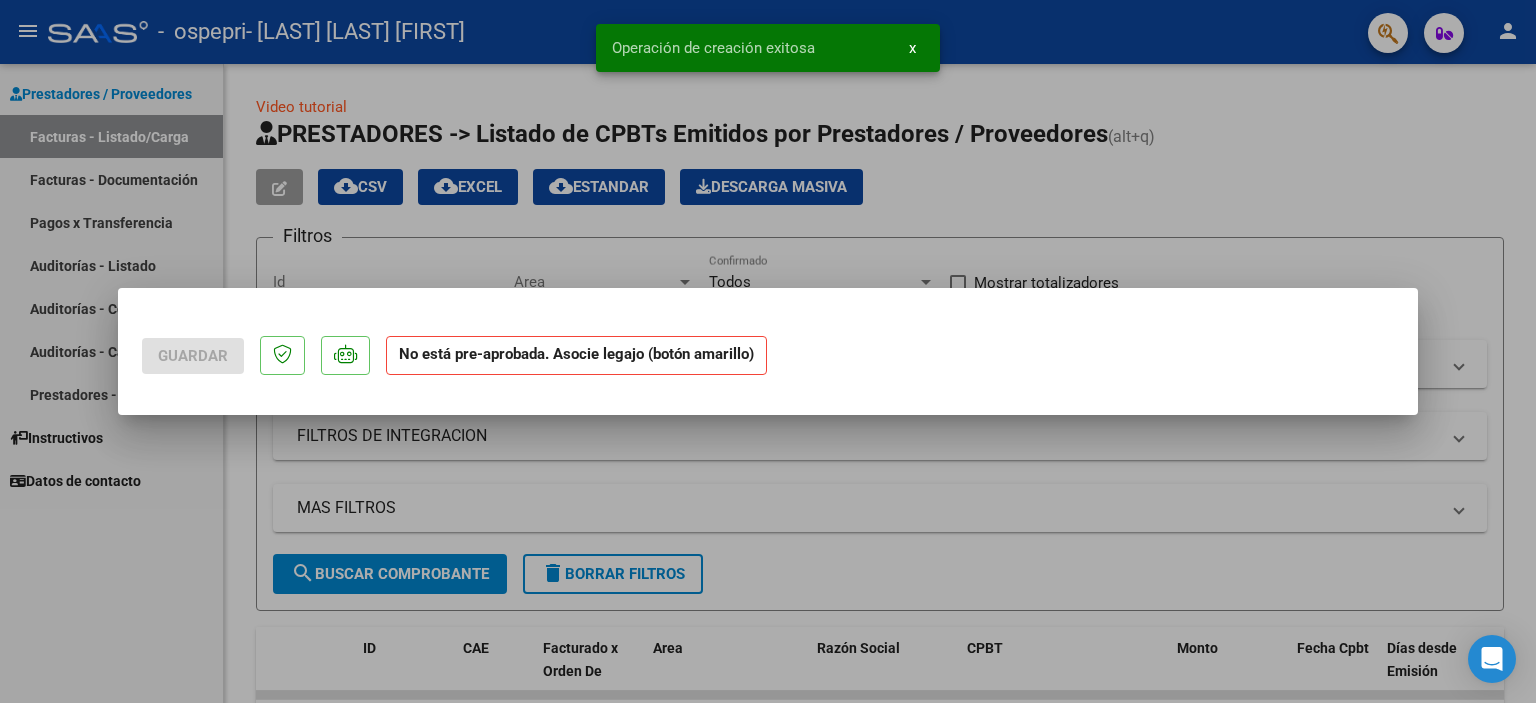 scroll, scrollTop: 0, scrollLeft: 0, axis: both 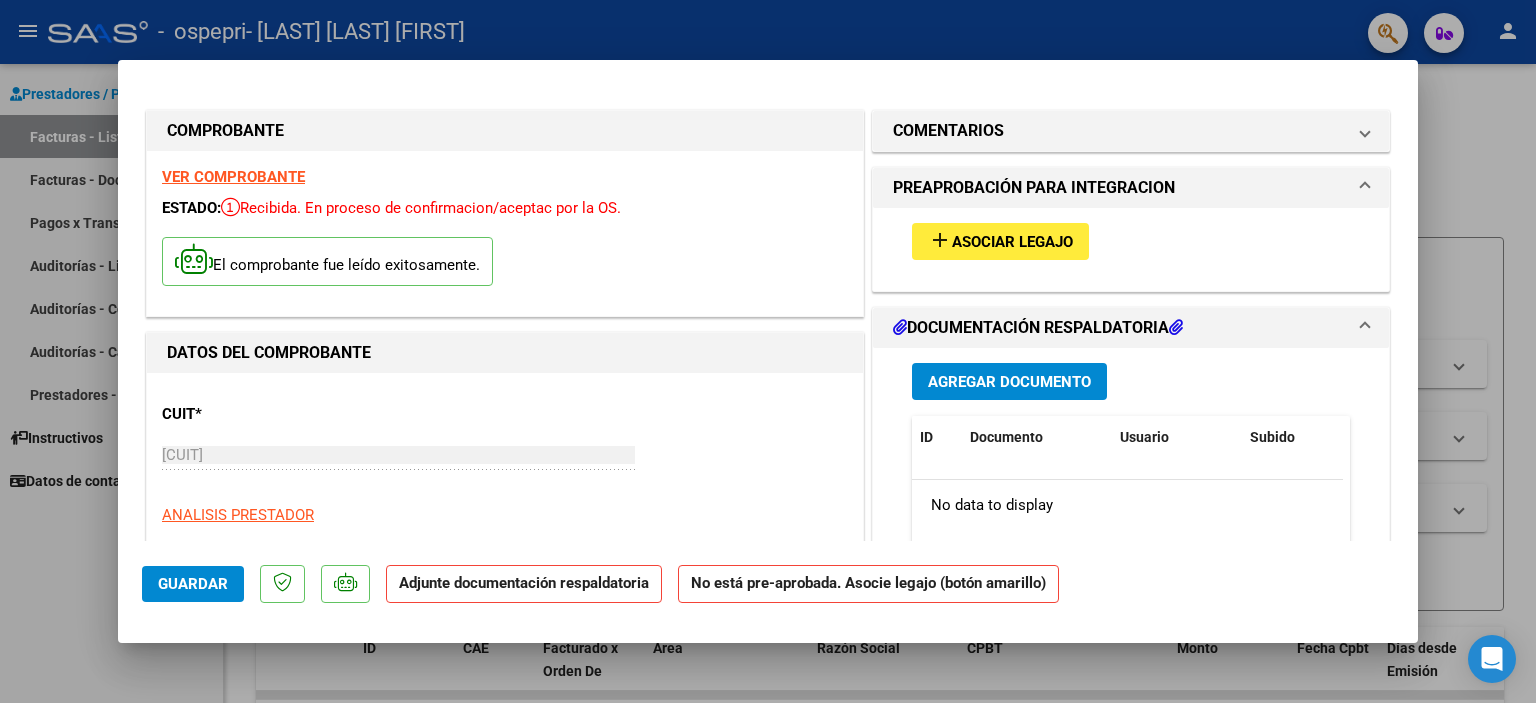 click on "Agregar Documento" at bounding box center (1009, 382) 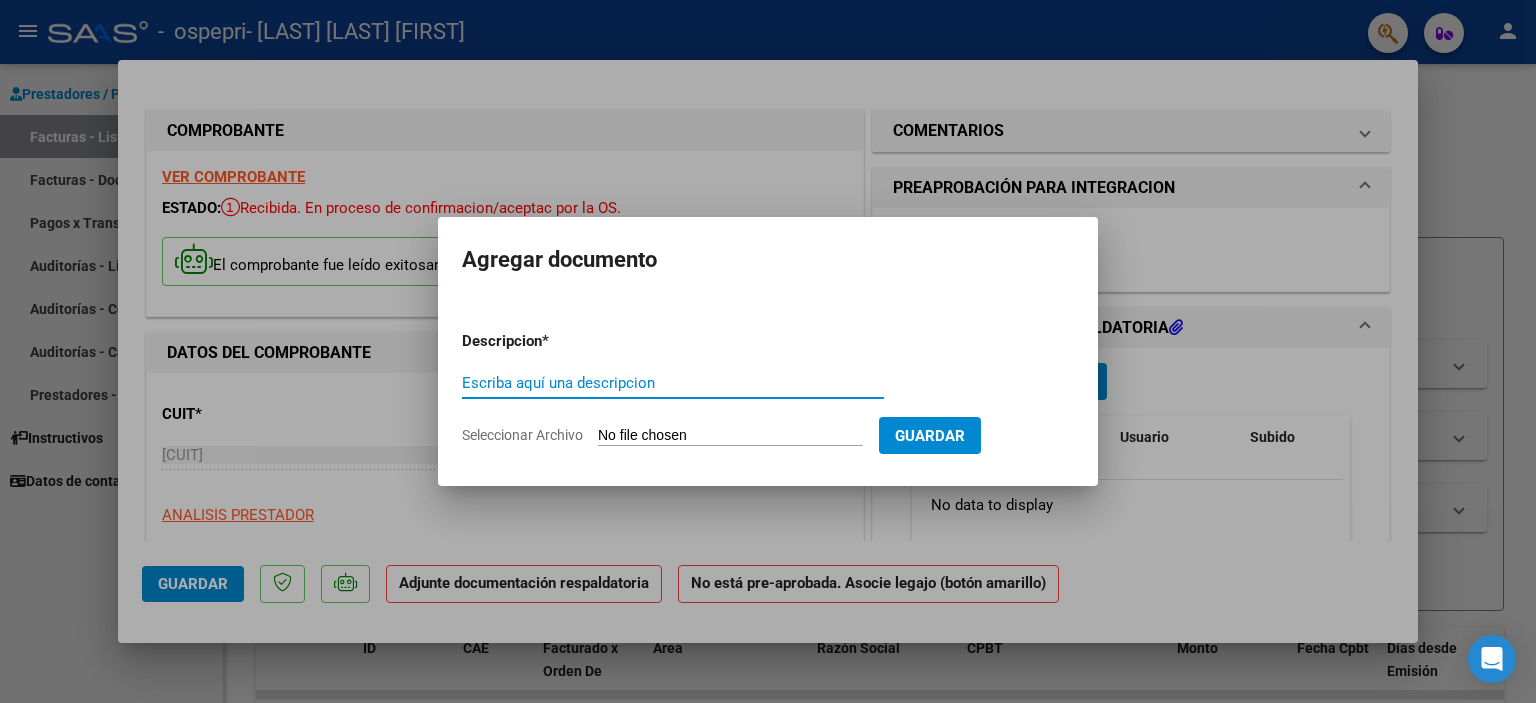 click on "Descripcion  *   Escriba aquí una descripcion  Seleccionar Archivo Guardar" at bounding box center (768, 380) 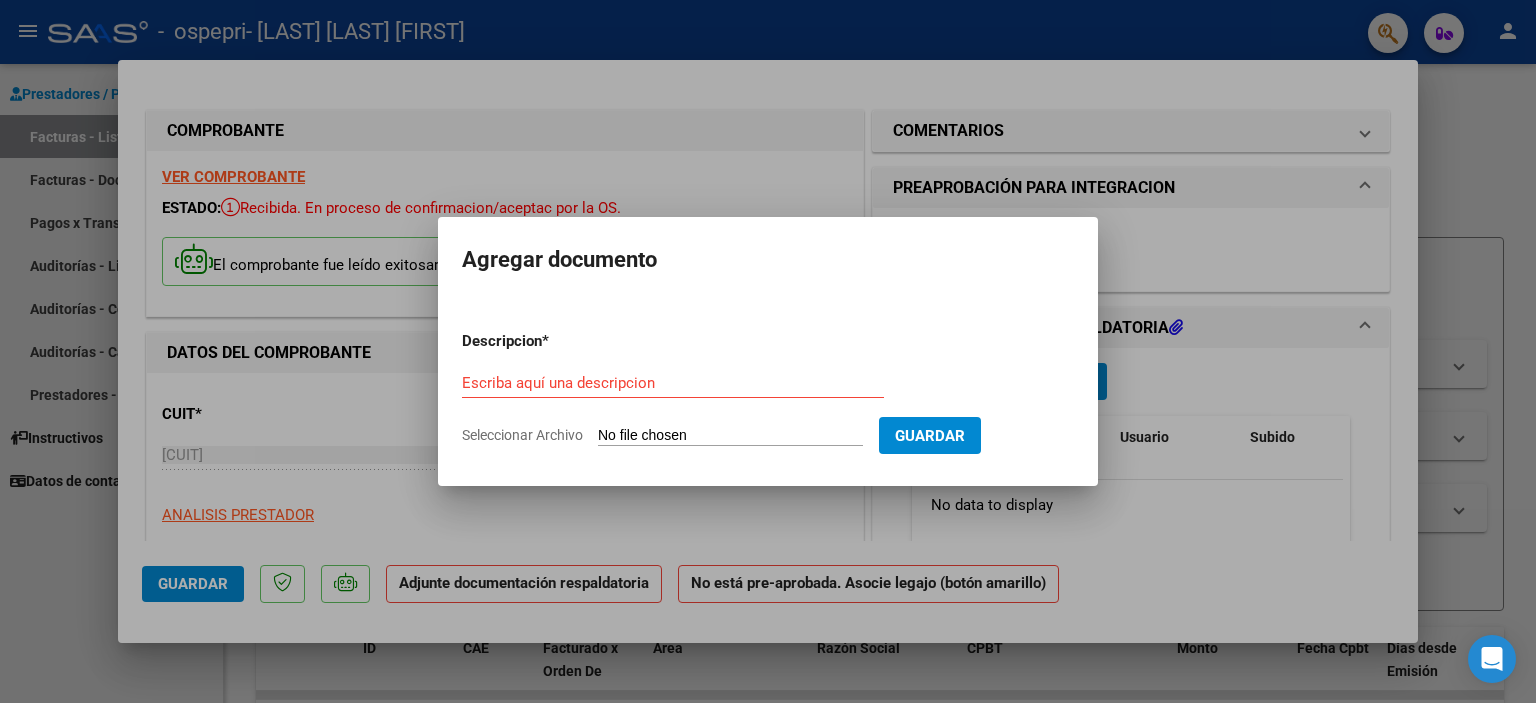 click at bounding box center [768, 351] 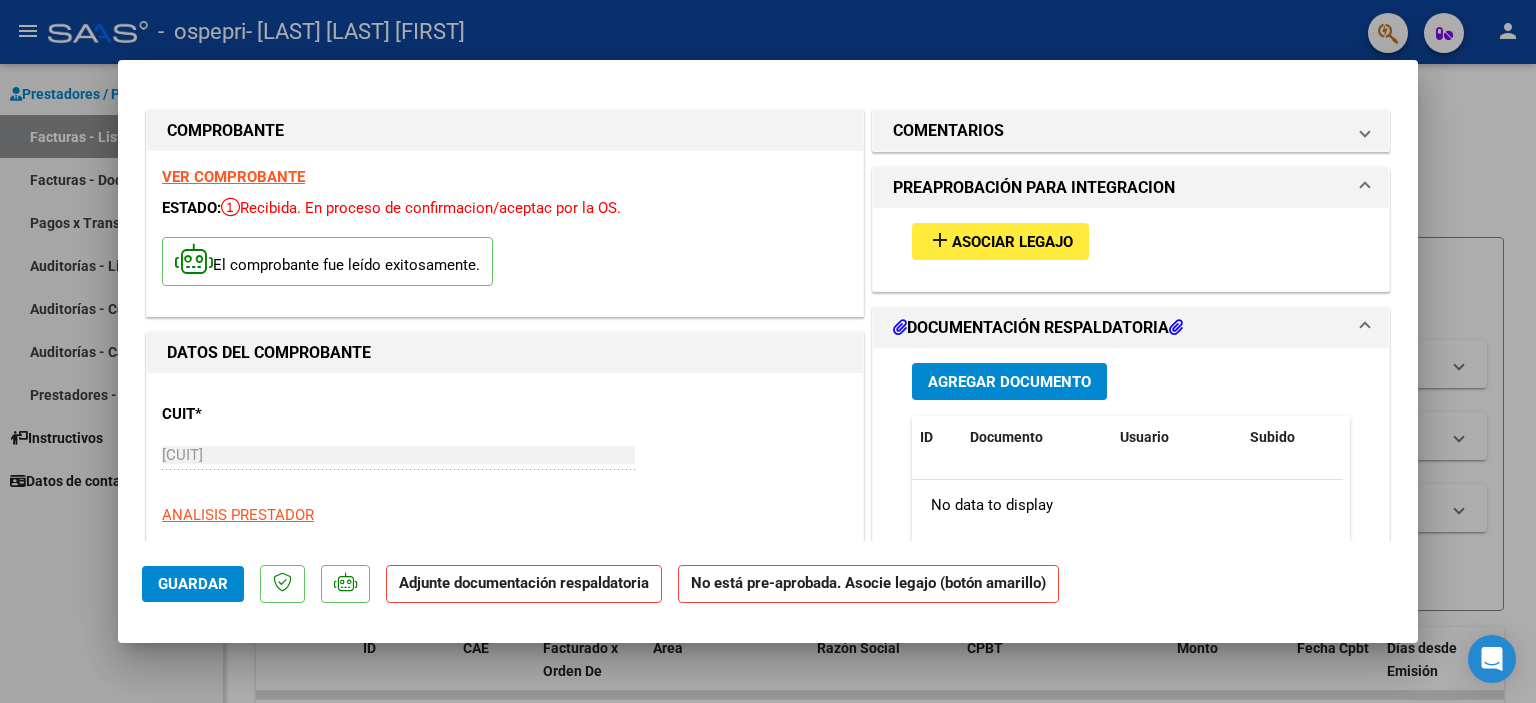 click on "Asociar Legajo" at bounding box center [1012, 242] 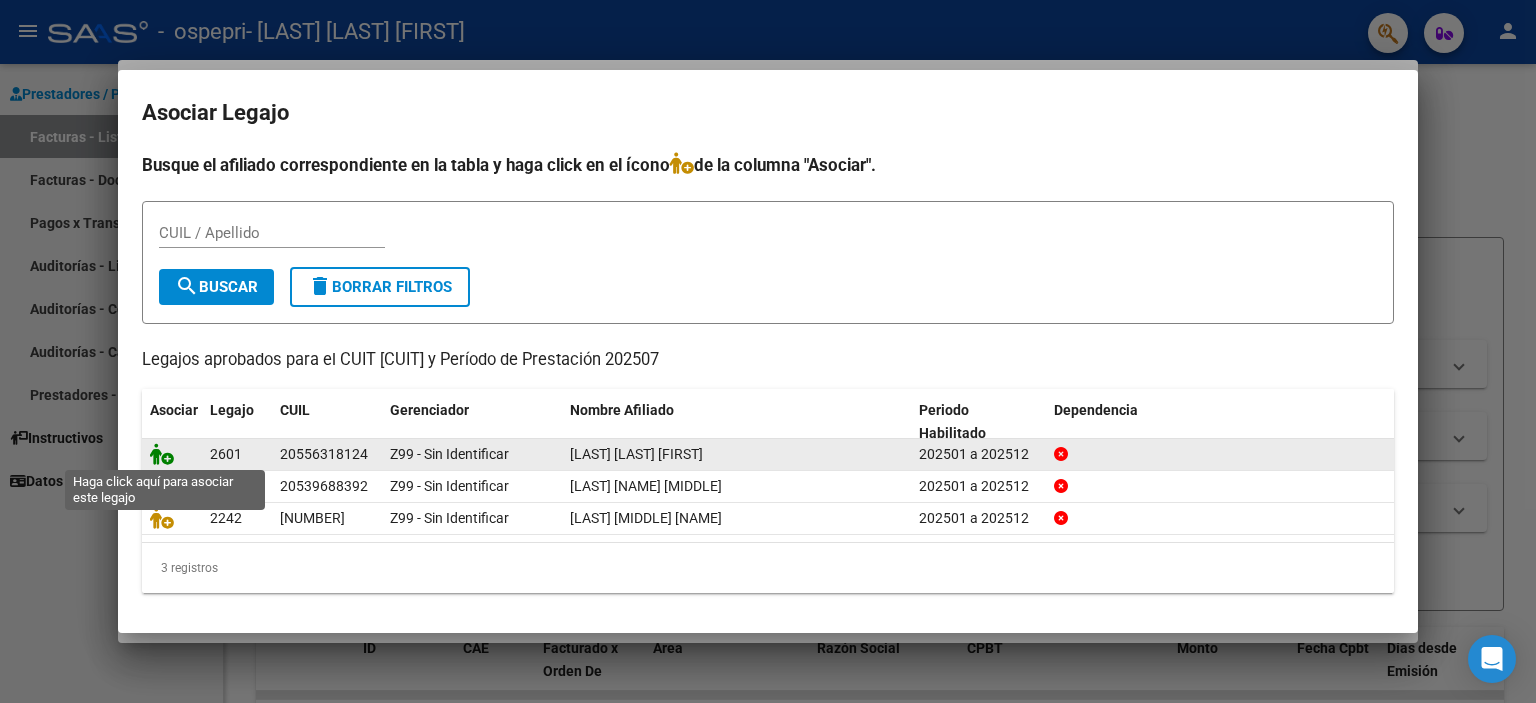 click 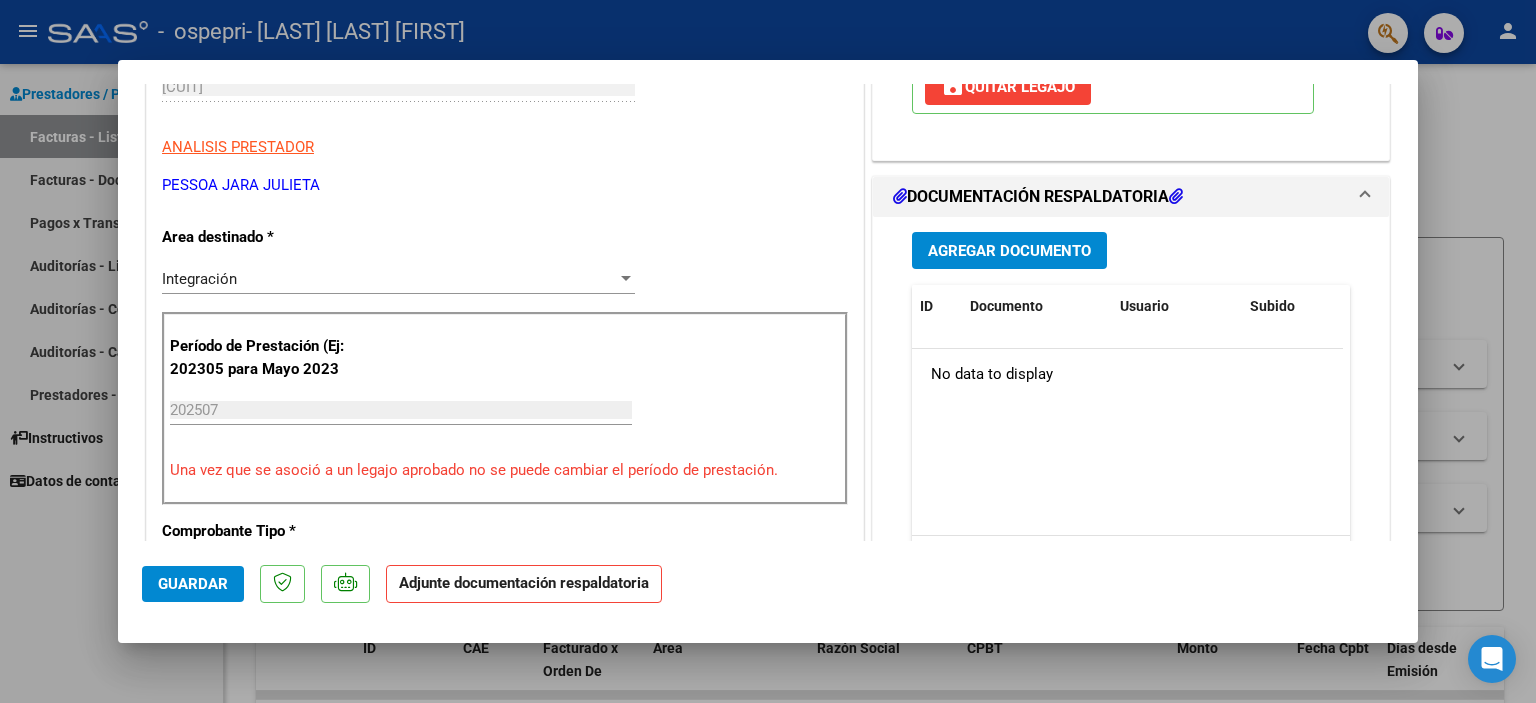 scroll, scrollTop: 460, scrollLeft: 0, axis: vertical 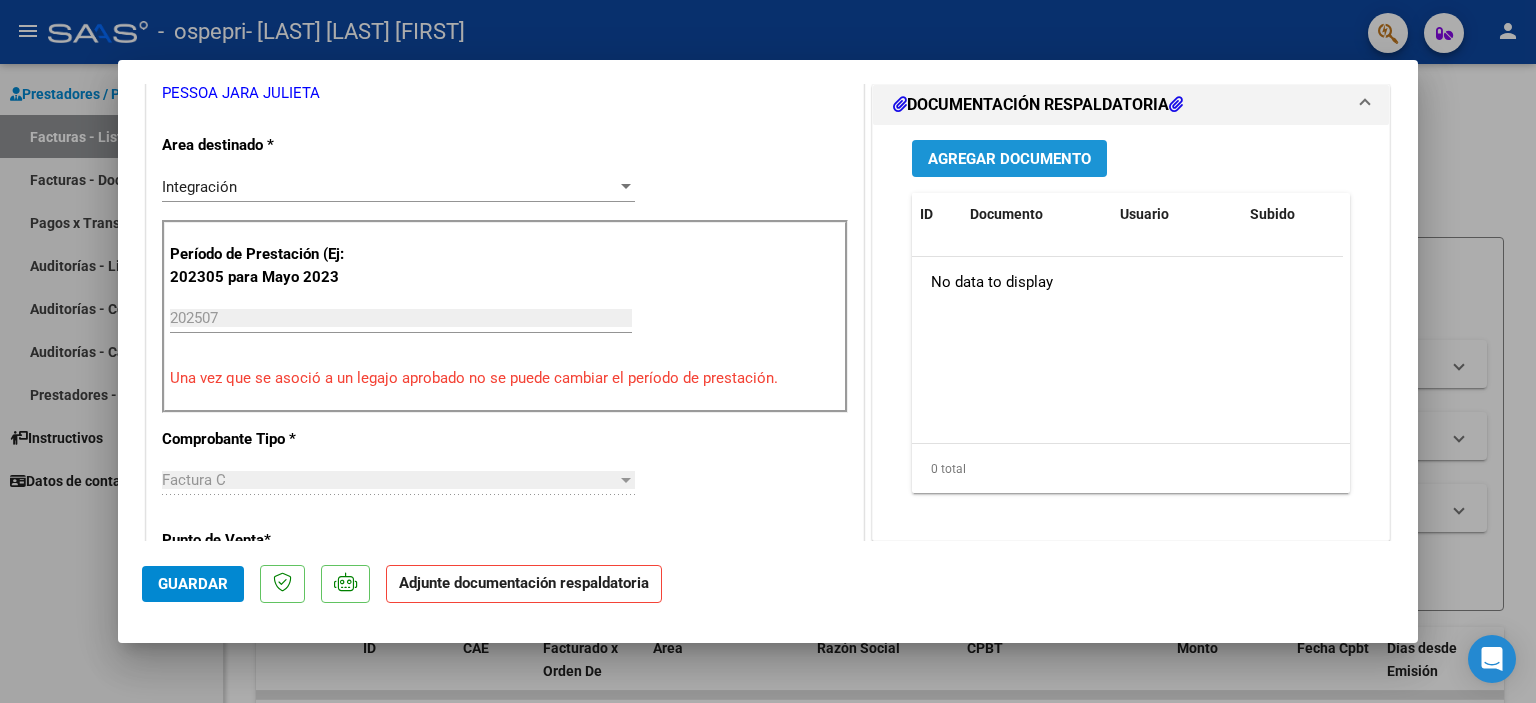 click on "Agregar Documento" at bounding box center [1009, 159] 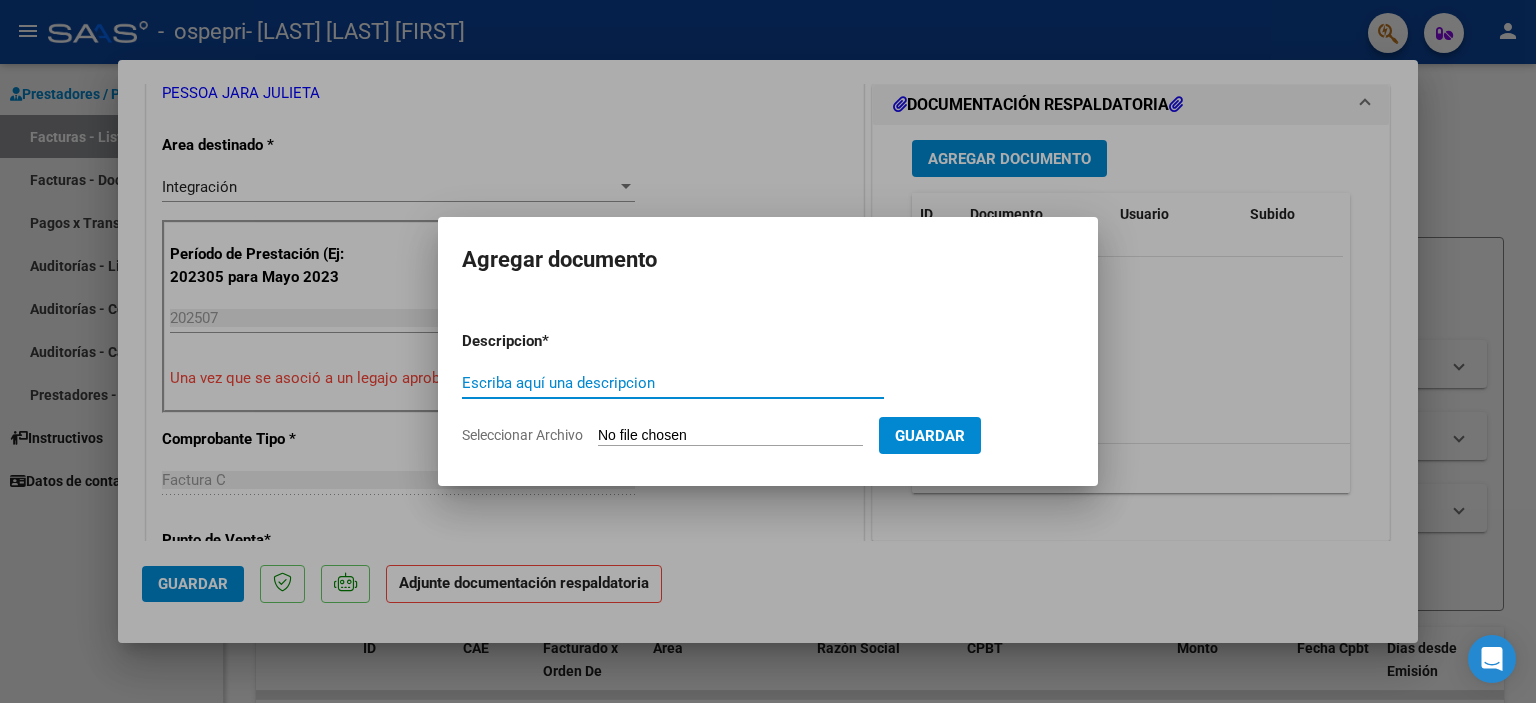 click on "Escriba aquí una descripcion" at bounding box center [673, 383] 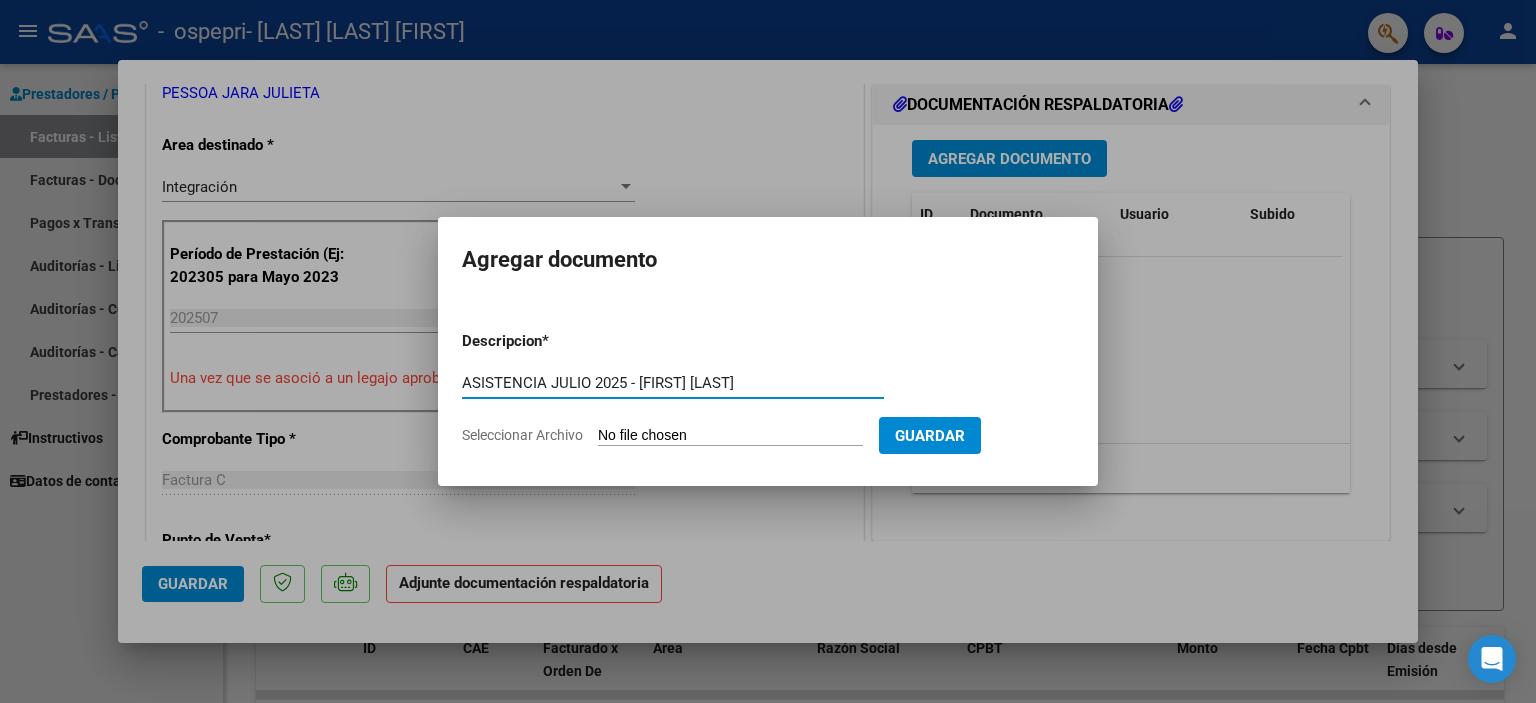 type on "ASISTENCIA JULIO 2025 - [FIRST] [LAST]" 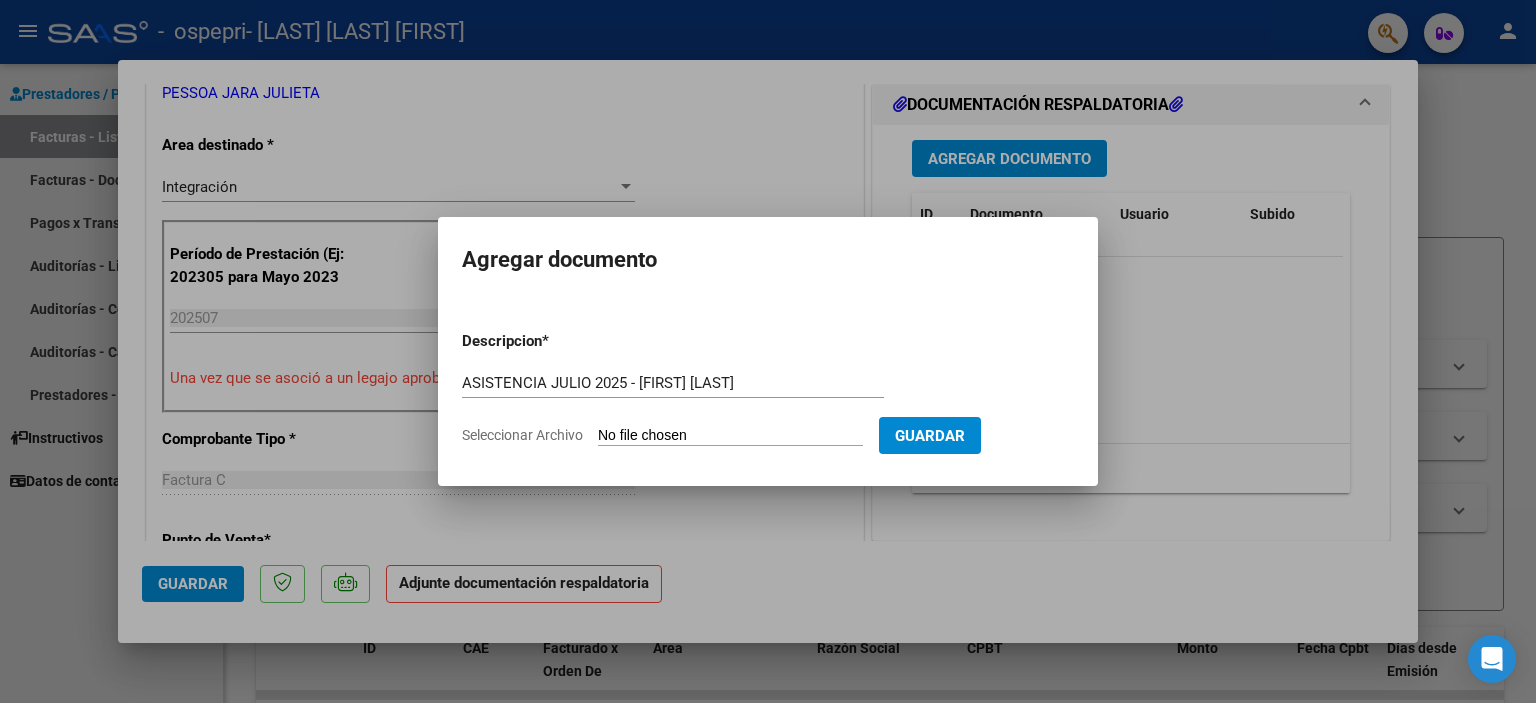 type on "C:\fakepath\7. ASISTENCIA JULIO 2025 - [NAME] [LAST].pdf" 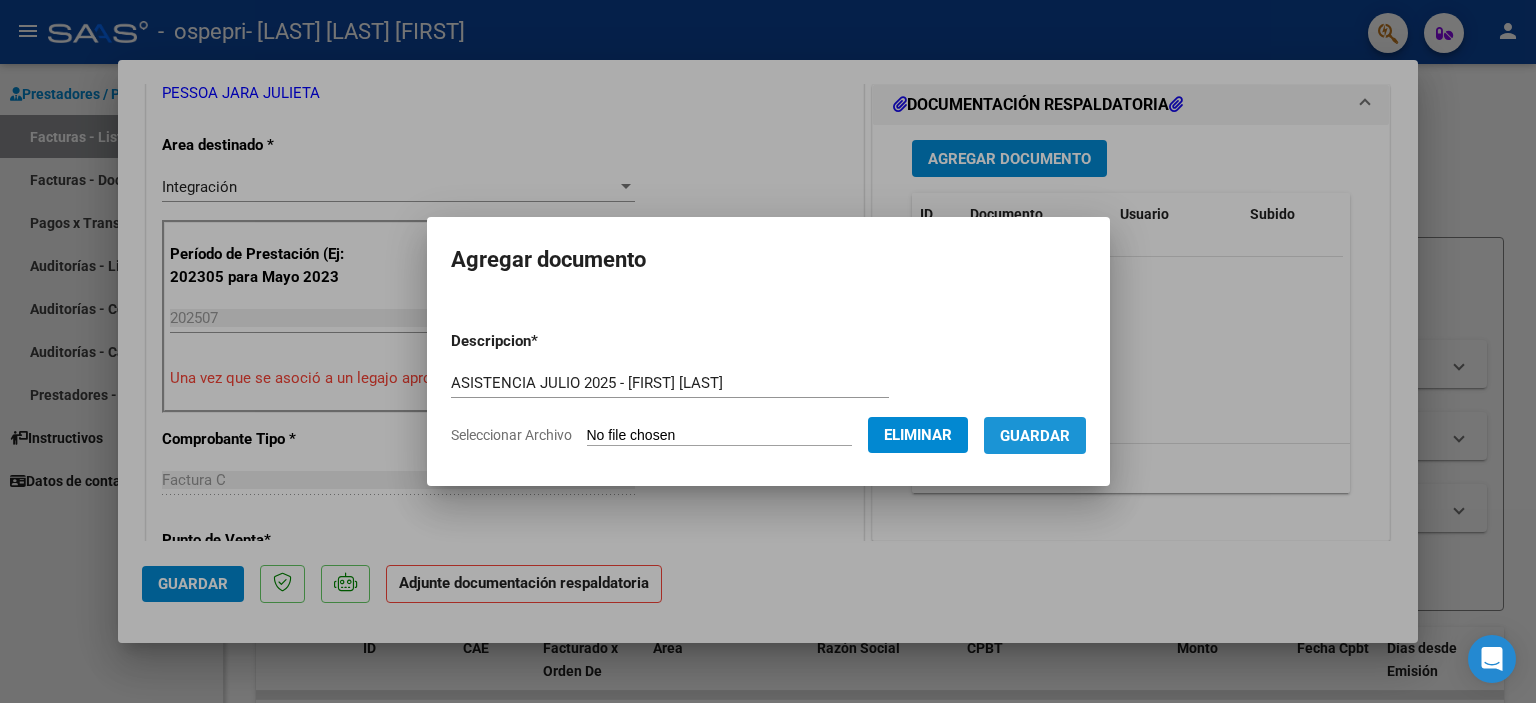 click on "Guardar" at bounding box center [1035, 436] 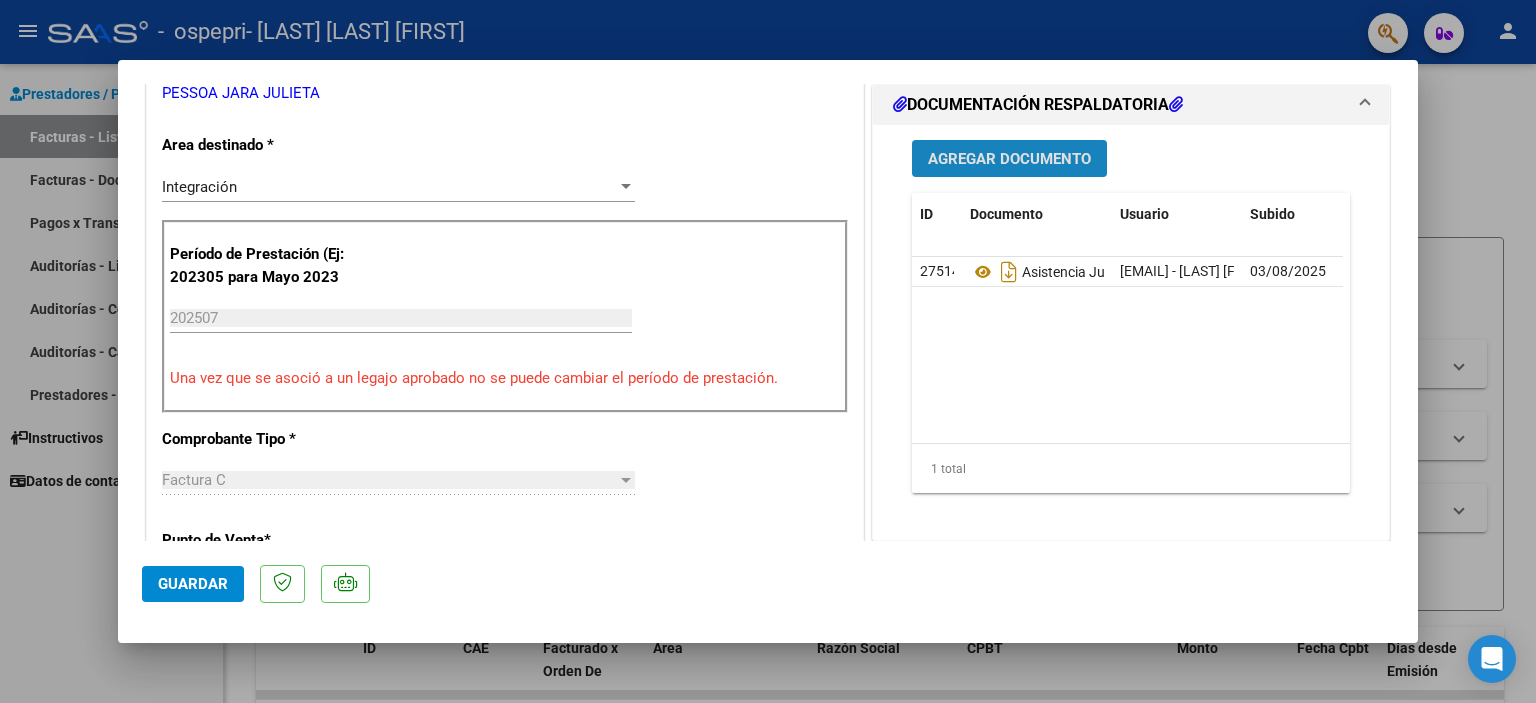 click on "Agregar Documento" at bounding box center [1009, 159] 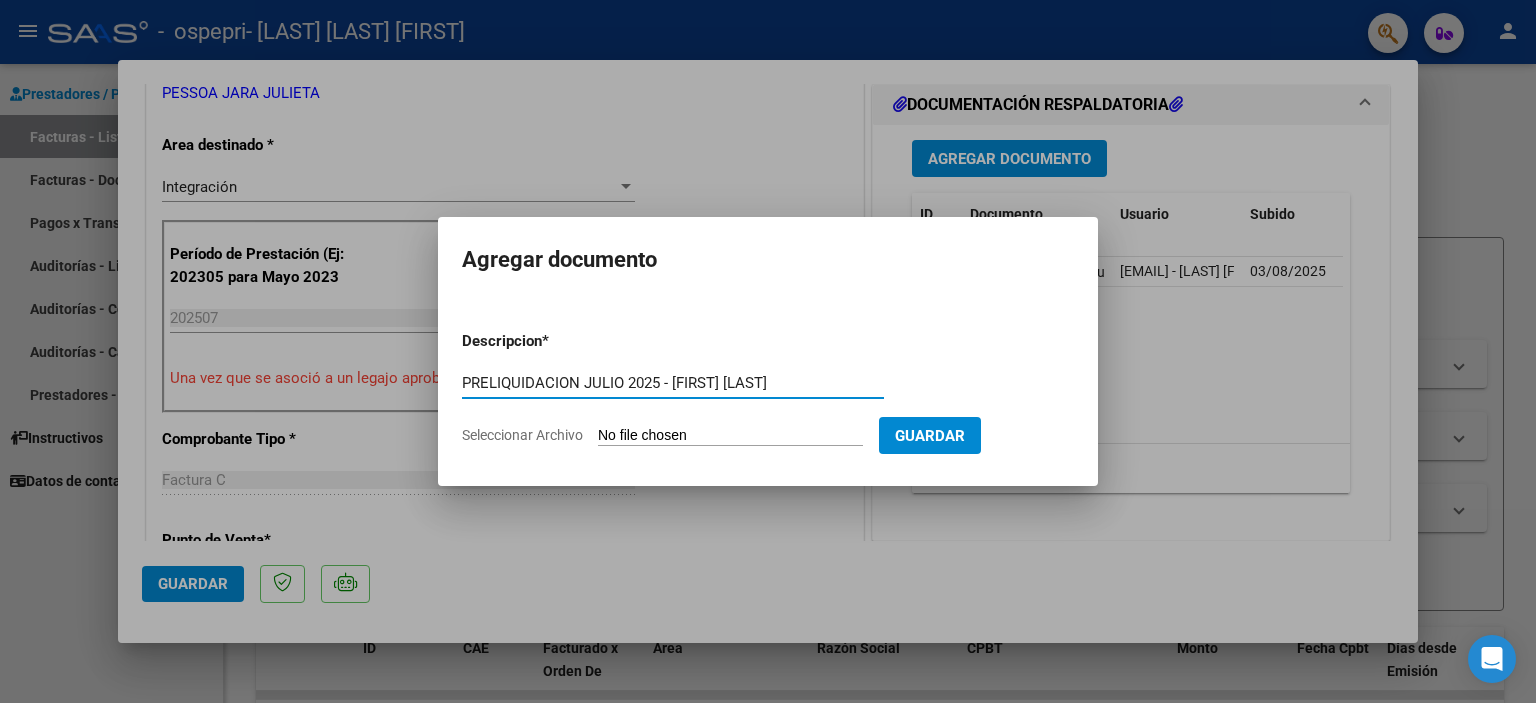 type on "PRELIQUIDACION JULIO 2025 - [FIRST] [LAST]" 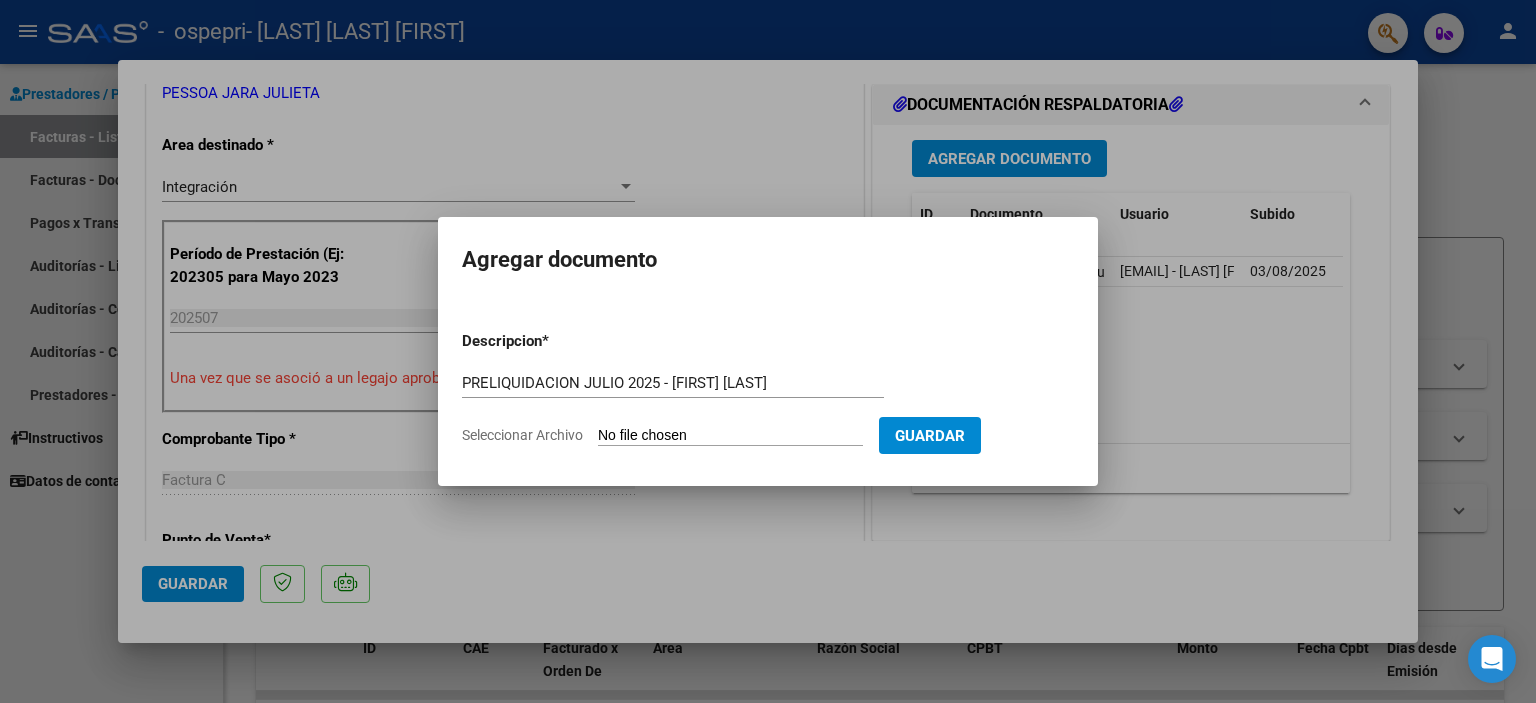 click on "Seleccionar Archivo" at bounding box center [730, 436] 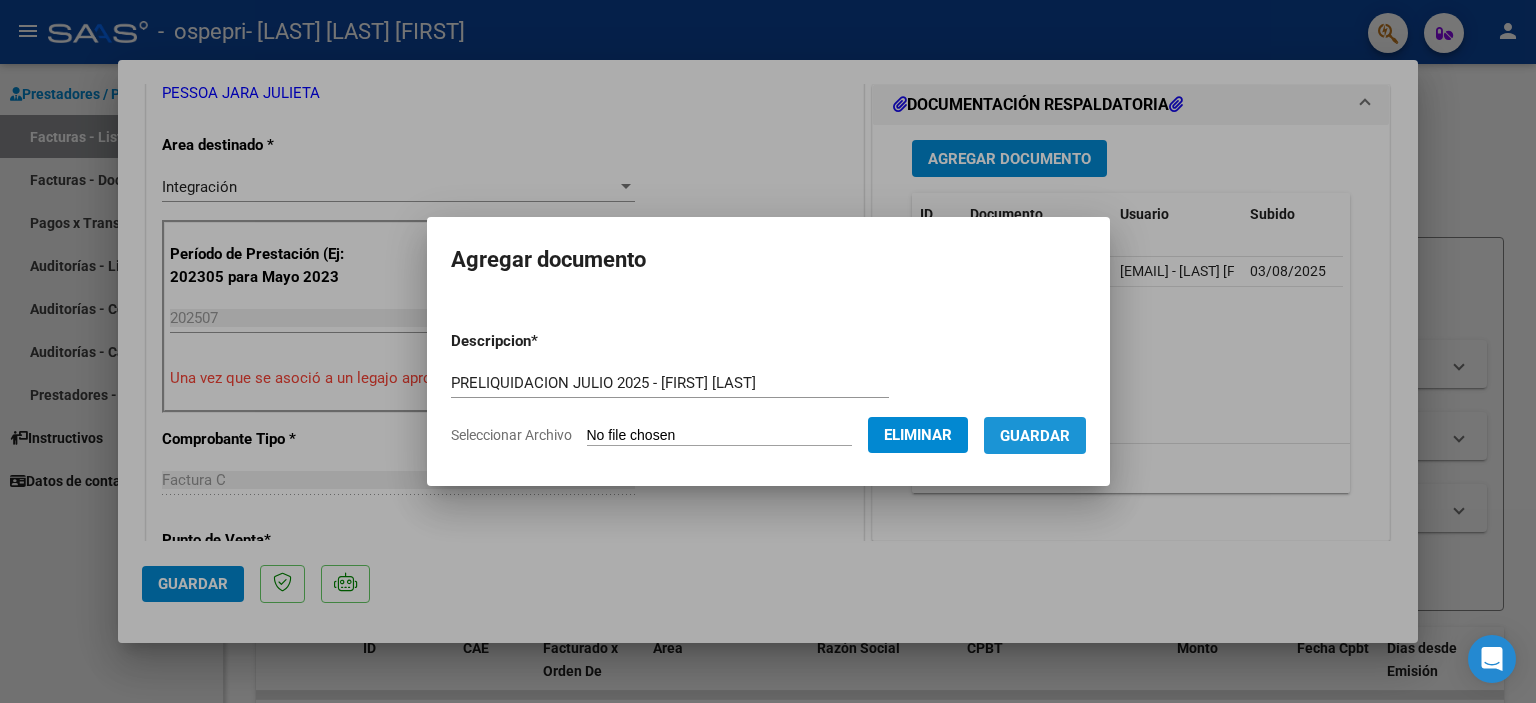 click on "Guardar" at bounding box center [1035, 436] 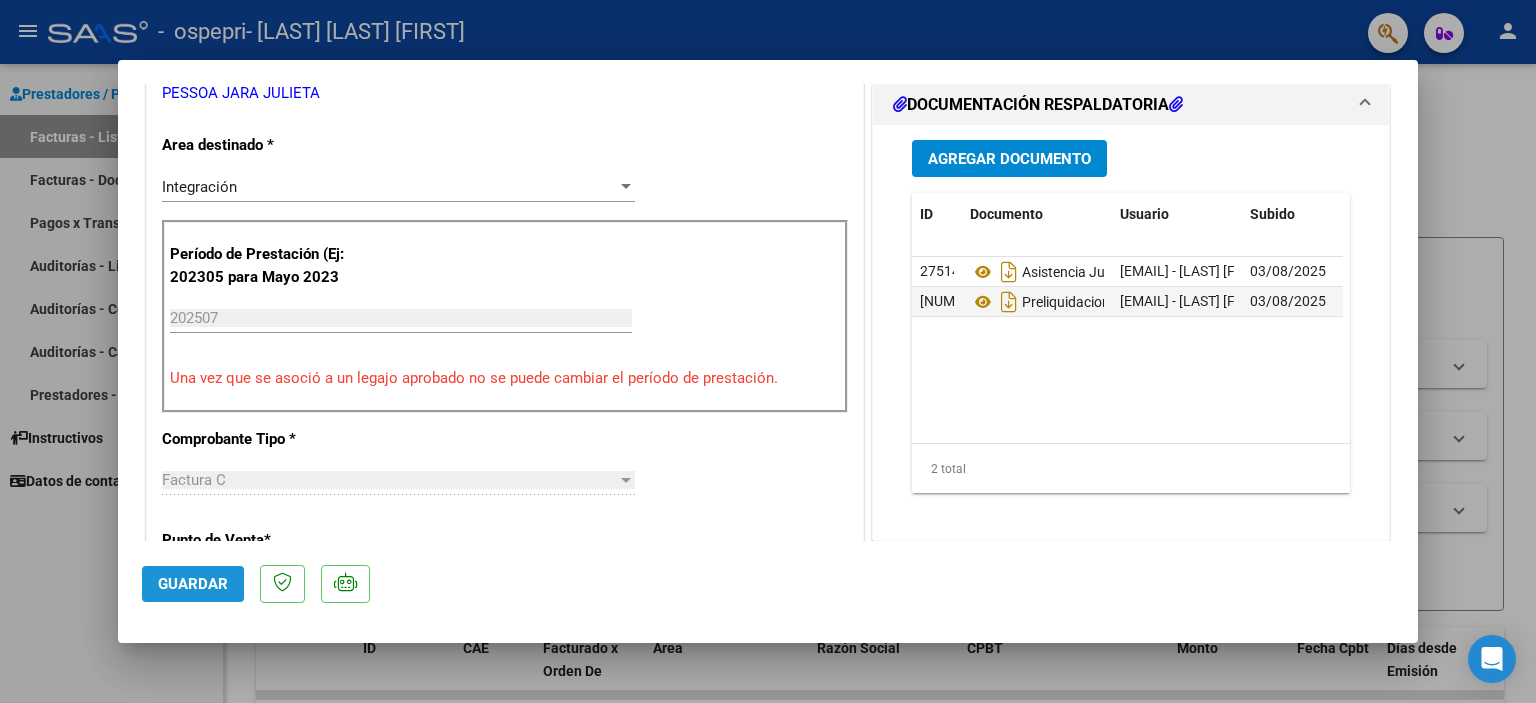 click on "Guardar" 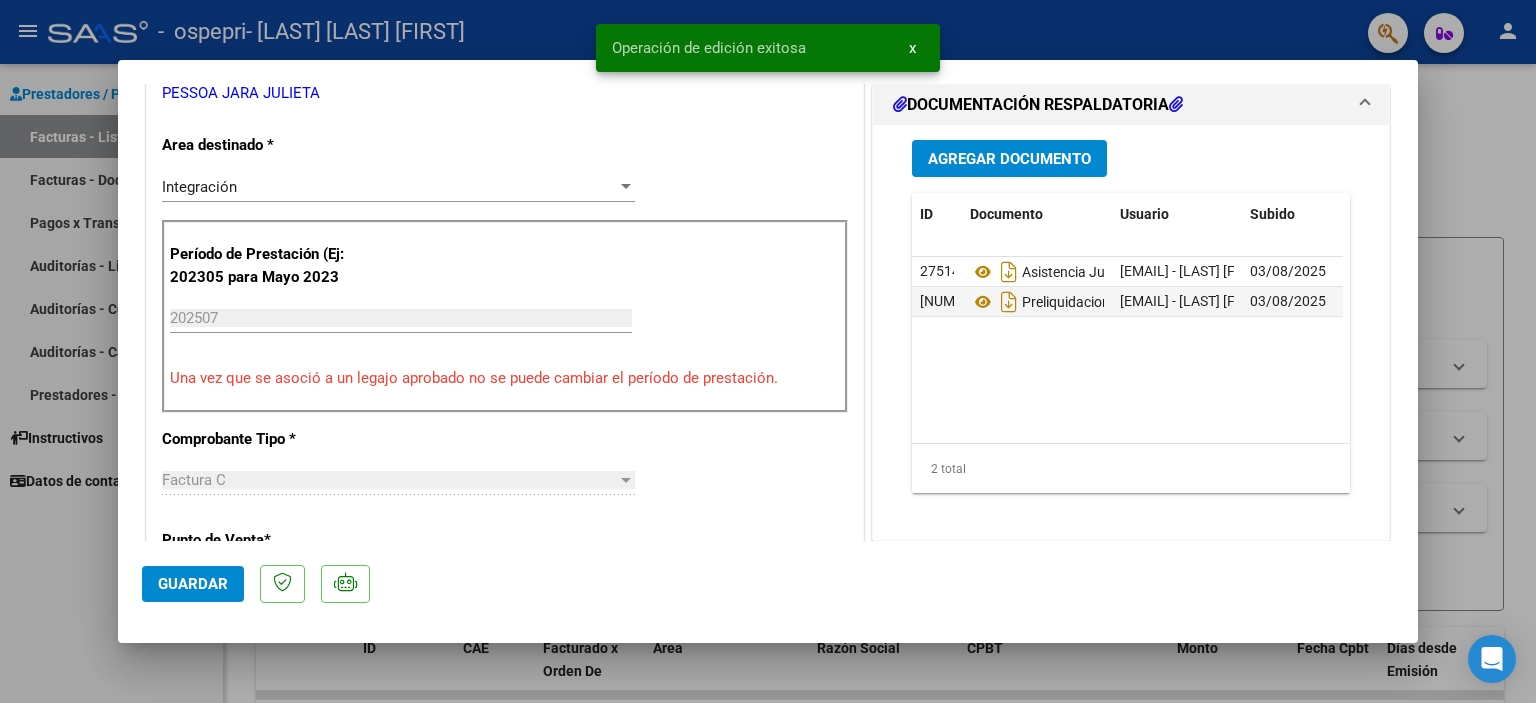 click at bounding box center (768, 351) 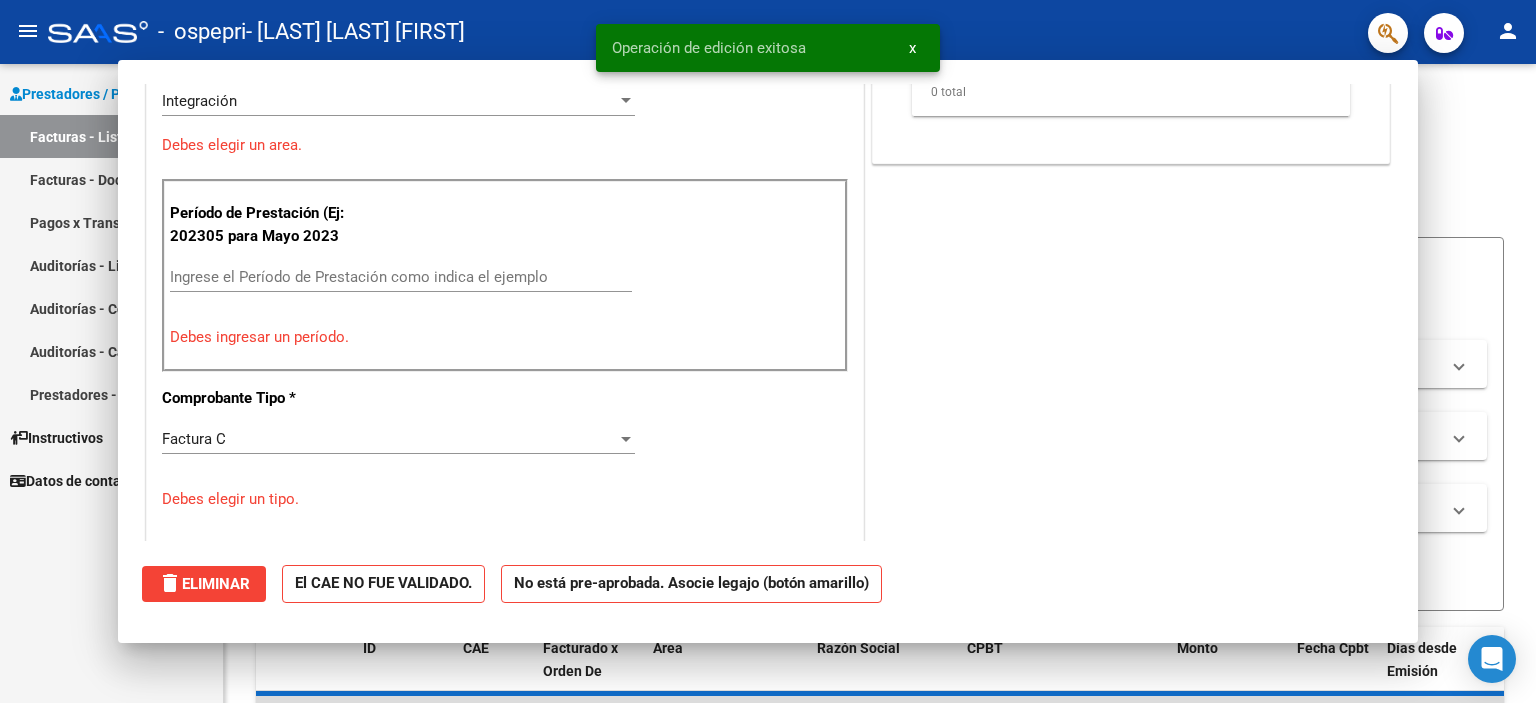 scroll, scrollTop: 0, scrollLeft: 0, axis: both 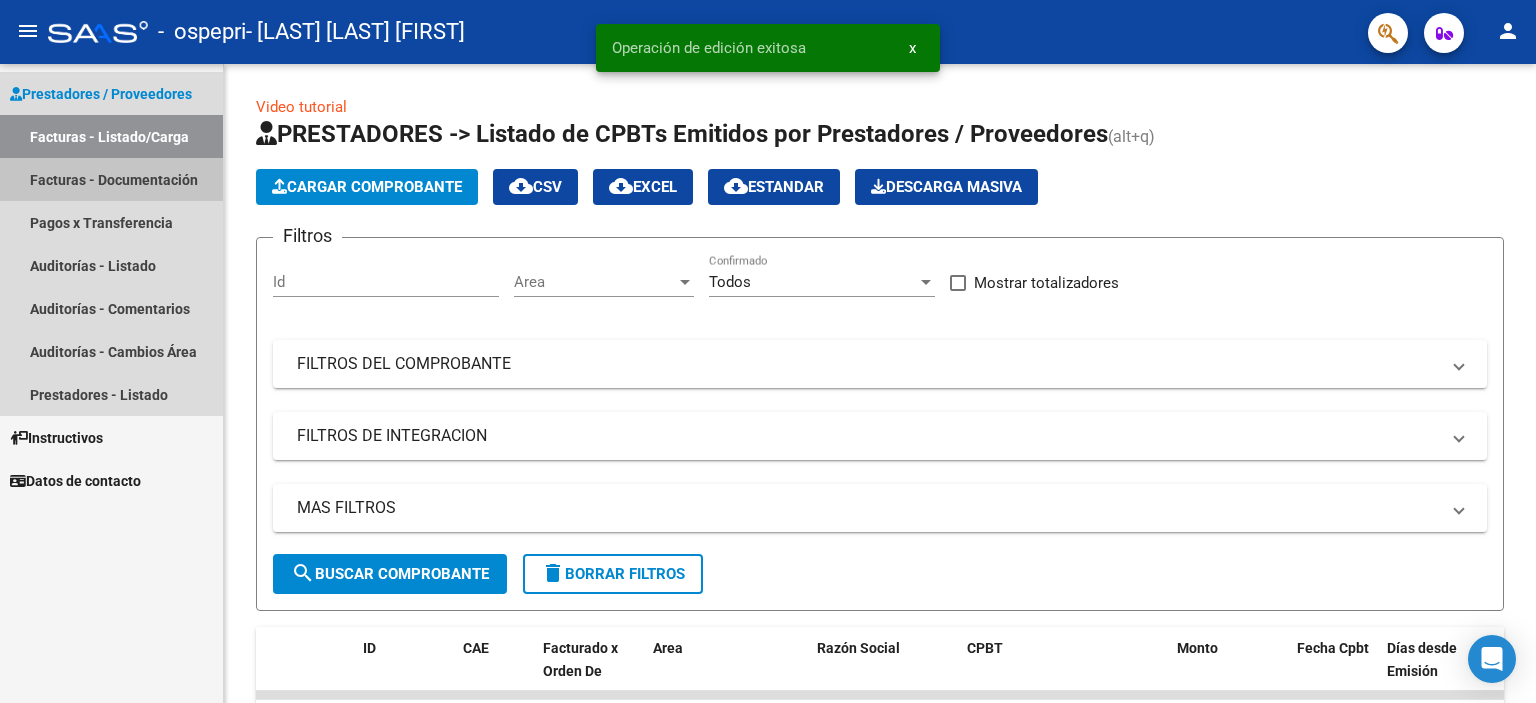 click on "Facturas - Documentación" at bounding box center (111, 179) 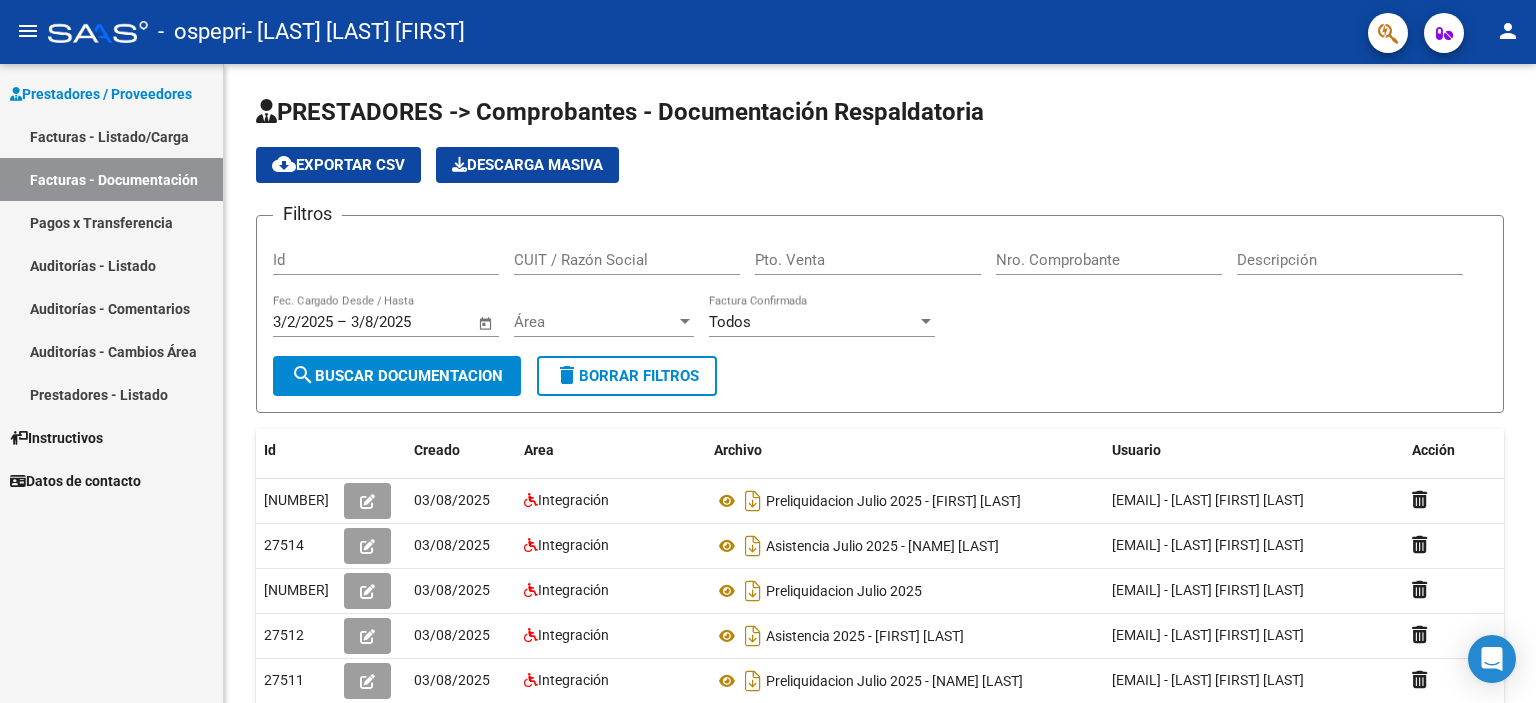 click on "Facturas - Listado/Carga" at bounding box center (111, 136) 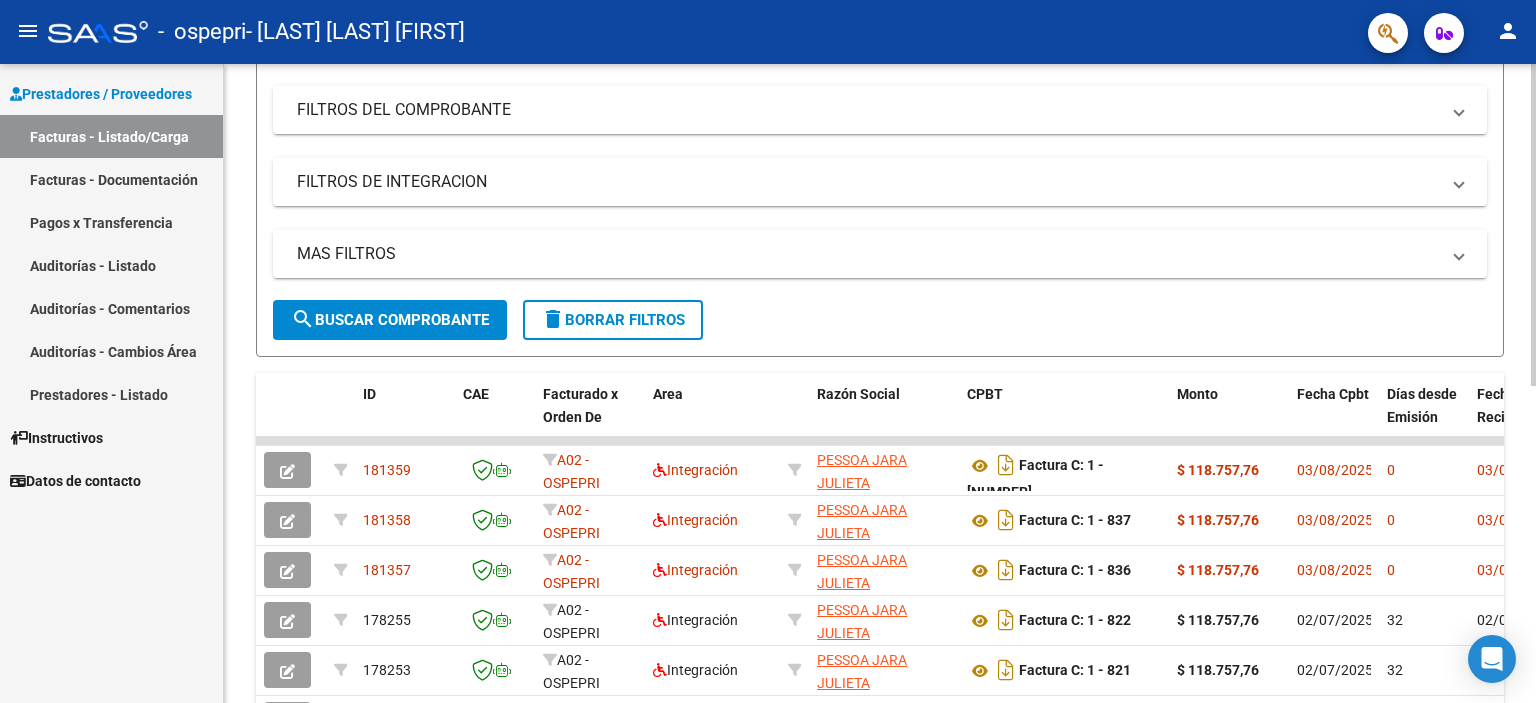 click 